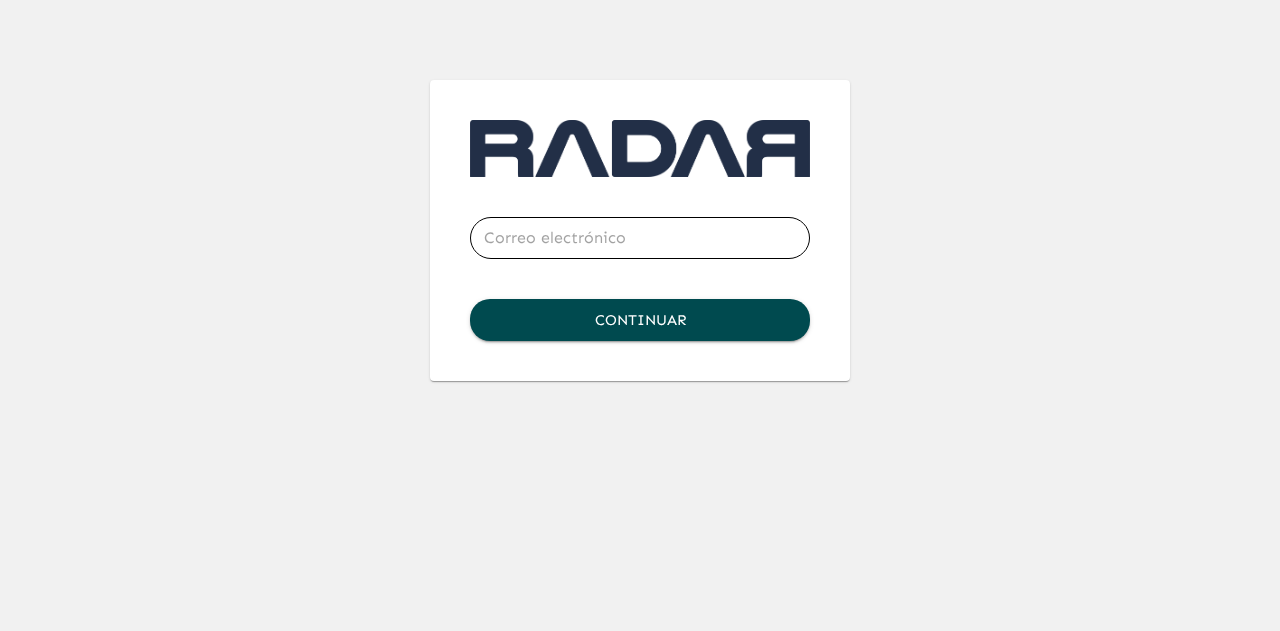 scroll, scrollTop: 0, scrollLeft: 0, axis: both 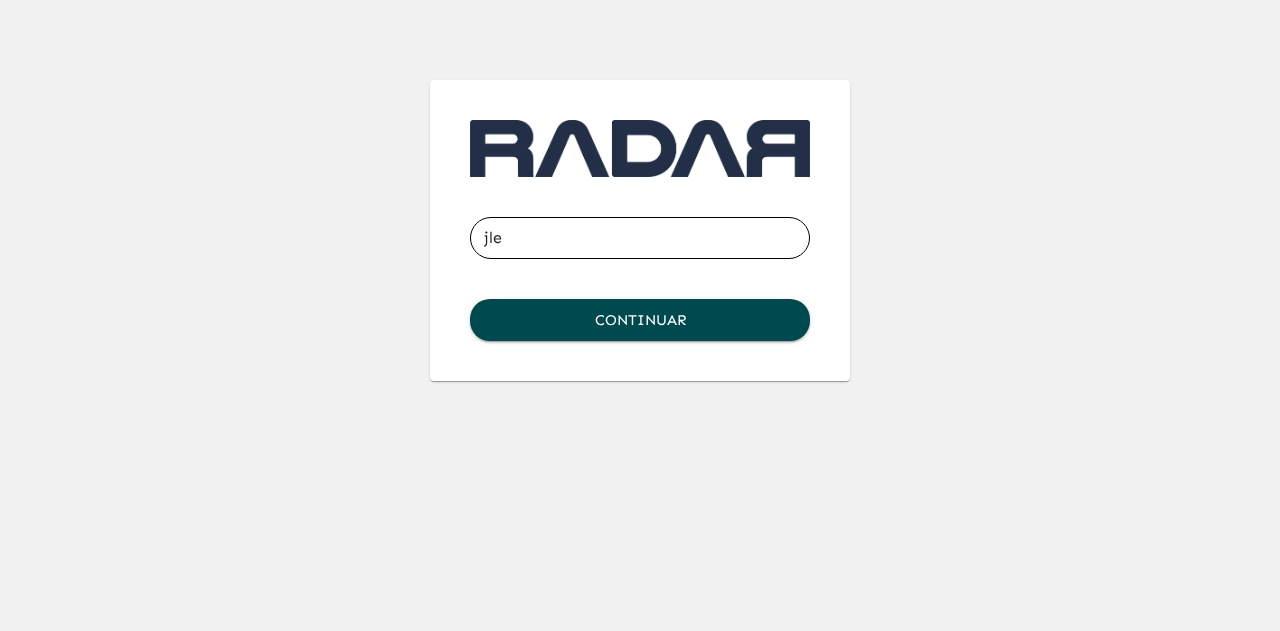 type on "[EMAIL_ADDRESS][DOMAIN_NAME]" 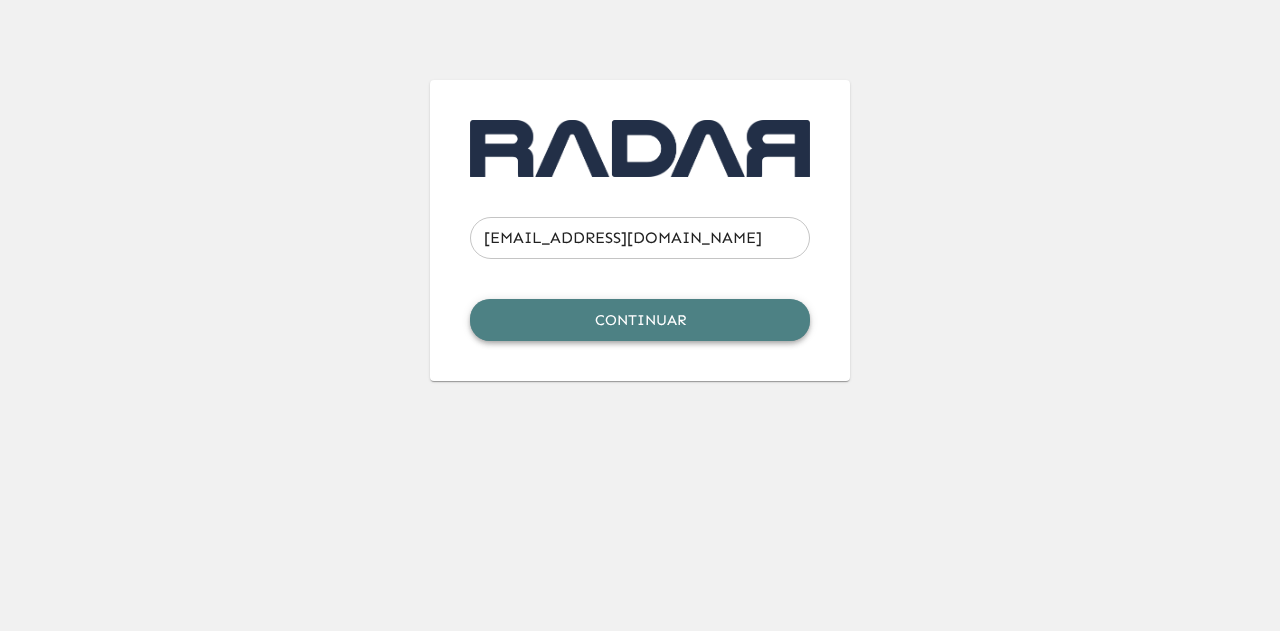 click on "Continuar" at bounding box center (640, 320) 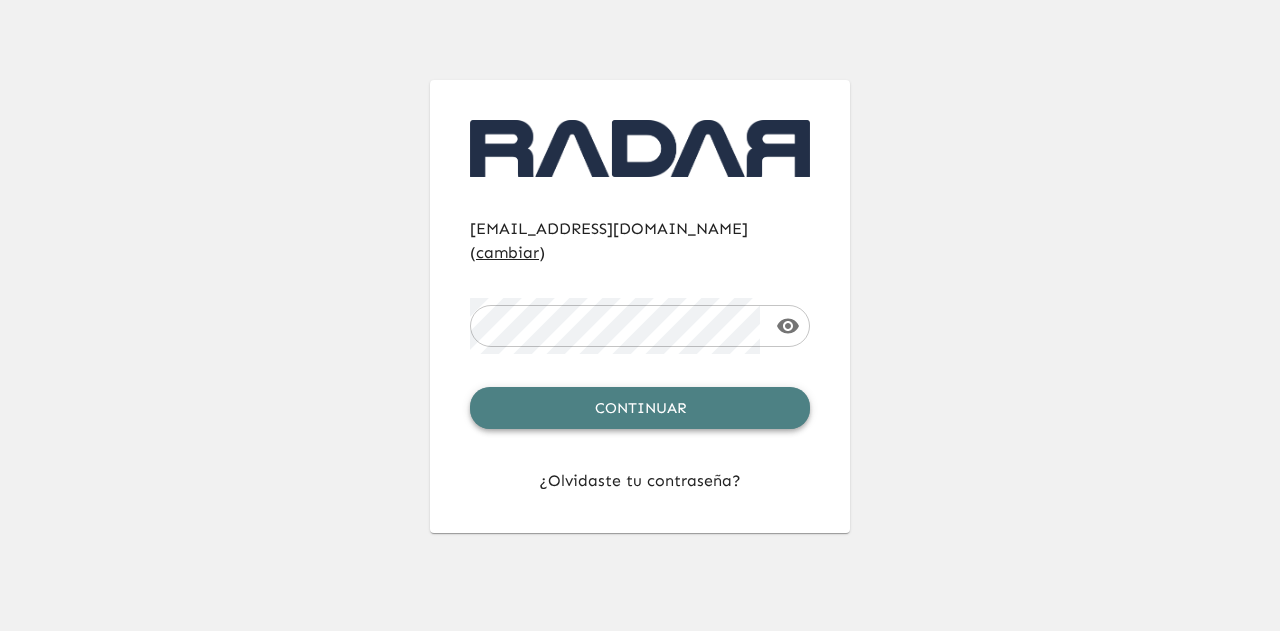 click on "Continuar" at bounding box center [640, 408] 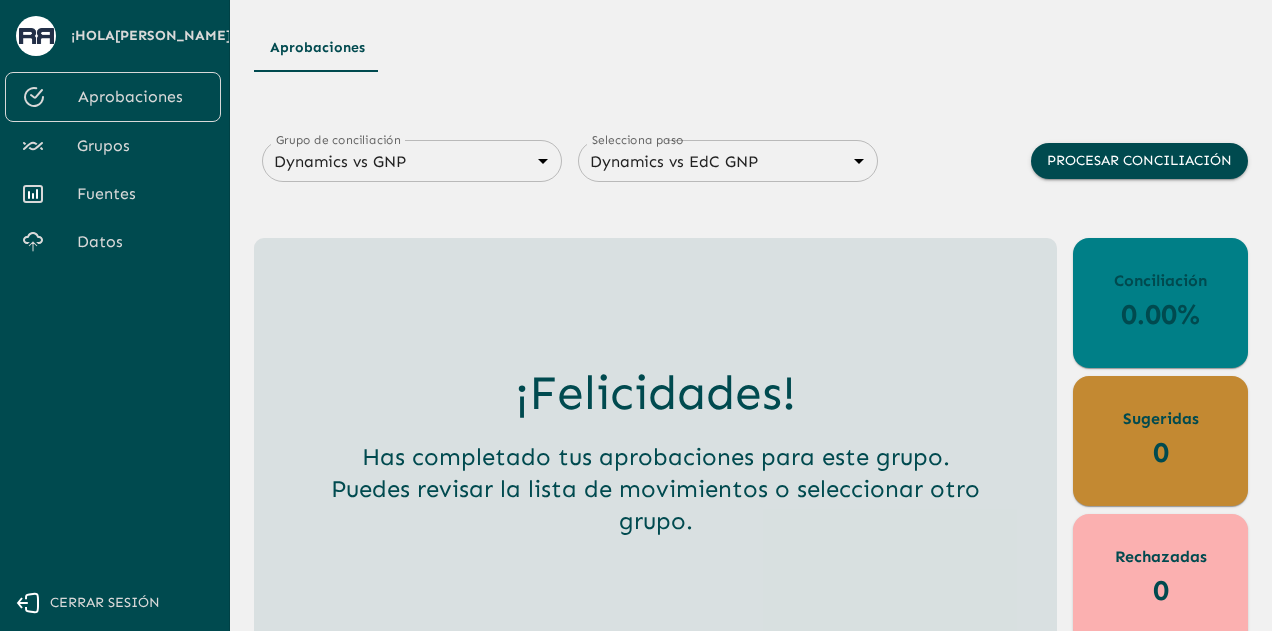 click on "Fuentes" at bounding box center [141, 194] 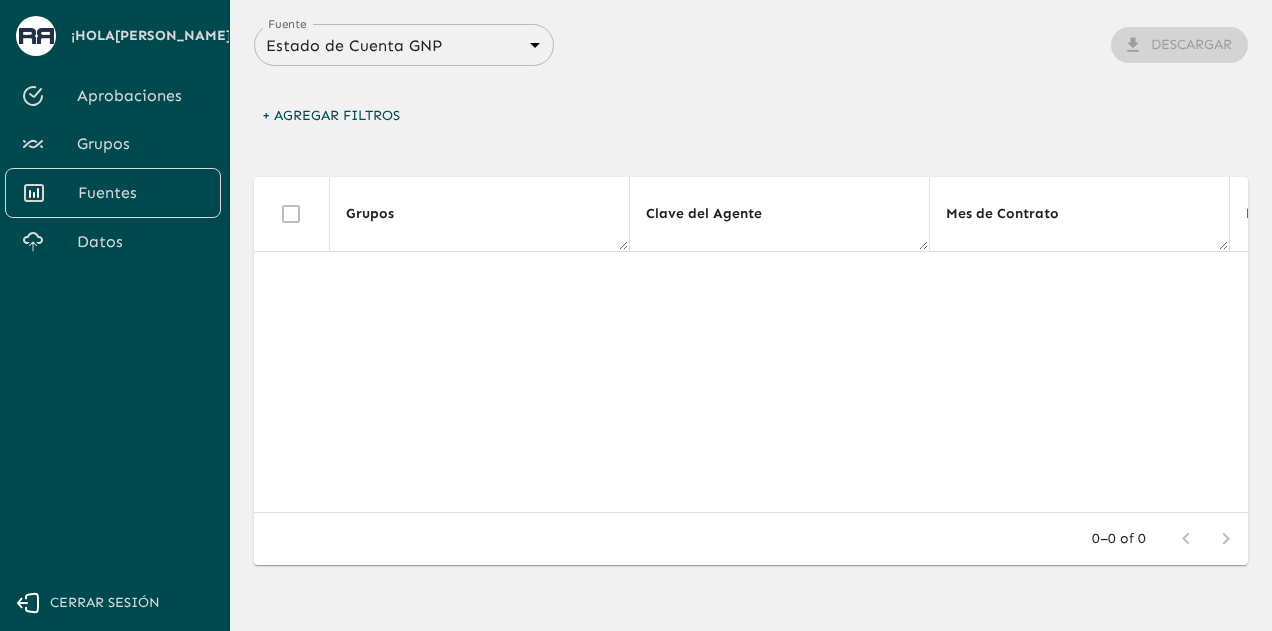 click on "Fuente Estado de Cuenta GNP 68360e545ed9181a8245dd9b Fuente Descargar + Agregar Filtros Grupos Clave del Agente Mes de Contrato Ramo Agente del Ramo Tipo Conciliación Fecha Póliza Endoso Recibo Modelo Año Línea Concepto Afecto Porcentaje Prima Neta Recargo PMA Total Comisión Llave GNP Neteado Unique UUID Lo sentimos, no pudimos encontrar información relacionada con tu búsqueda. 0–0 of 0" at bounding box center [751, 350] 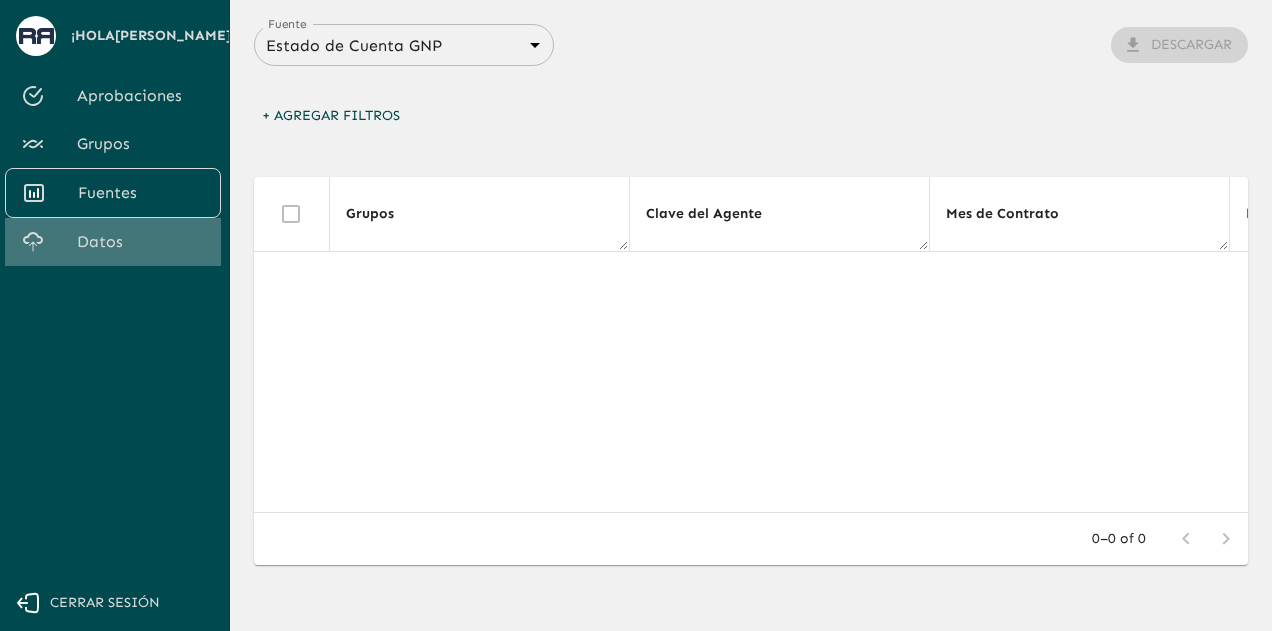 click on "Datos" at bounding box center [141, 242] 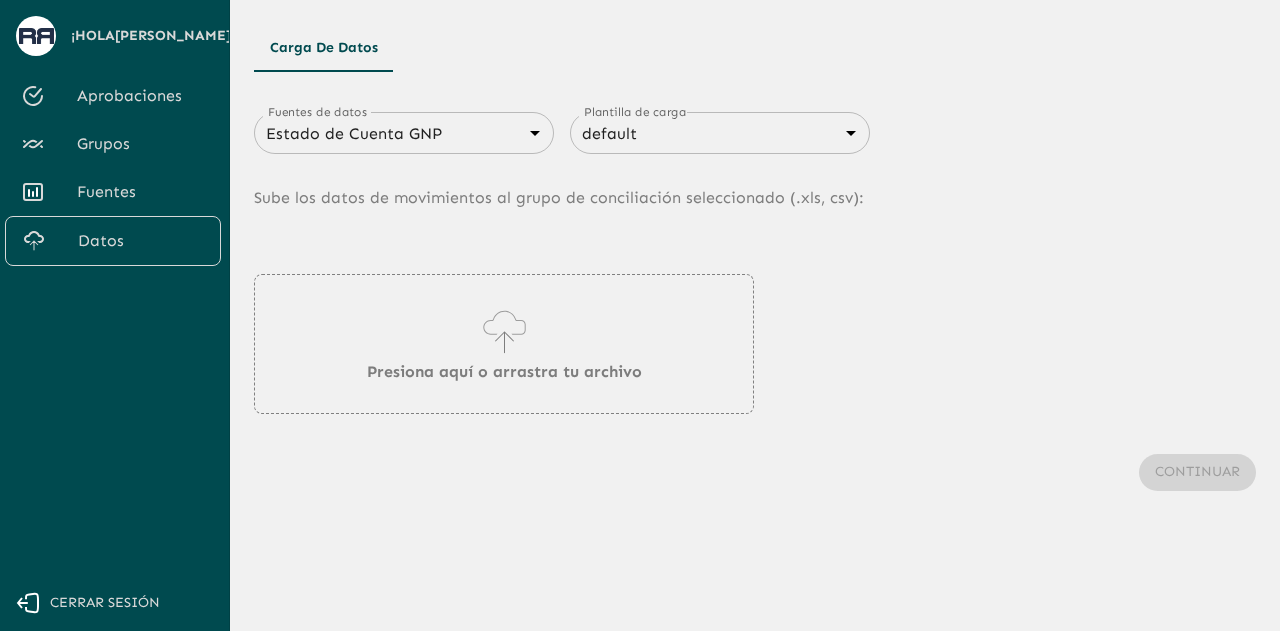 click on "Sube los datos de movimientos al grupo de conciliación seleccionado (. xls, csv ):" at bounding box center (755, 198) 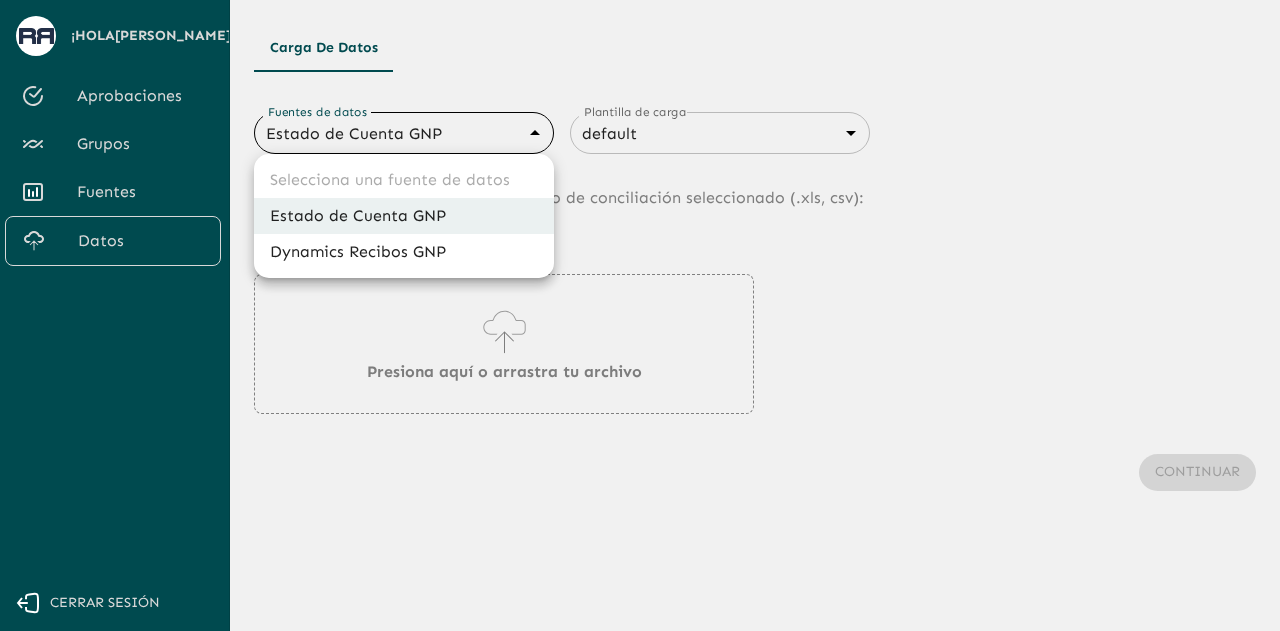 click on "Se están procesando los movimientos. Algunas acciones permanecerán deshabilitadas, por favor espera... ¡Hola  Juana ! Aprobaciones Grupos Fuentes Datos   Cerrar sesión   Carga de Datos Fuentes de datos Estado de Cuenta GNP 68360e545ed9181a8245dd9b Fuentes de datos Plantilla de carga default 68405816993b98be2d8f622c Fuentes de datos Sube los datos de movimientos al grupo de conciliación seleccionado (. xls, csv ): Presiona aquí o arrastra tu archivo   Continuar
Selecciona una fuente de datos Estado de Cuenta GNP Dynamics Recibos GNP" at bounding box center [640, 315] 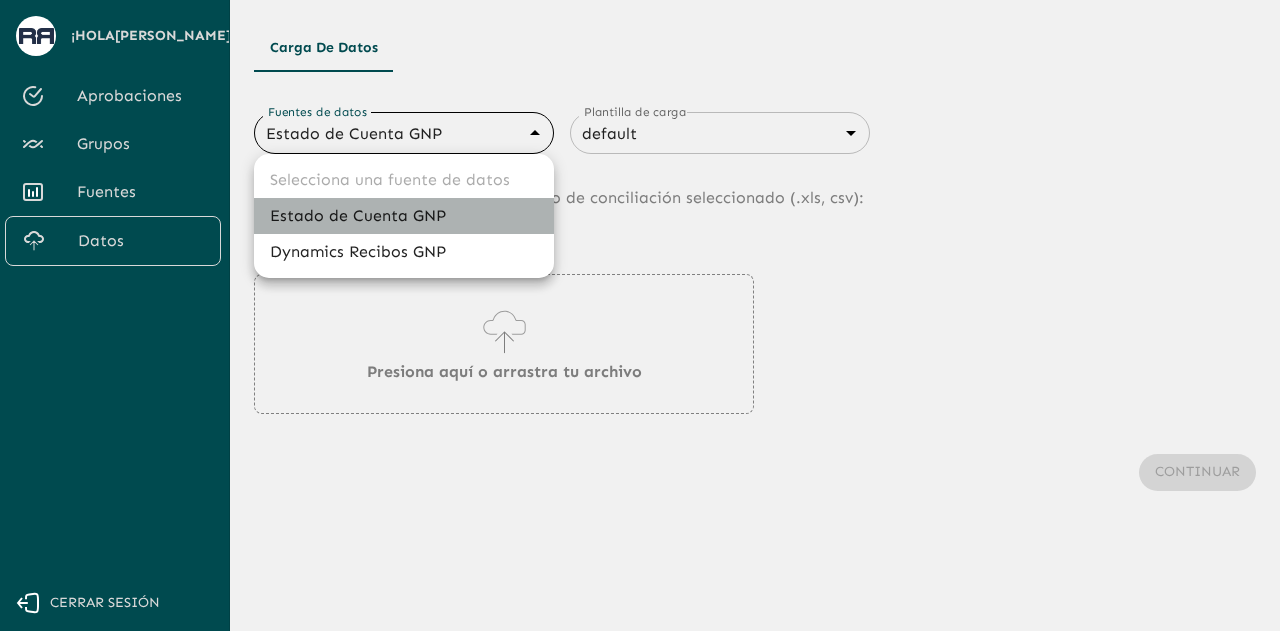 click on "Estado de Cuenta GNP" at bounding box center [404, 216] 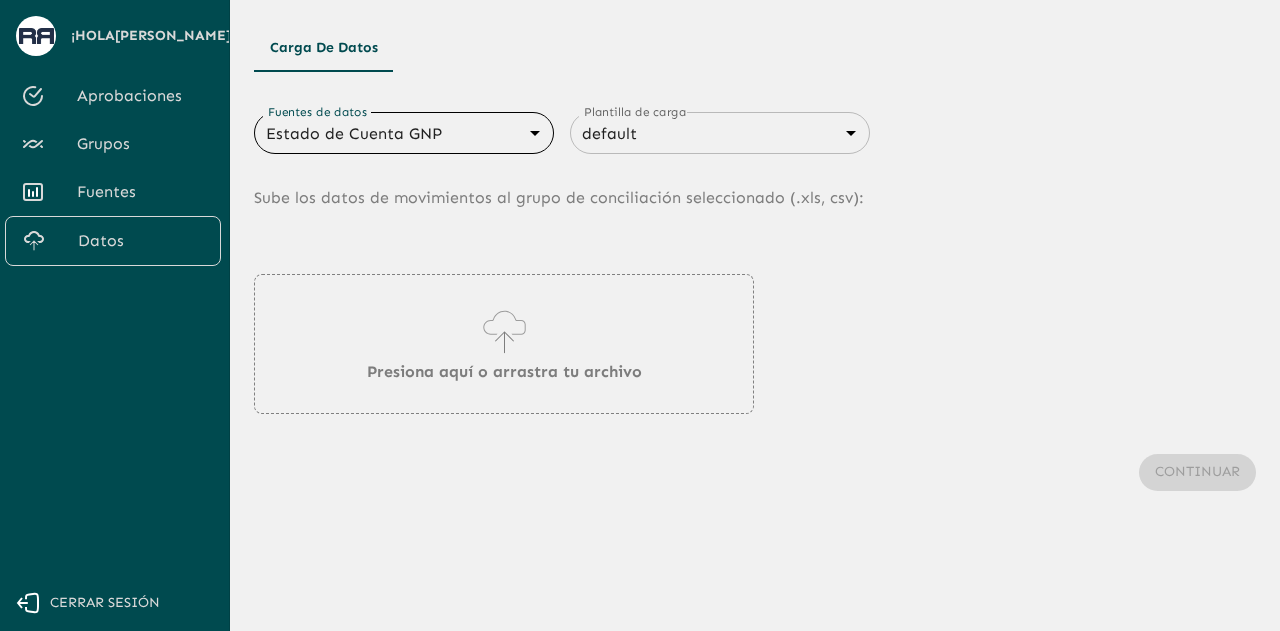 click on "Cerrar sesión" at bounding box center (105, 603) 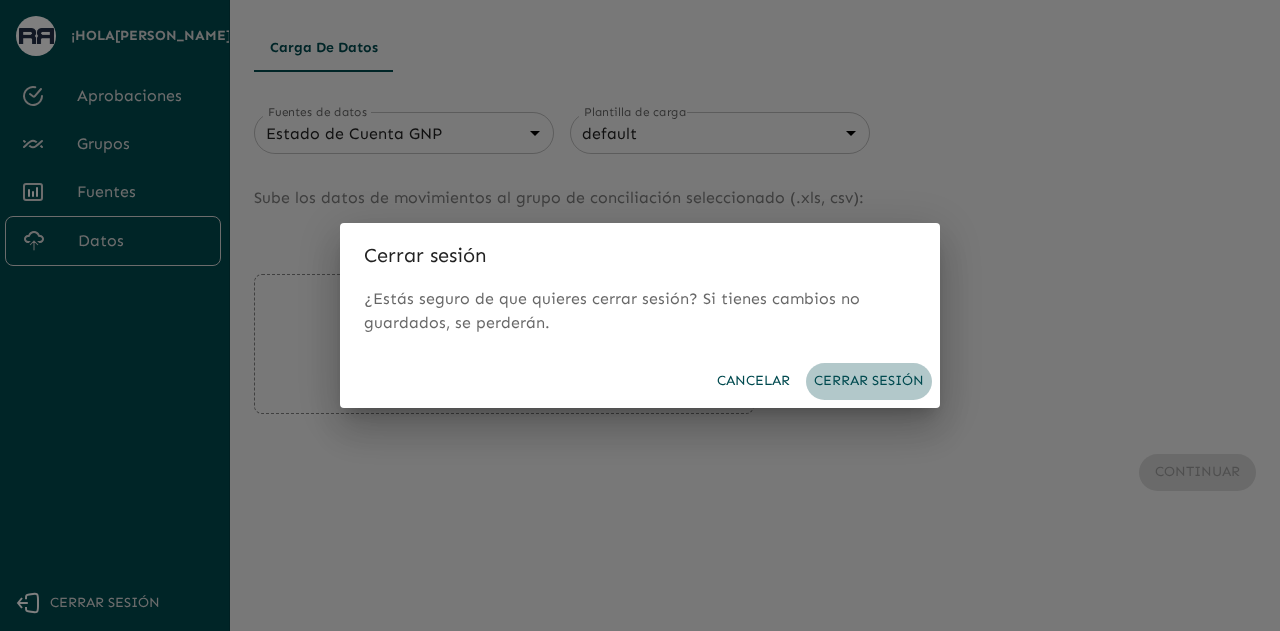 click on "Cerrar sesión" at bounding box center [869, 381] 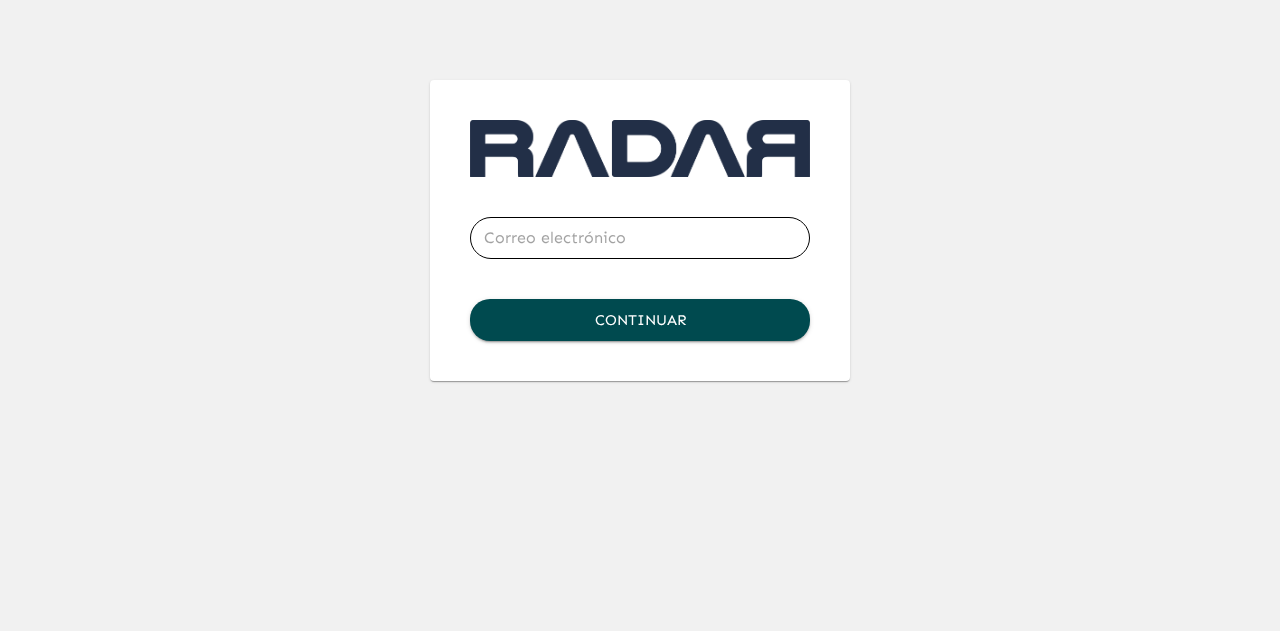 scroll, scrollTop: 0, scrollLeft: 0, axis: both 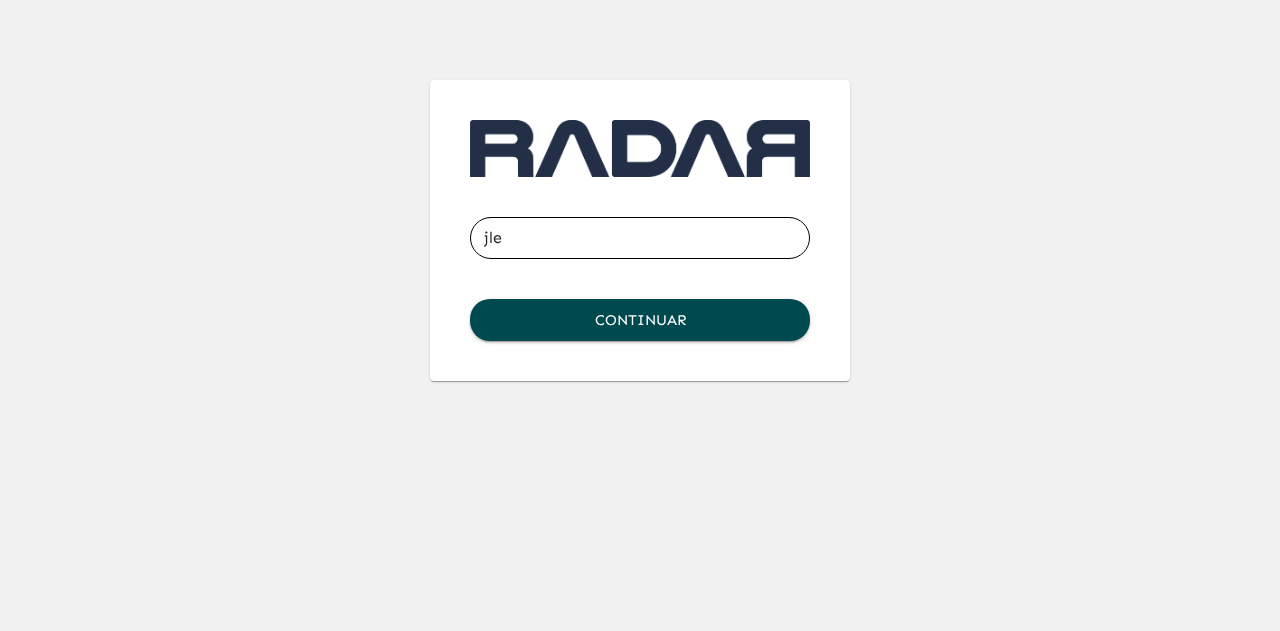 type on "[EMAIL_ADDRESS][DOMAIN_NAME]" 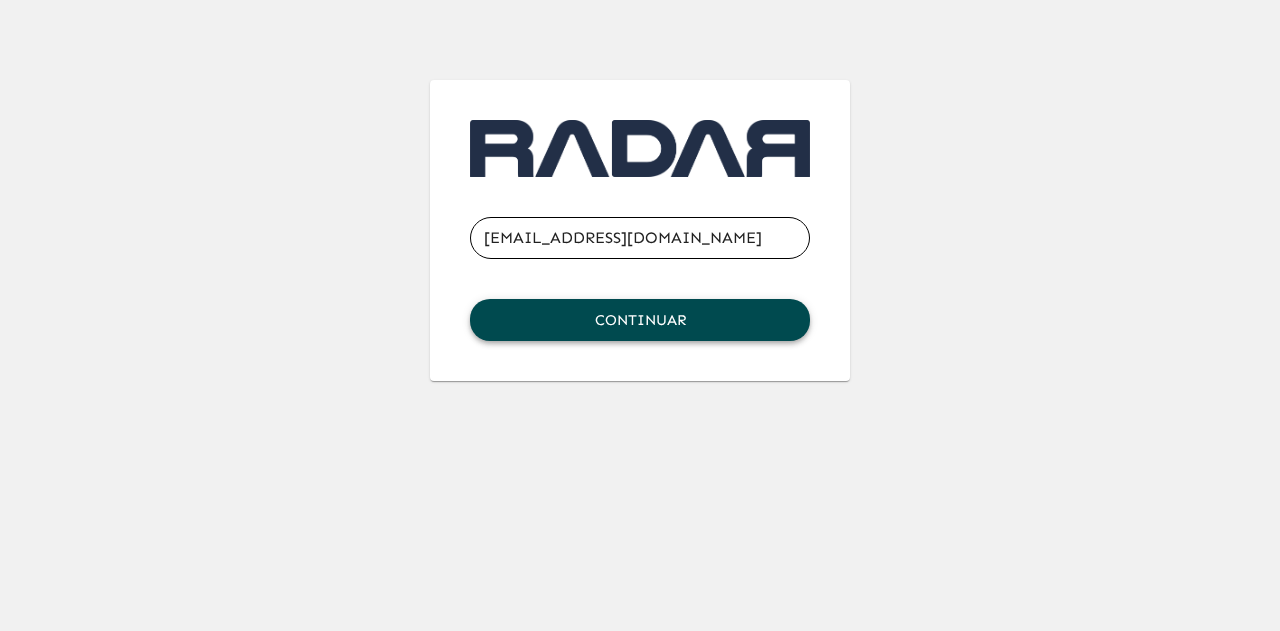click on "Continuar" at bounding box center (640, 320) 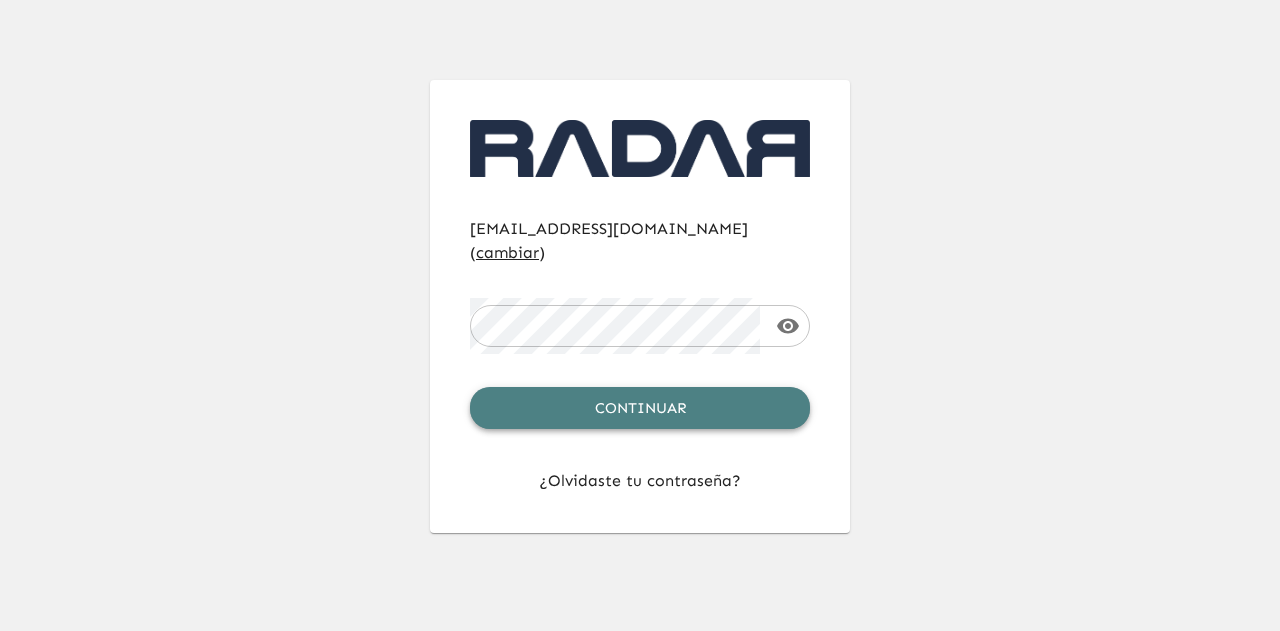 click on "Continuar" at bounding box center [640, 408] 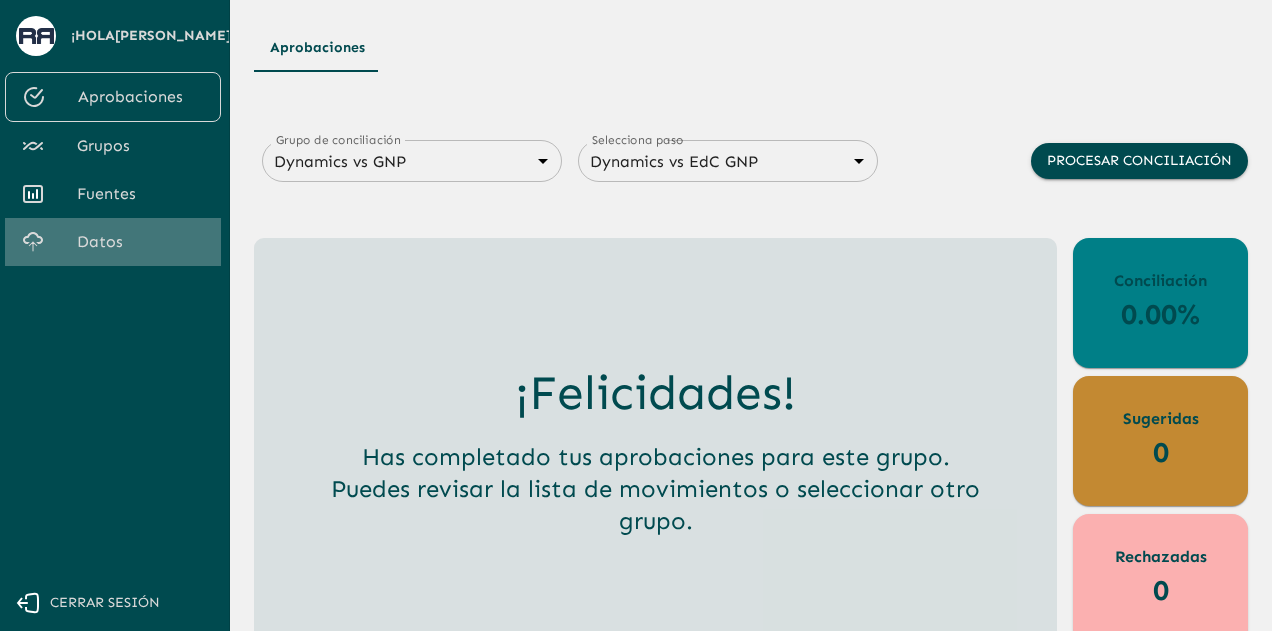click on "Datos" at bounding box center (141, 242) 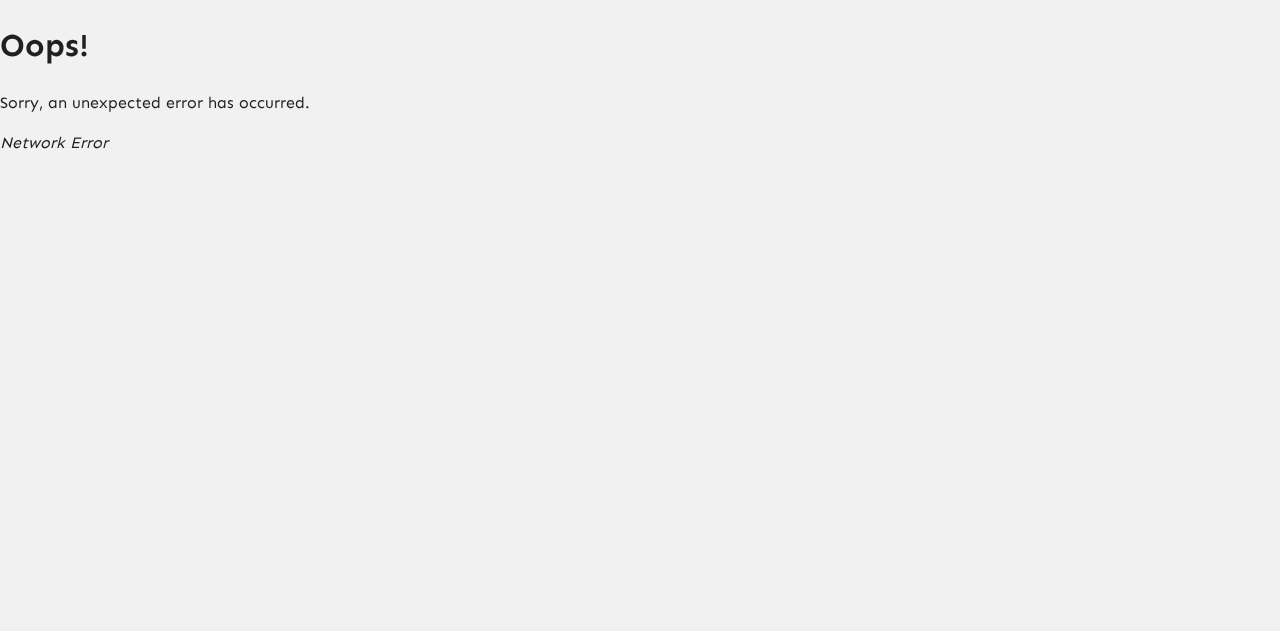 click on "Oops! Sorry, an unexpected error has occurred. Network Error" at bounding box center [640, 85] 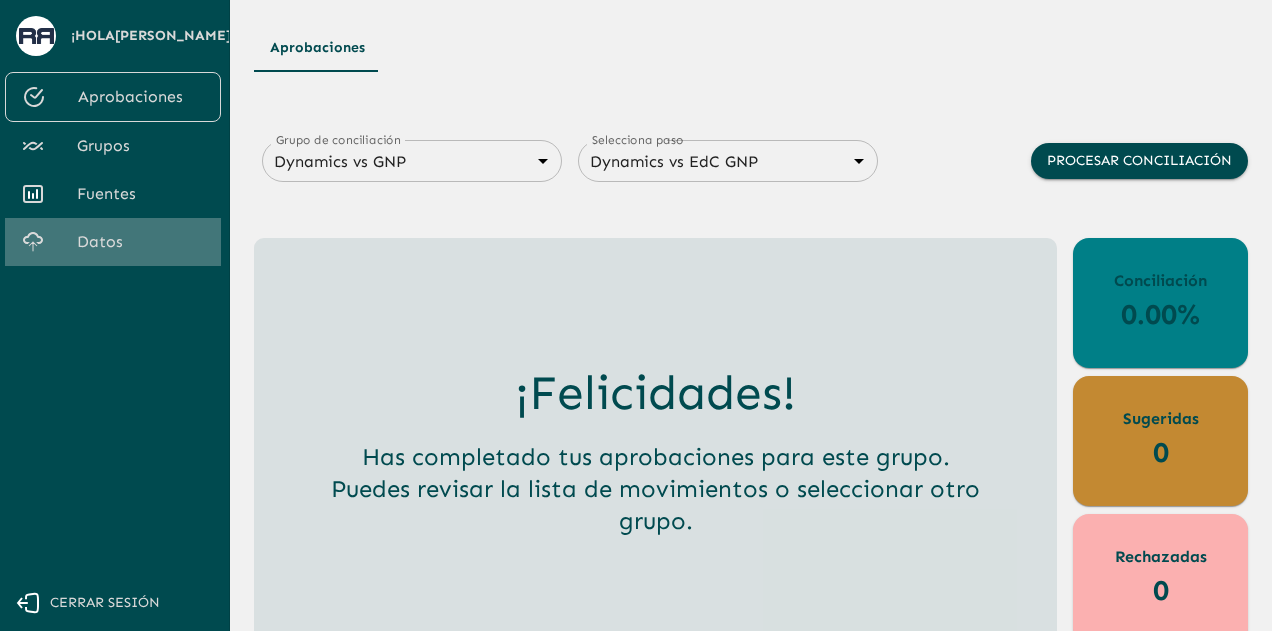 click on "Datos" at bounding box center (141, 242) 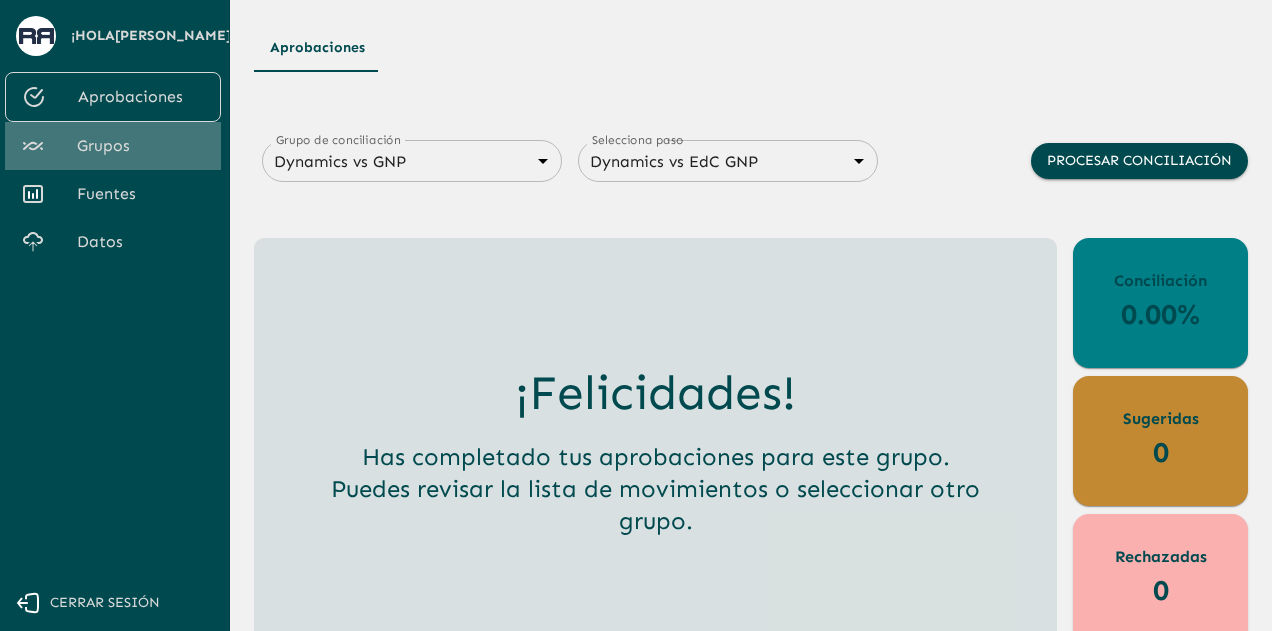 click on "Grupos" at bounding box center [141, 146] 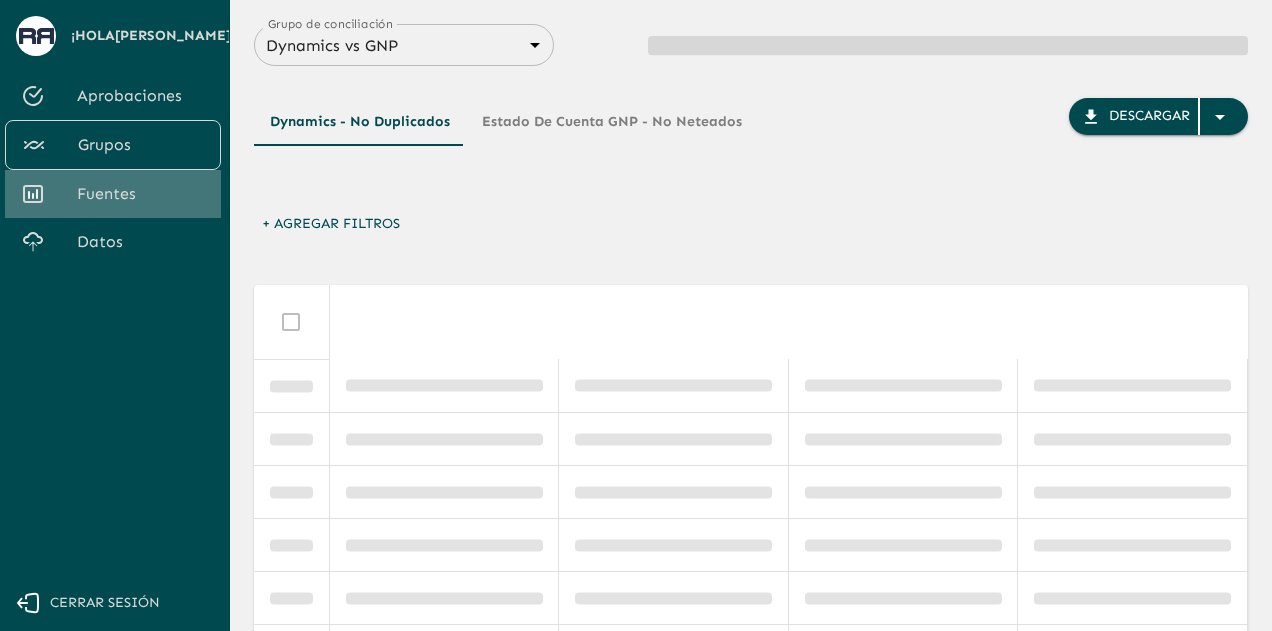 click on "Fuentes" at bounding box center [141, 194] 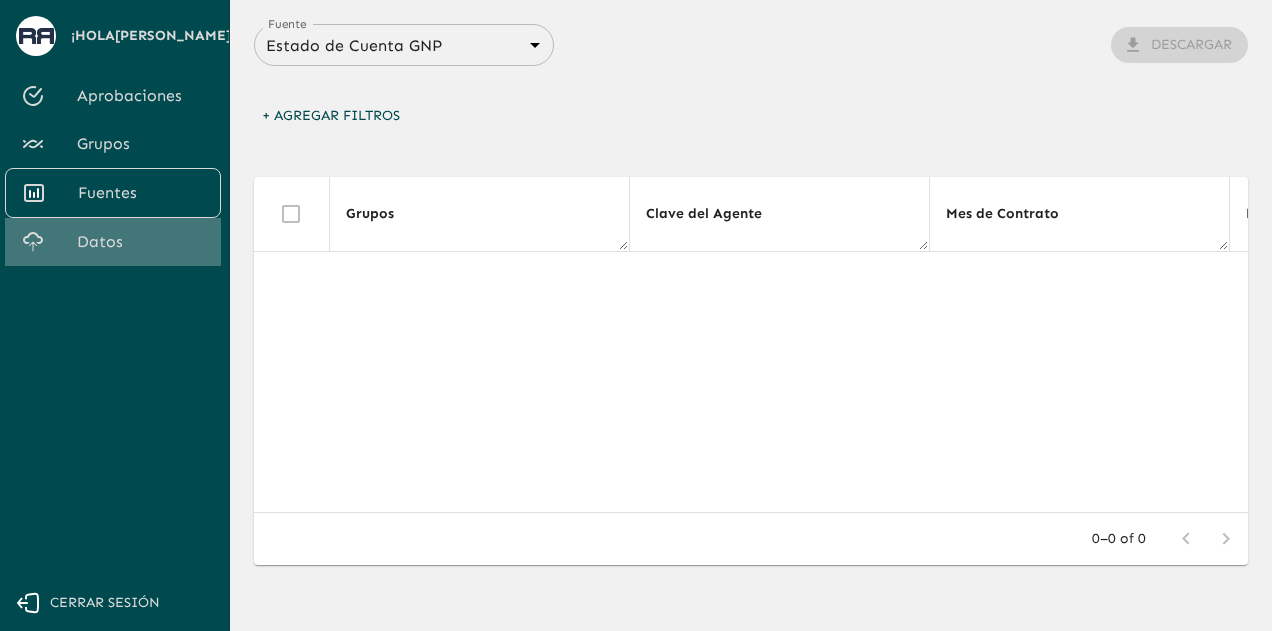 click on "Datos" at bounding box center (141, 242) 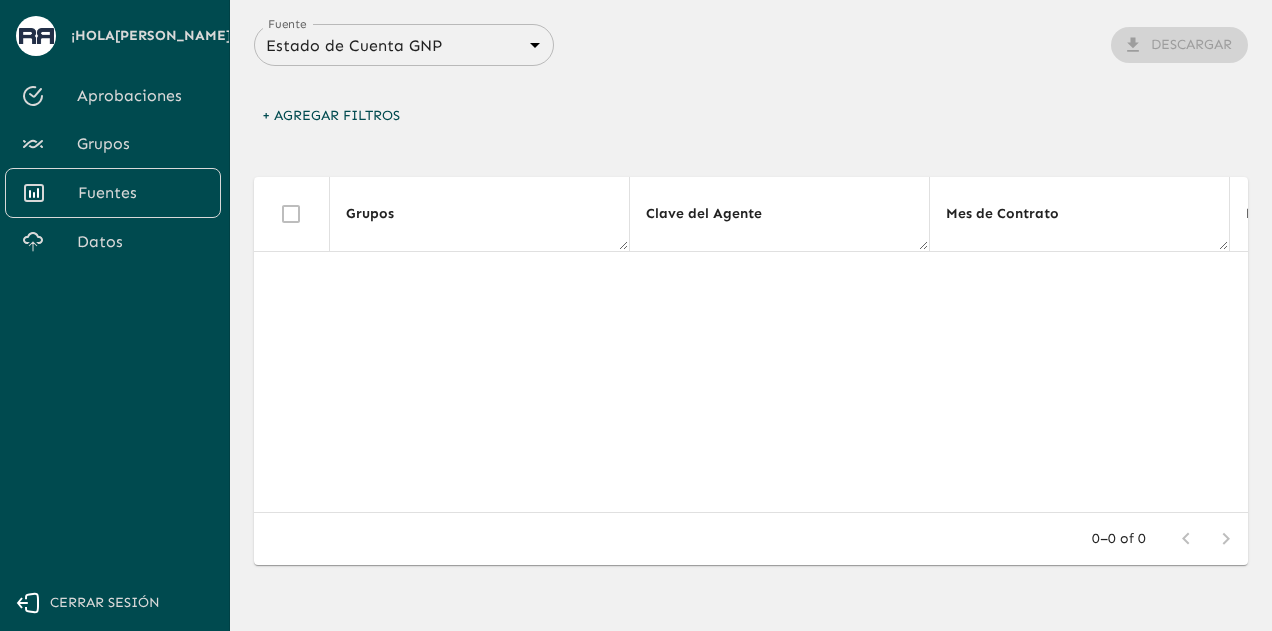 click on "Cerrar sesión" at bounding box center (105, 603) 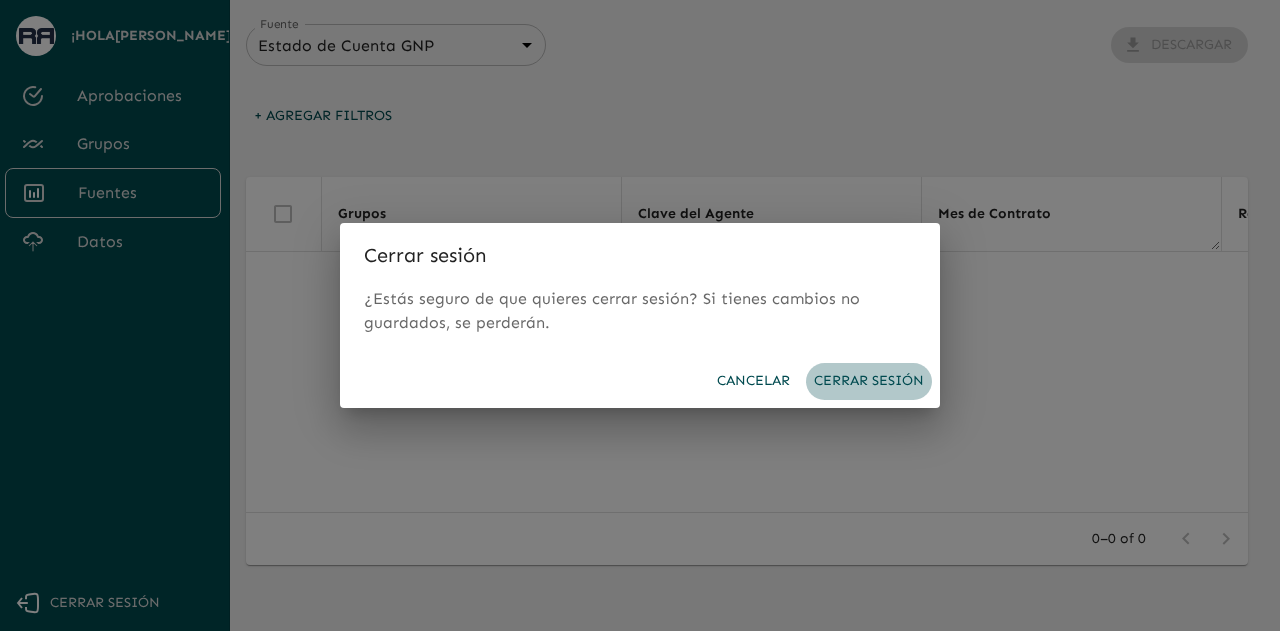 click on "Cerrar sesión" at bounding box center (869, 381) 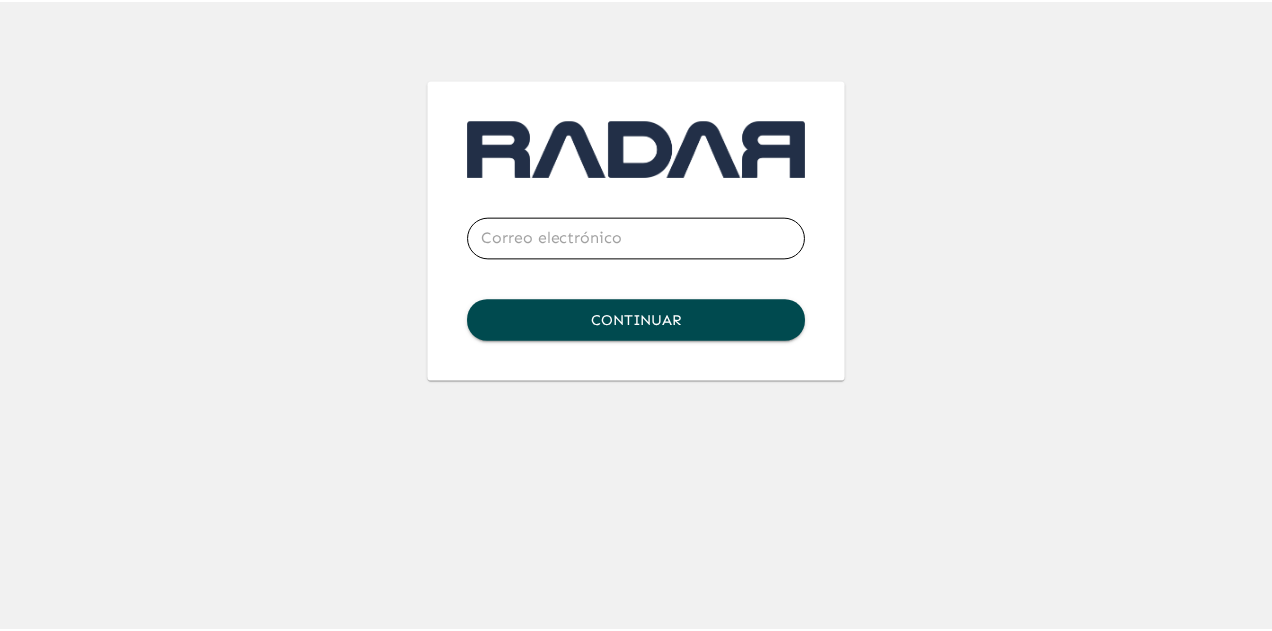 scroll, scrollTop: 0, scrollLeft: 0, axis: both 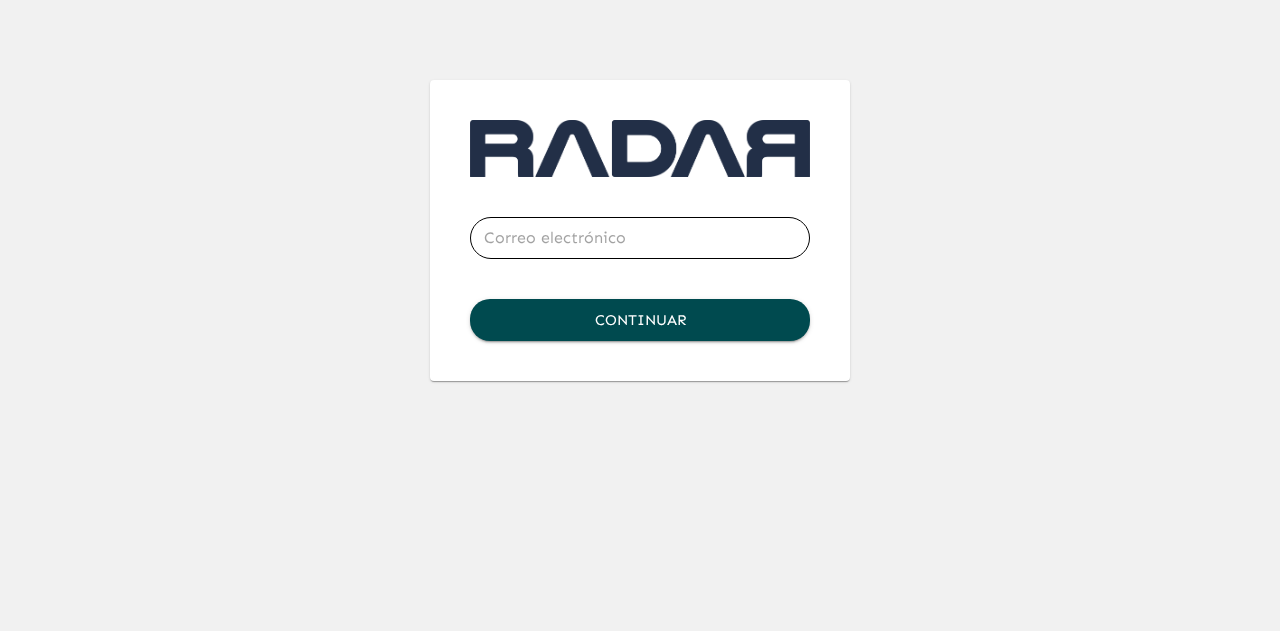 click at bounding box center [640, 238] 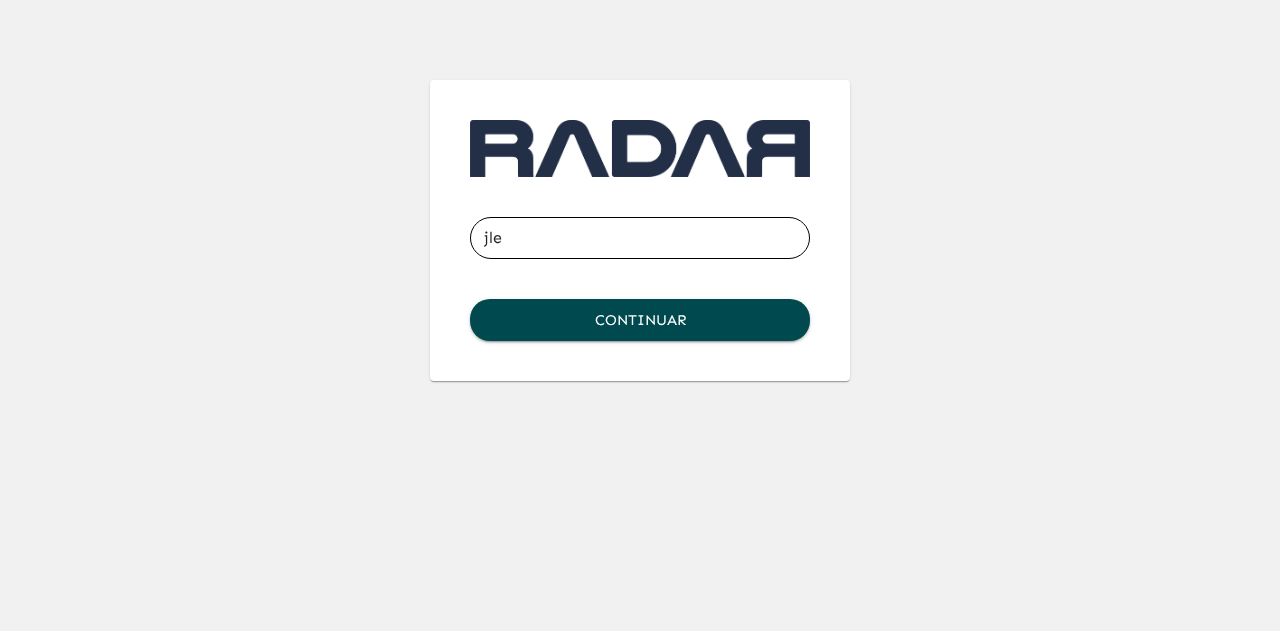 type on "[EMAIL_ADDRESS][DOMAIN_NAME]" 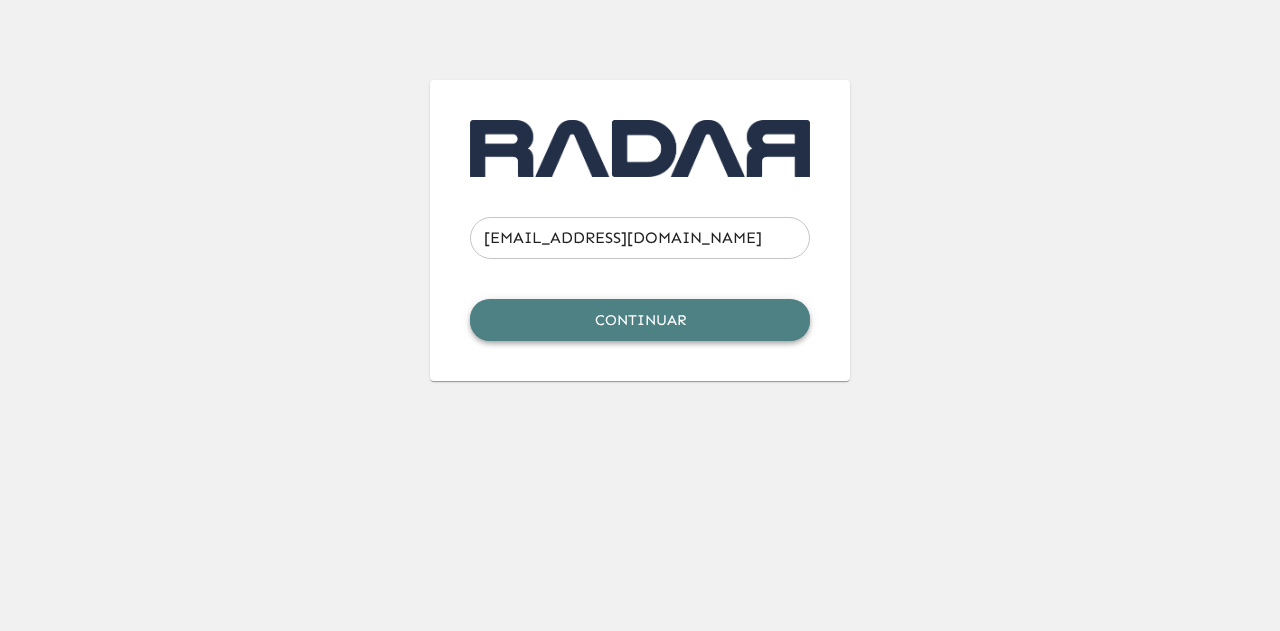 click on "Continuar" at bounding box center (640, 320) 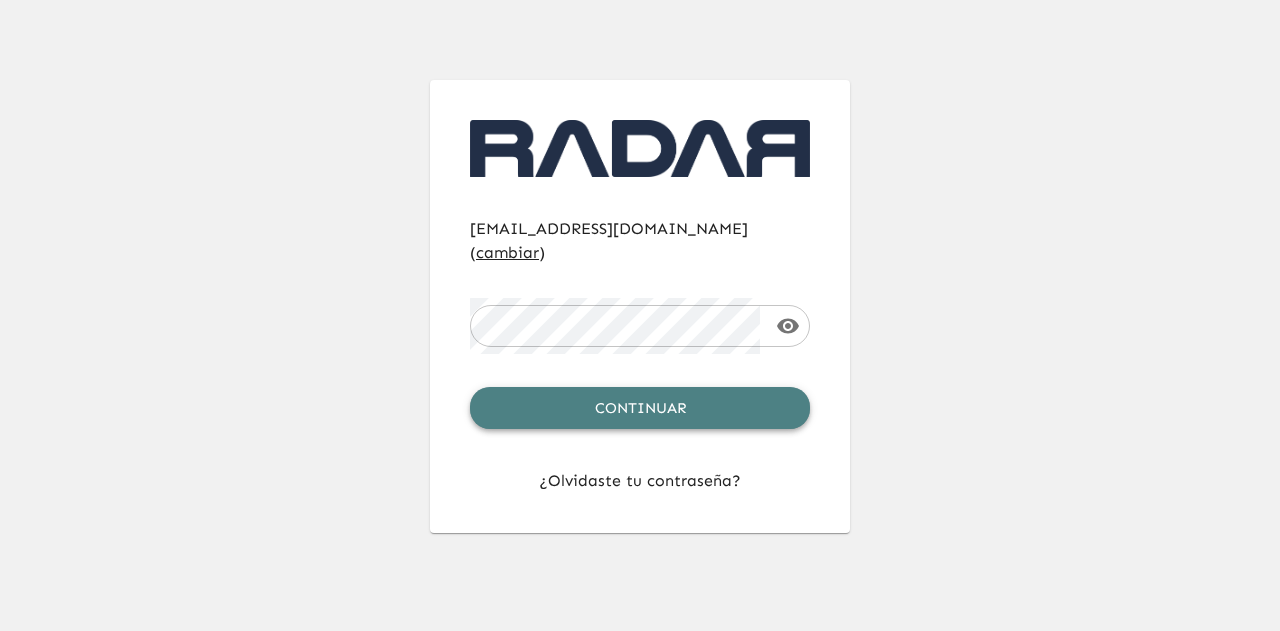click on "Continuar" at bounding box center [640, 408] 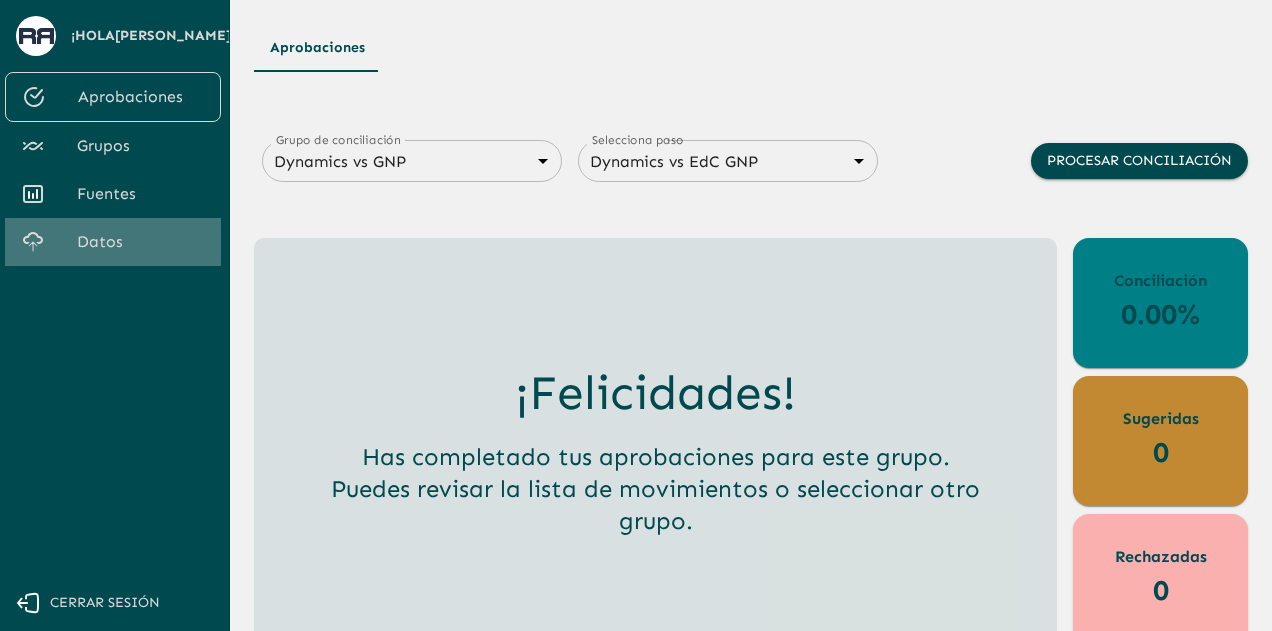 click on "Datos" at bounding box center (141, 242) 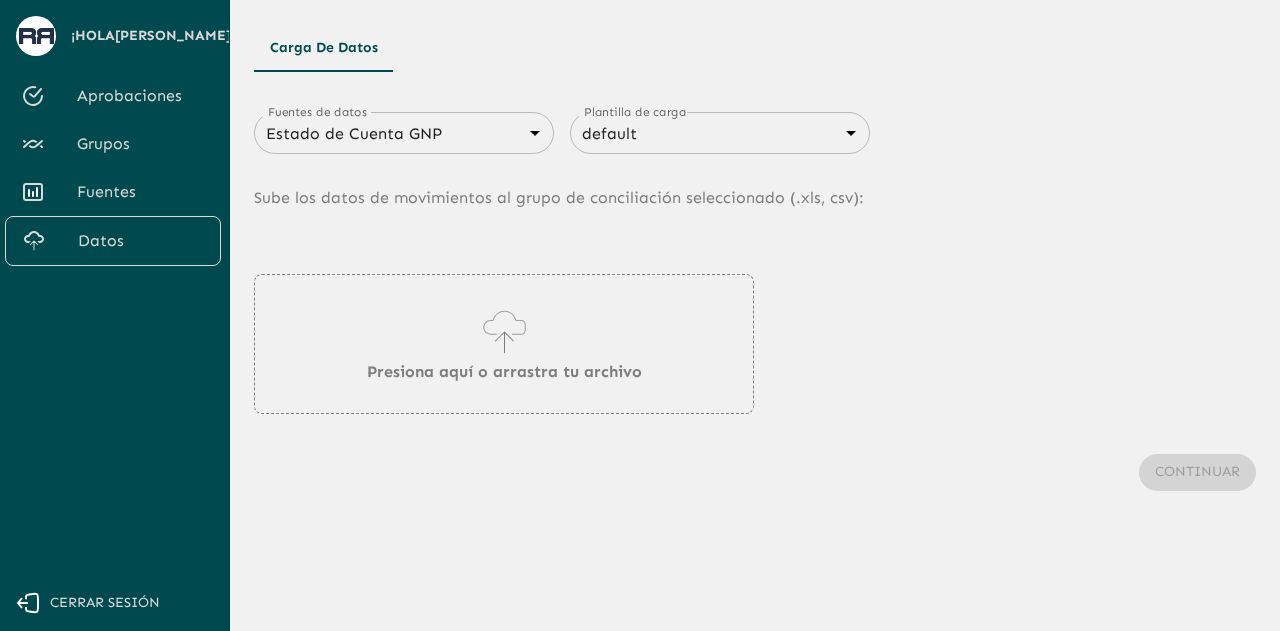click on "Continuar" at bounding box center [755, 472] 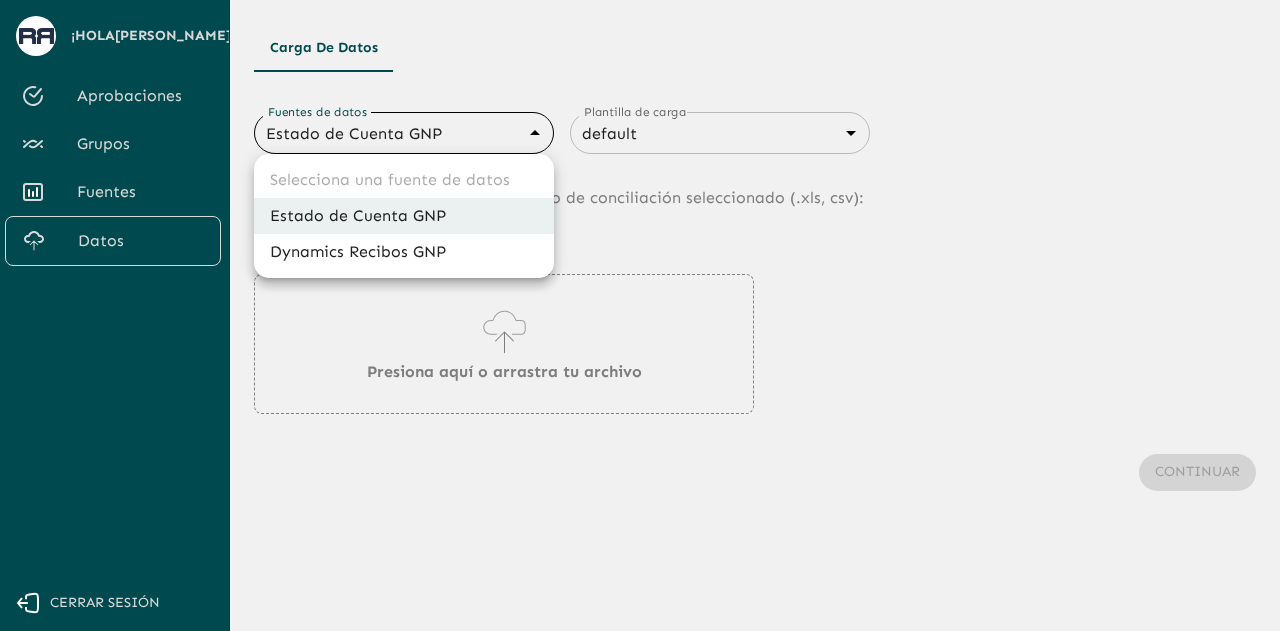 click on "Se están procesando los movimientos. Algunas acciones permanecerán deshabilitadas, por favor espera... ¡Hola  Juana ! Aprobaciones Grupos Fuentes Datos   Cerrar sesión   Carga de Datos Fuentes de datos Estado de Cuenta GNP 68360e545ed9181a8245dd9b Fuentes de datos Plantilla de carga default 68405816993b98be2d8f622c Fuentes de datos Sube los datos de movimientos al grupo de conciliación seleccionado (. xls, csv ): Presiona aquí o arrastra tu archivo   Continuar
Selecciona una fuente de datos Estado de Cuenta GNP Dynamics Recibos GNP" at bounding box center [640, 315] 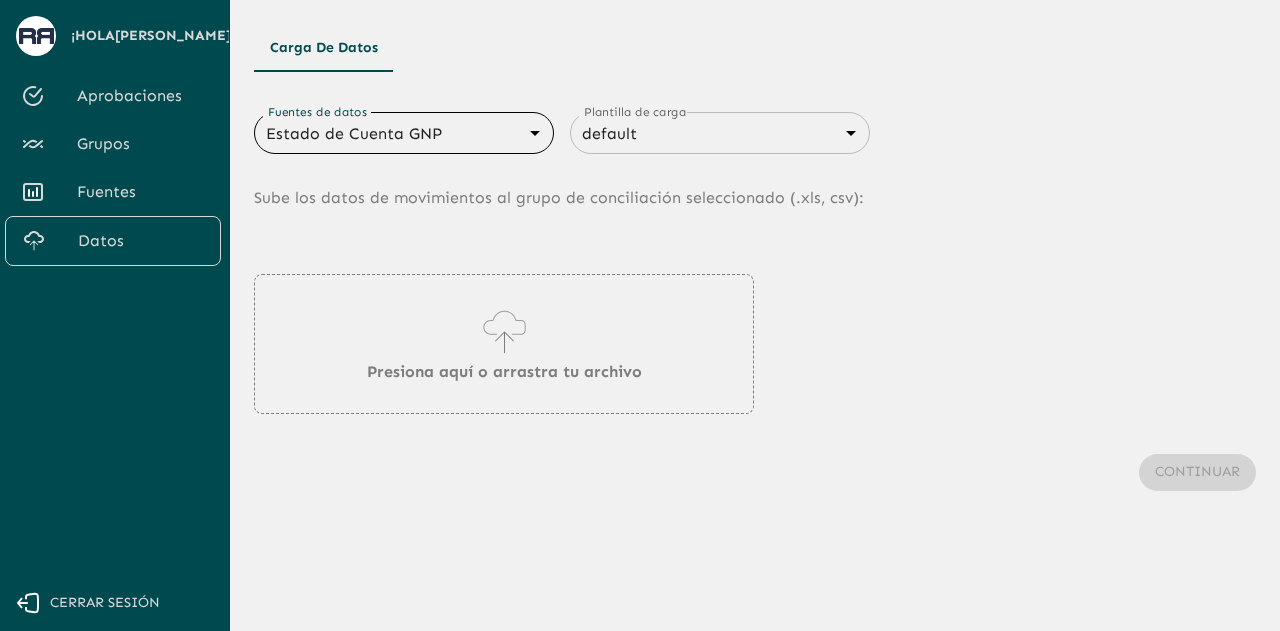 click on "Se están procesando los movimientos. Algunas acciones permanecerán deshabilitadas, por favor espera... ¡Hola  Juana ! Aprobaciones Grupos Fuentes Datos   Cerrar sesión   Carga de Datos Fuentes de datos Estado de Cuenta GNP 68360e545ed9181a8245dd9b Fuentes de datos Plantilla de carga default 68405816993b98be2d8f622c Fuentes de datos Sube los datos de movimientos al grupo de conciliación seleccionado (. xls, csv ): Presiona aquí o arrastra tu archivo   Continuar" at bounding box center [640, 315] 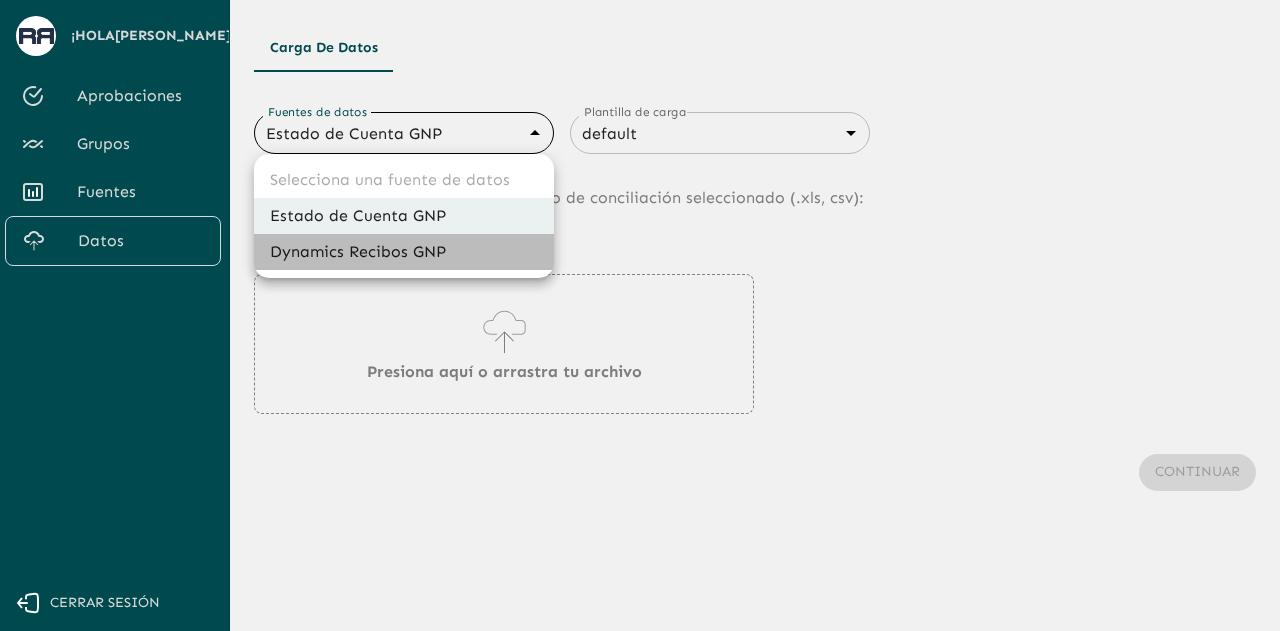 click on "Dynamics Recibos GNP" at bounding box center (404, 252) 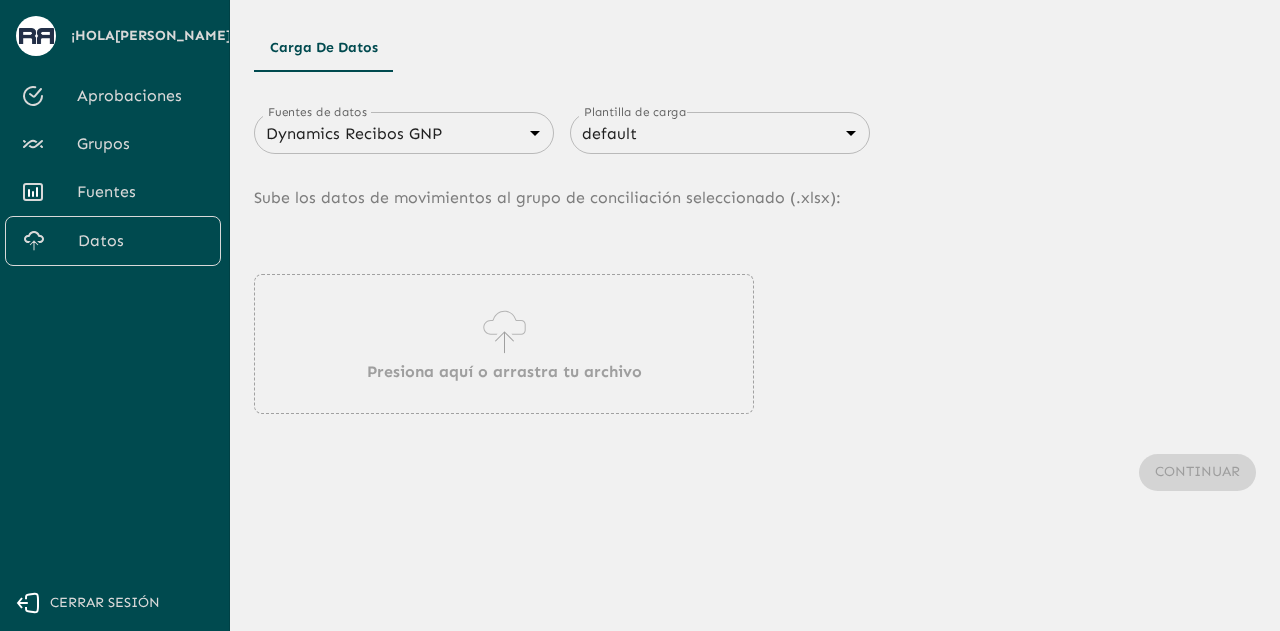 click on "Presiona aquí o arrastra tu archivo" at bounding box center (504, 344) 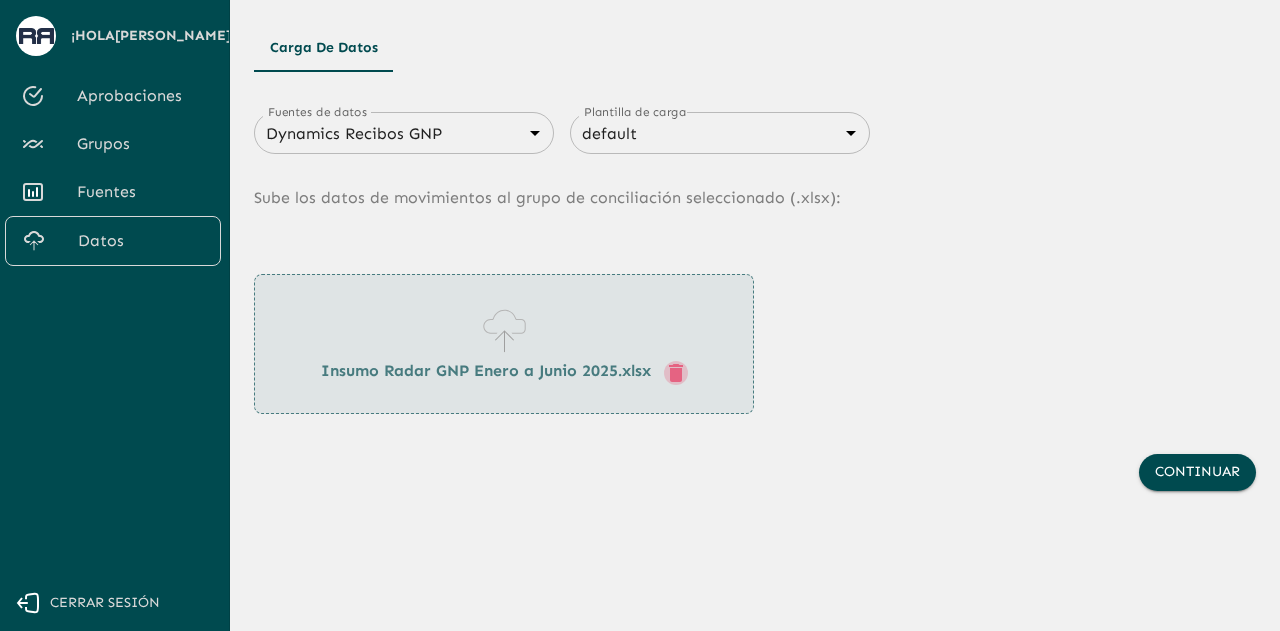 click 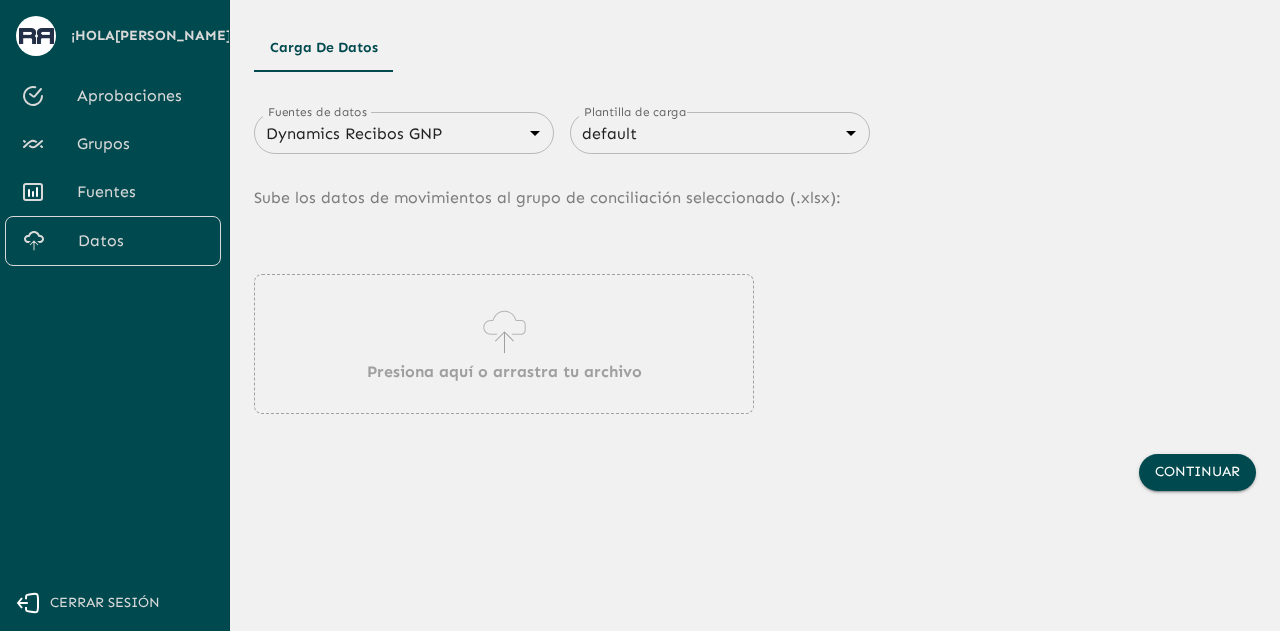click on "Presiona aquí o arrastra tu archivo" at bounding box center [504, 372] 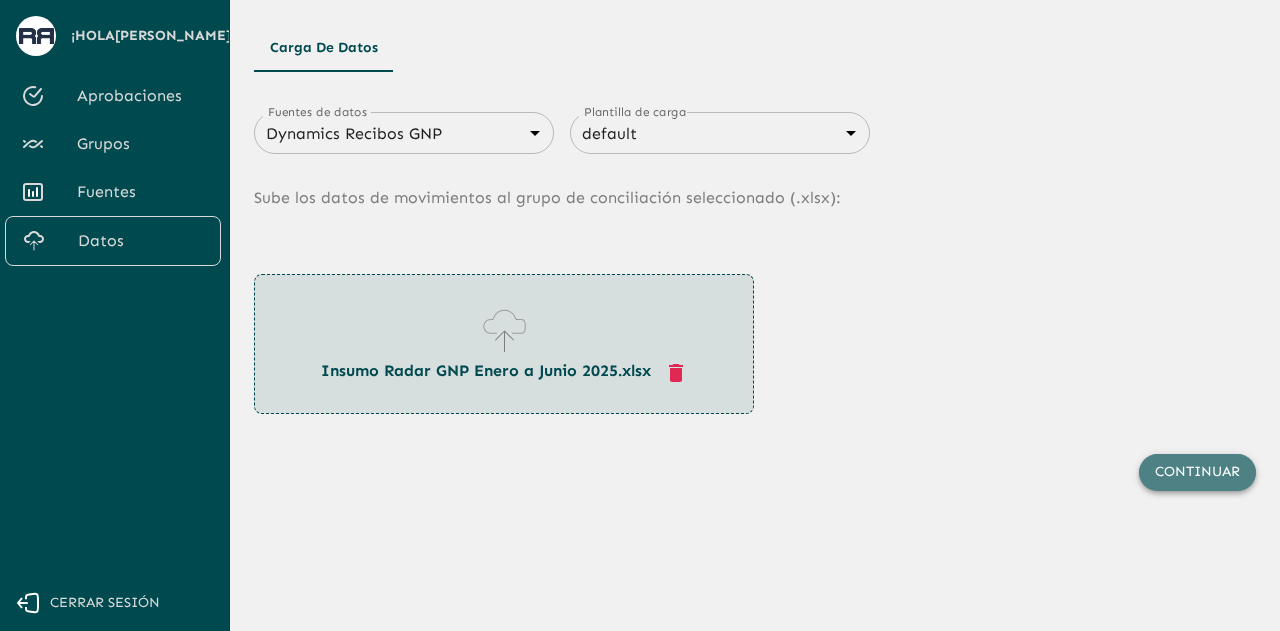 click on "Continuar" at bounding box center [1197, 472] 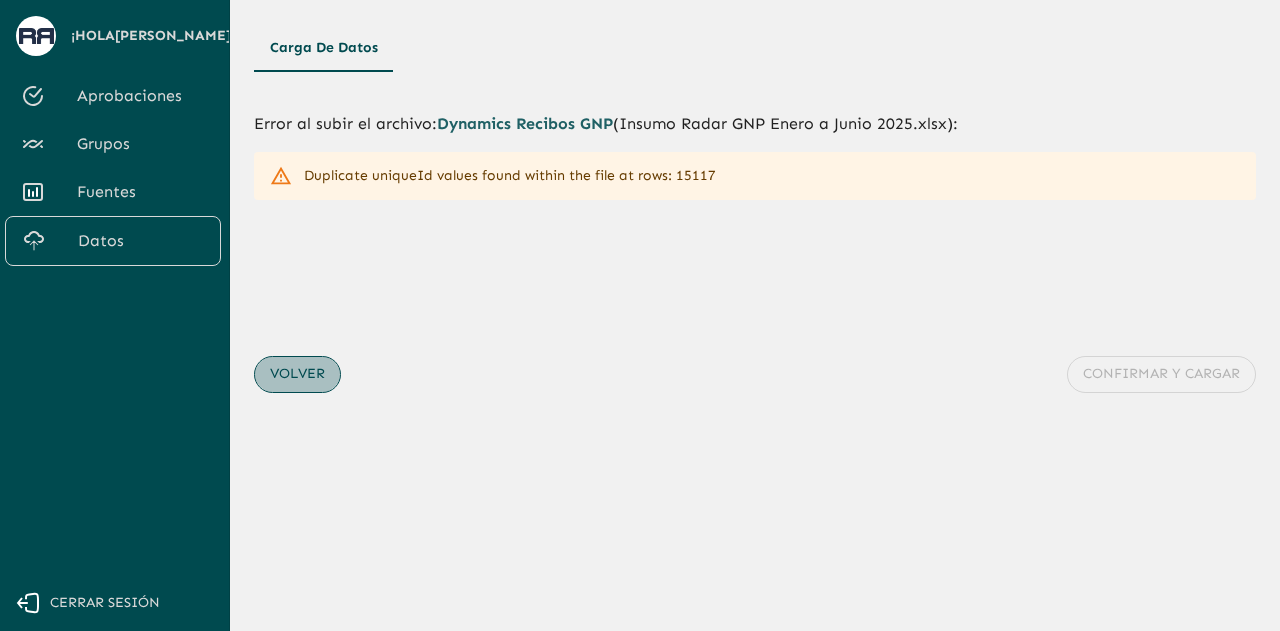 click on "Volver" at bounding box center [297, 374] 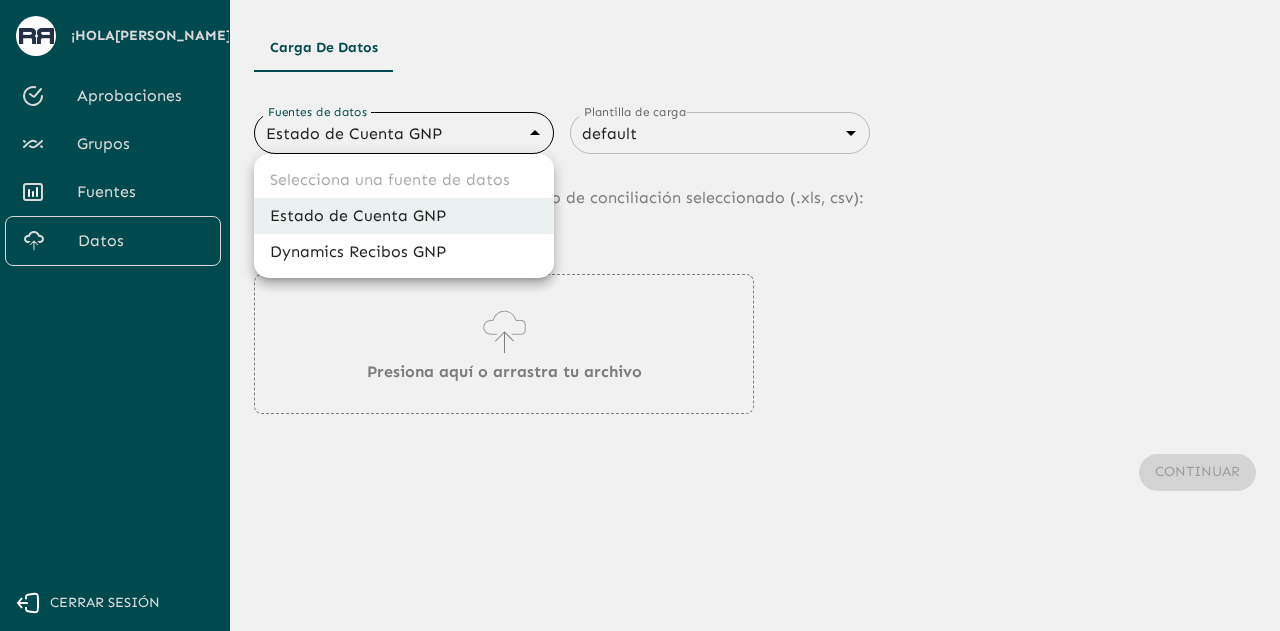 click on "Se están procesando los movimientos. Algunas acciones permanecerán deshabilitadas, por favor espera... ¡Hola  Juana ! Aprobaciones Grupos Fuentes Datos   Cerrar sesión   Carga de Datos Fuentes de datos Estado de Cuenta GNP 68360e545ed9181a8245dd9b Fuentes de datos Plantilla de carga default 68405816993b98be2d8f622c Fuentes de datos Sube los datos de movimientos al grupo de conciliación seleccionado (. xls, csv ): Presiona aquí o arrastra tu archivo   Continuar
Selecciona una fuente de datos Estado de Cuenta GNP Dynamics Recibos GNP" at bounding box center (640, 315) 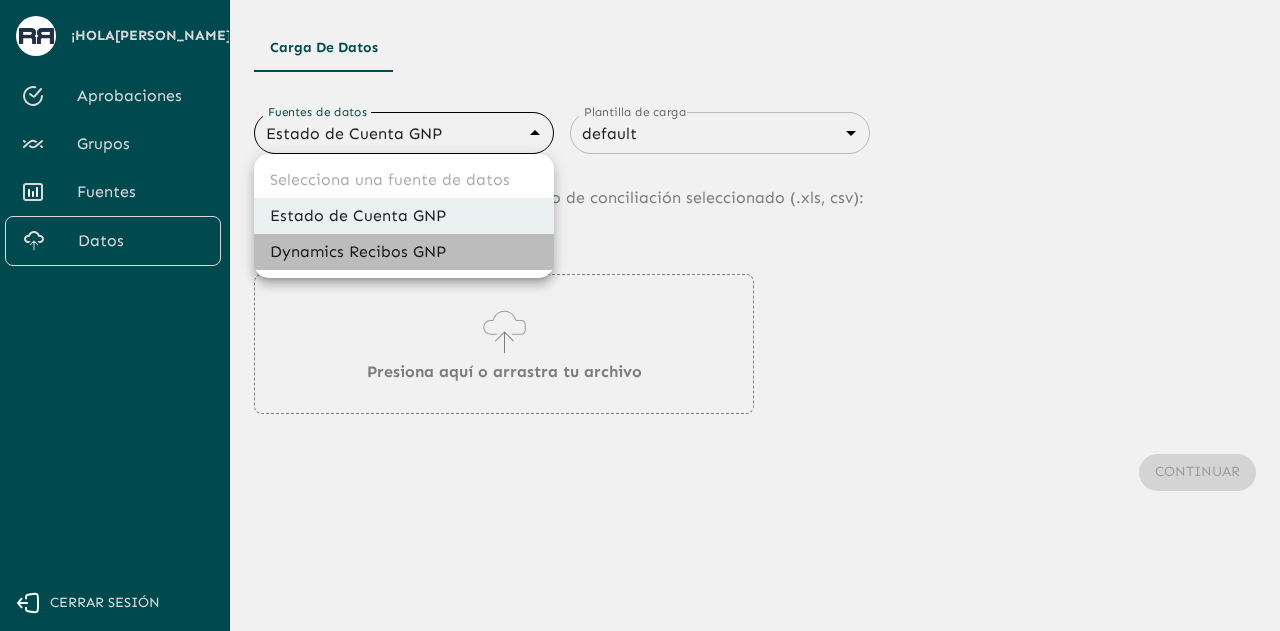 click on "Dynamics Recibos GNP" at bounding box center [404, 252] 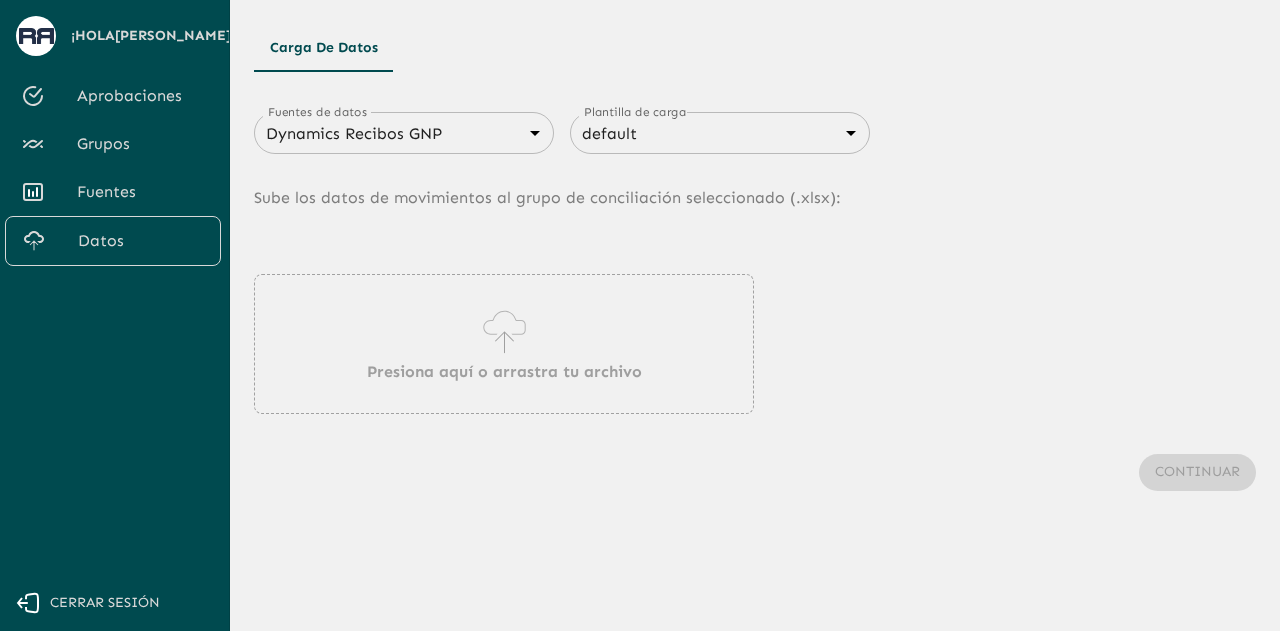 click on "Presiona aquí o arrastra tu archivo" at bounding box center [504, 372] 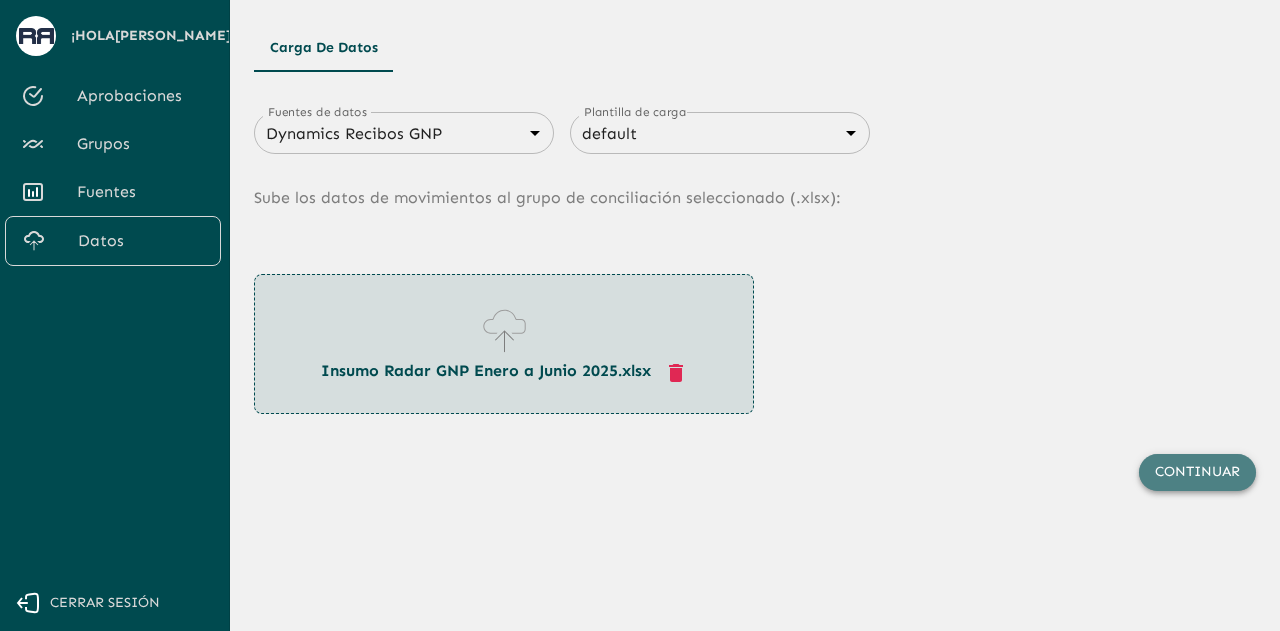 click on "Continuar" at bounding box center [1197, 472] 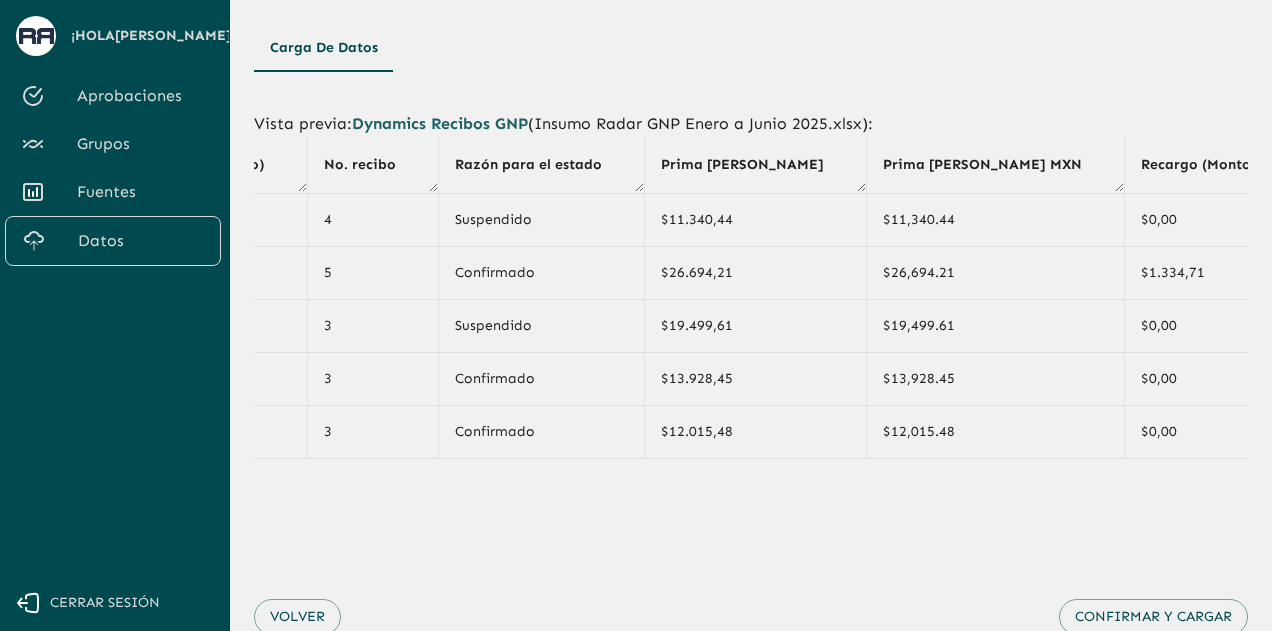 scroll, scrollTop: 0, scrollLeft: 1431, axis: horizontal 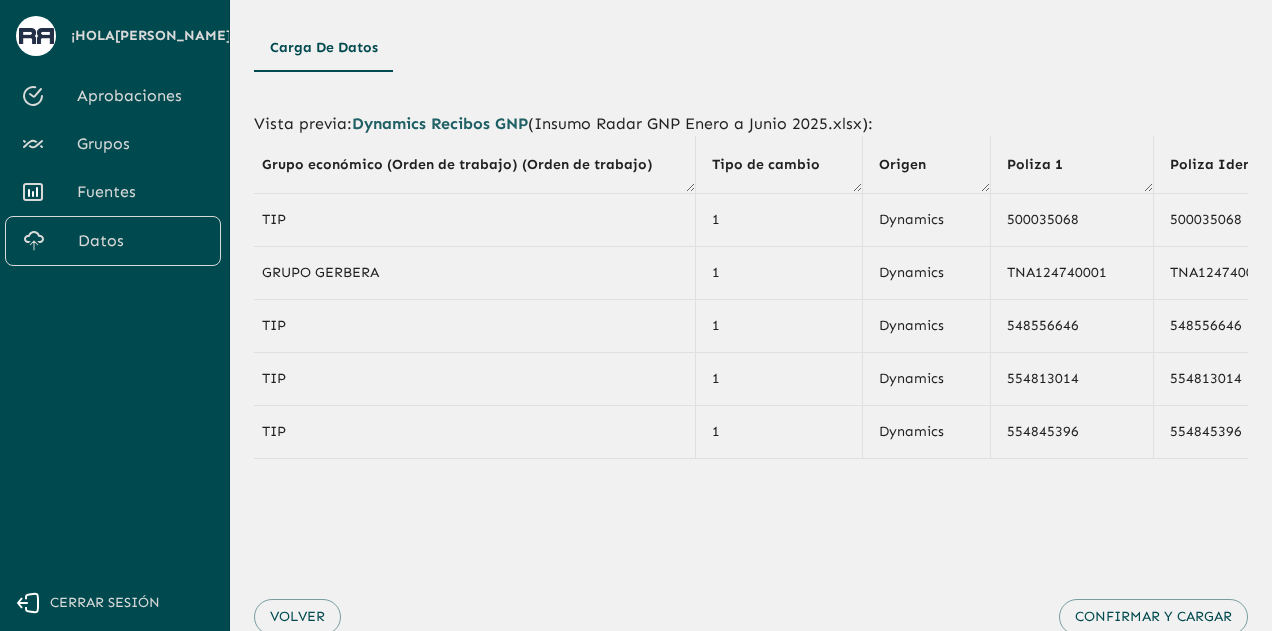 drag, startPoint x: 1120, startPoint y: 565, endPoint x: 1100, endPoint y: 561, distance: 20.396078 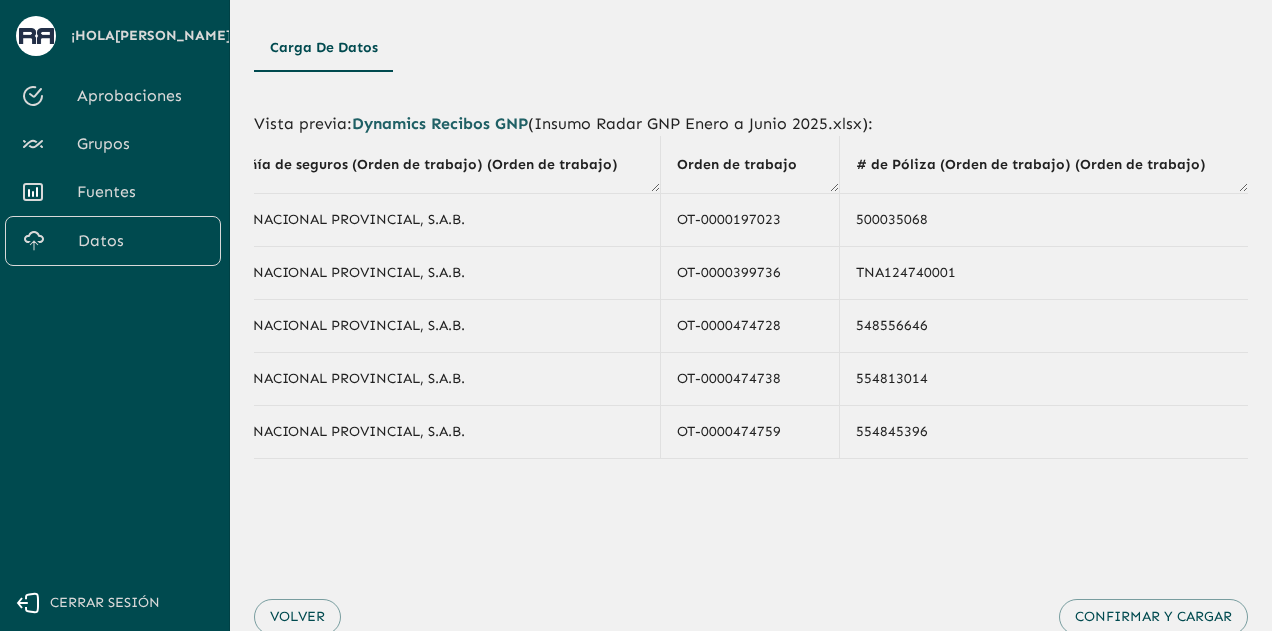 scroll, scrollTop: 0, scrollLeft: 0, axis: both 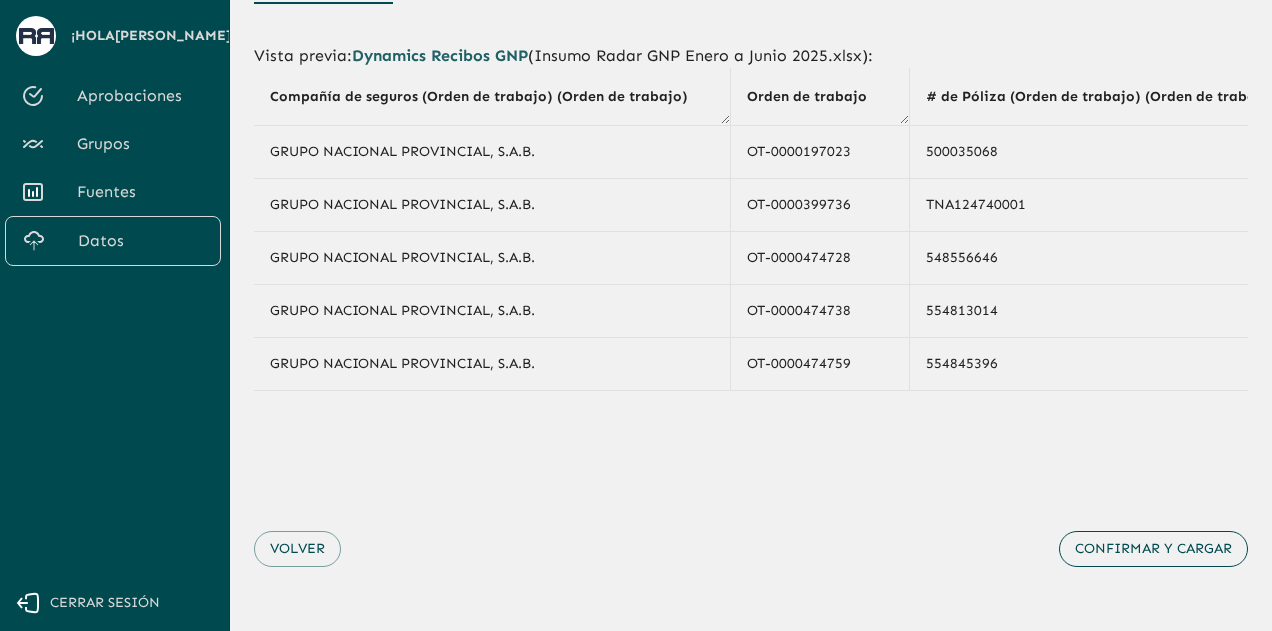 click on "Confirmar y cargar" at bounding box center [1153, 549] 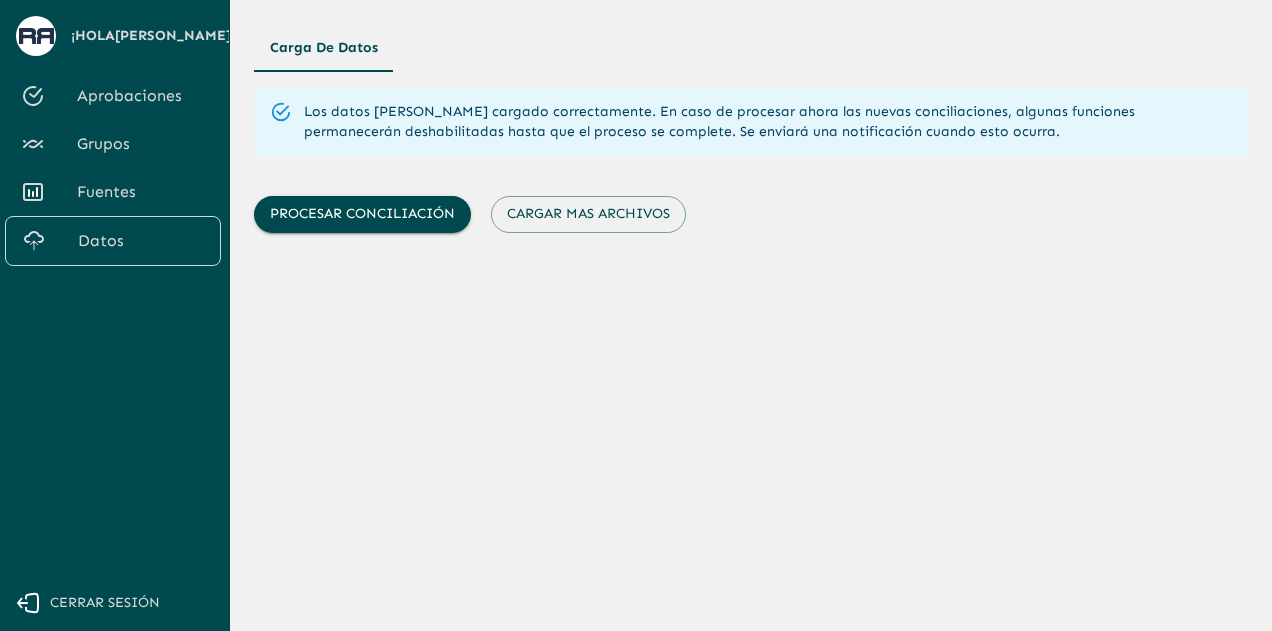 scroll, scrollTop: 0, scrollLeft: 0, axis: both 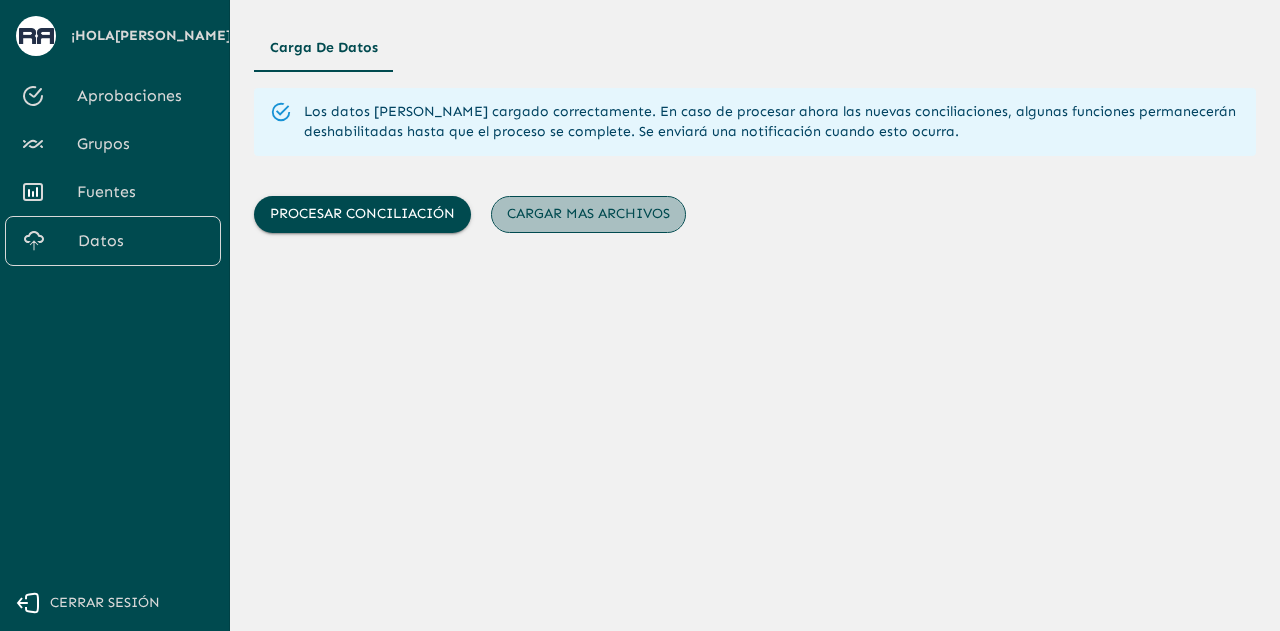 click on "Cargar mas archivos" at bounding box center (588, 214) 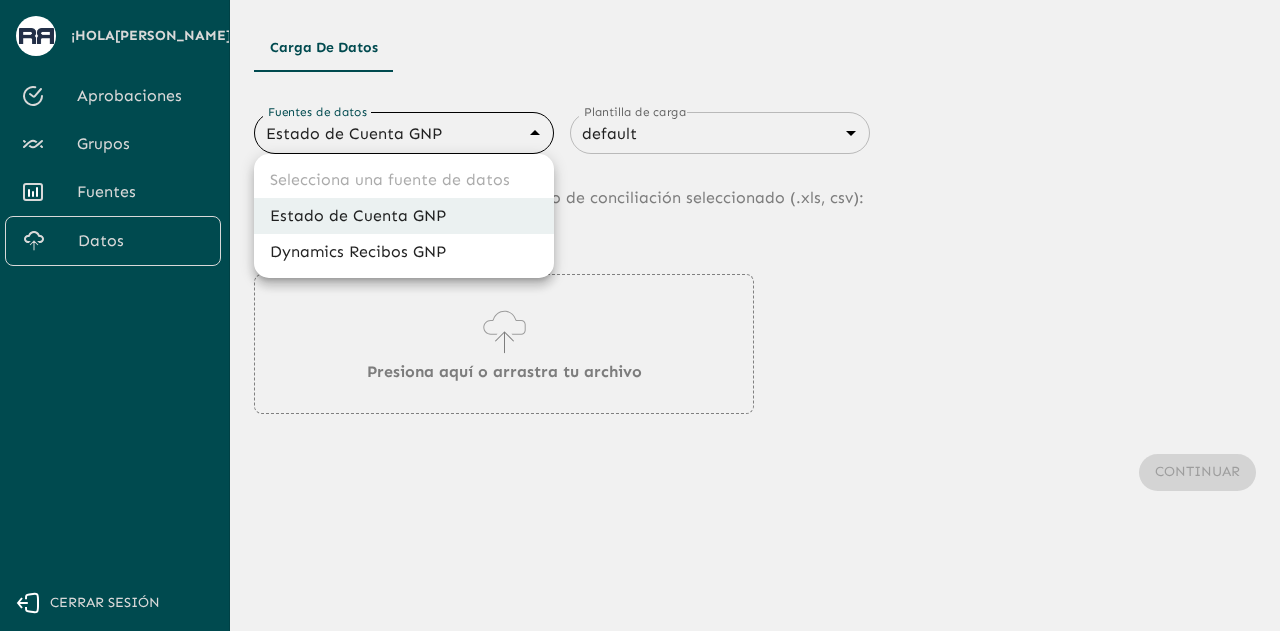 click on "Se están procesando los movimientos. Algunas acciones permanecerán deshabilitadas, por favor espera... ¡Hola  Juana ! Aprobaciones Grupos Fuentes Datos   Cerrar sesión   Carga de Datos Fuentes de datos Estado de Cuenta GNP 68360e545ed9181a8245dd9b Fuentes de datos Plantilla de carga default 68405816993b98be2d8f622c Fuentes de datos Sube los datos de movimientos al grupo de conciliación seleccionado (. xls, csv ): Presiona aquí o arrastra tu archivo   Continuar
Selecciona una fuente de datos Estado de Cuenta GNP Dynamics Recibos GNP" at bounding box center (640, 315) 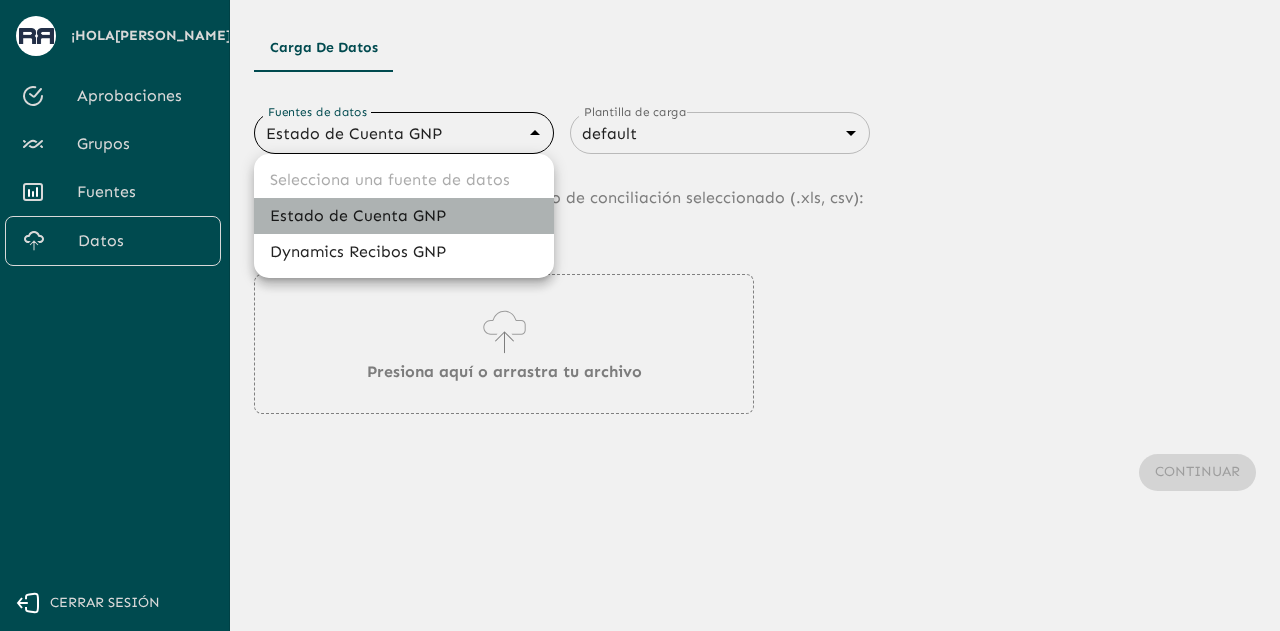 click on "Estado de Cuenta GNP" at bounding box center [404, 216] 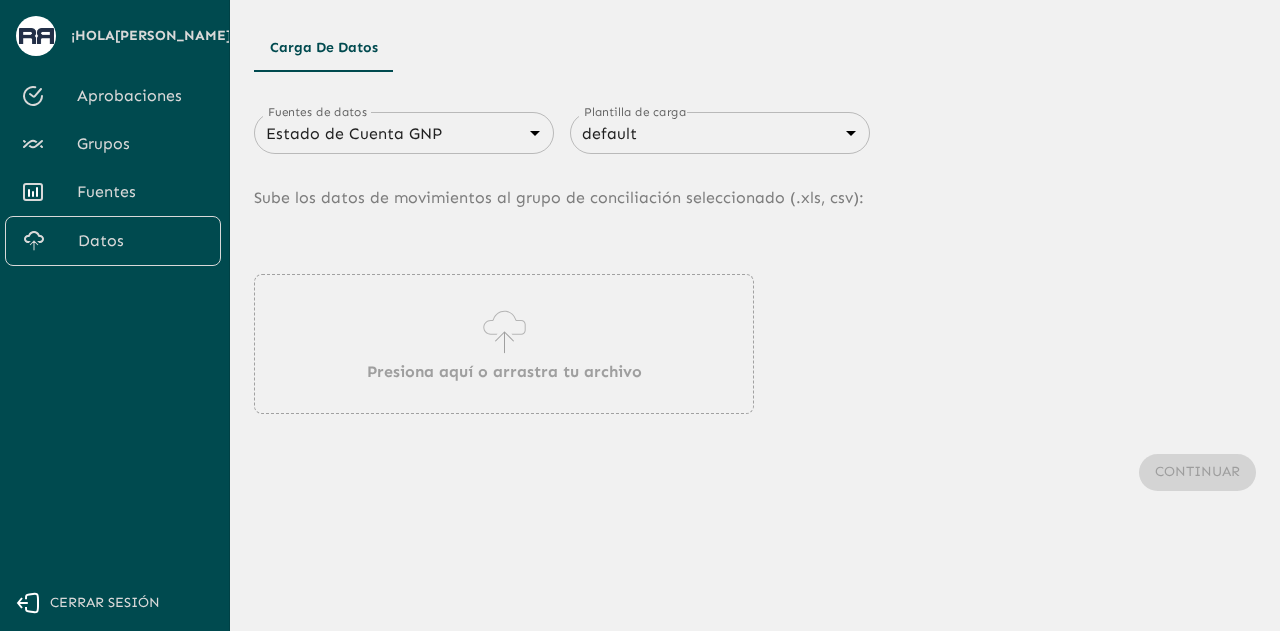 click on "Presiona aquí o arrastra tu archivo" at bounding box center (504, 344) 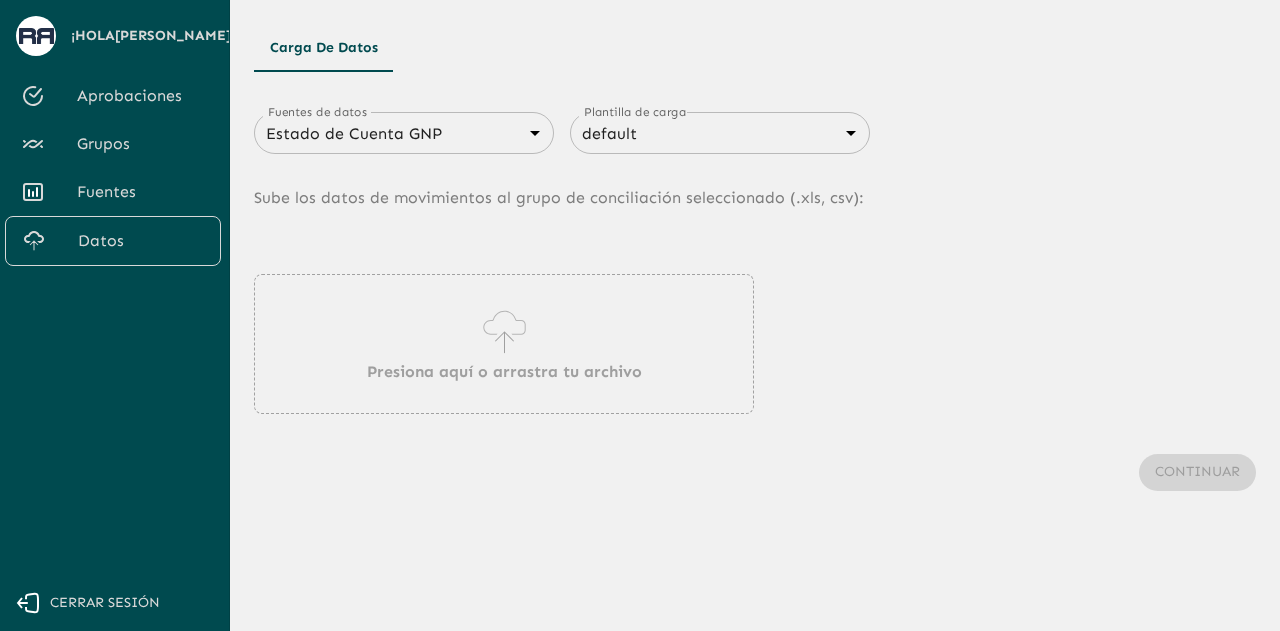 drag, startPoint x: 705, startPoint y: 300, endPoint x: 682, endPoint y: 314, distance: 26.925823 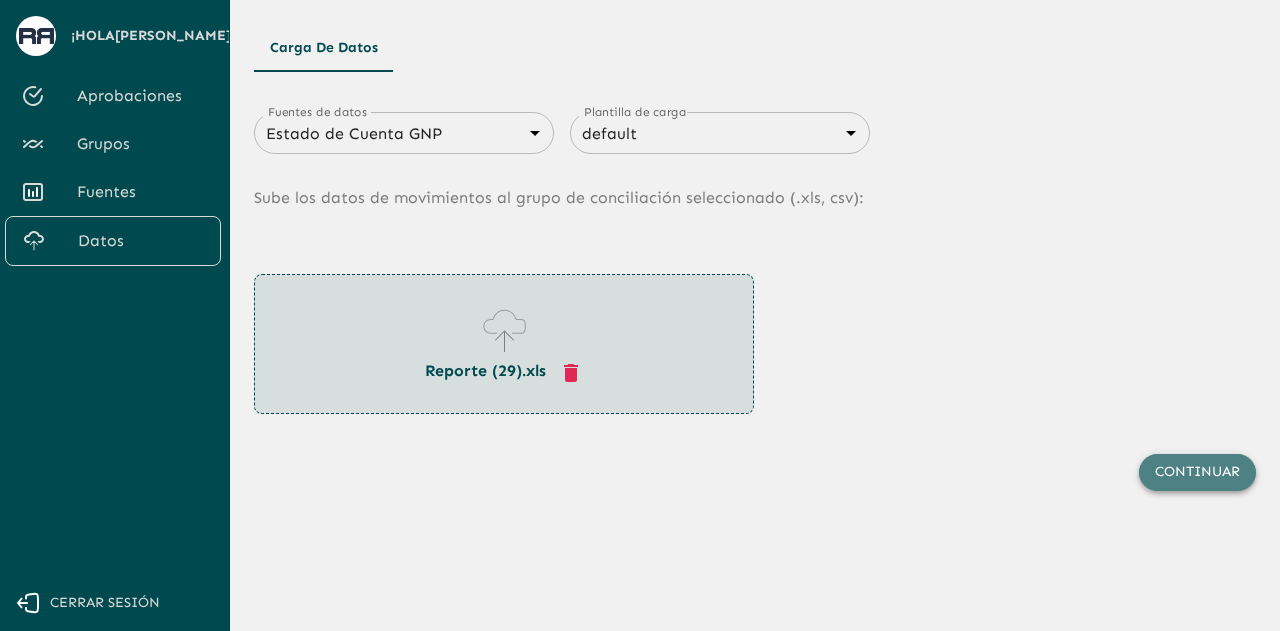 click on "Continuar" at bounding box center [1197, 472] 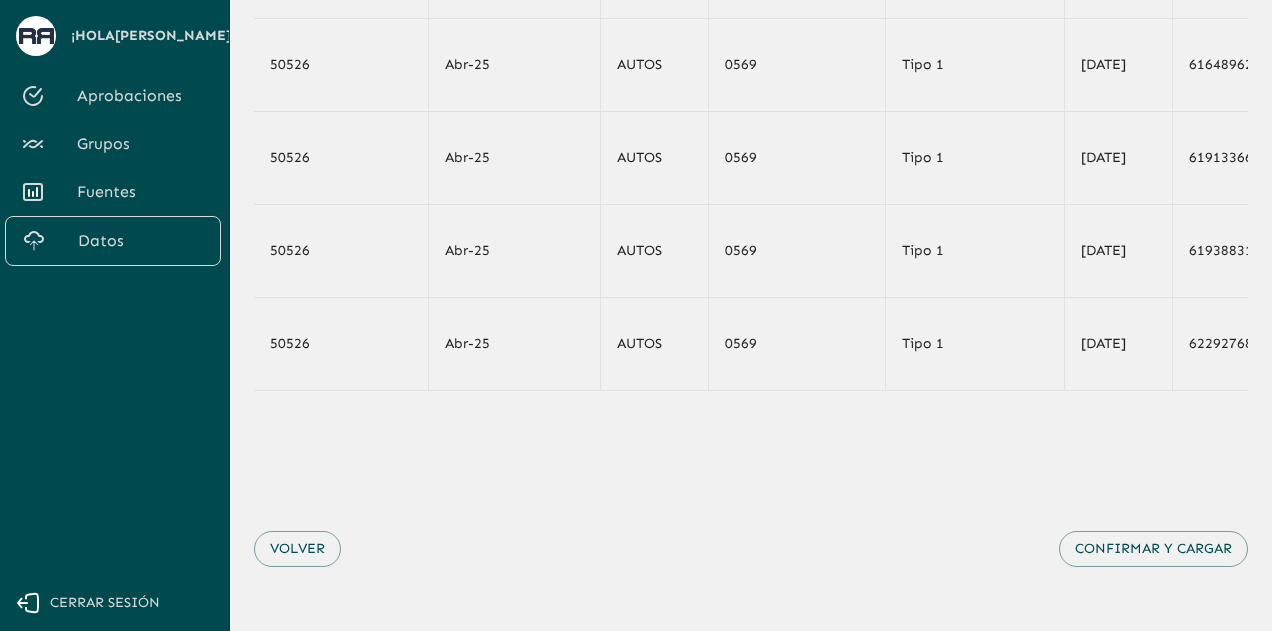 scroll, scrollTop: 274, scrollLeft: 0, axis: vertical 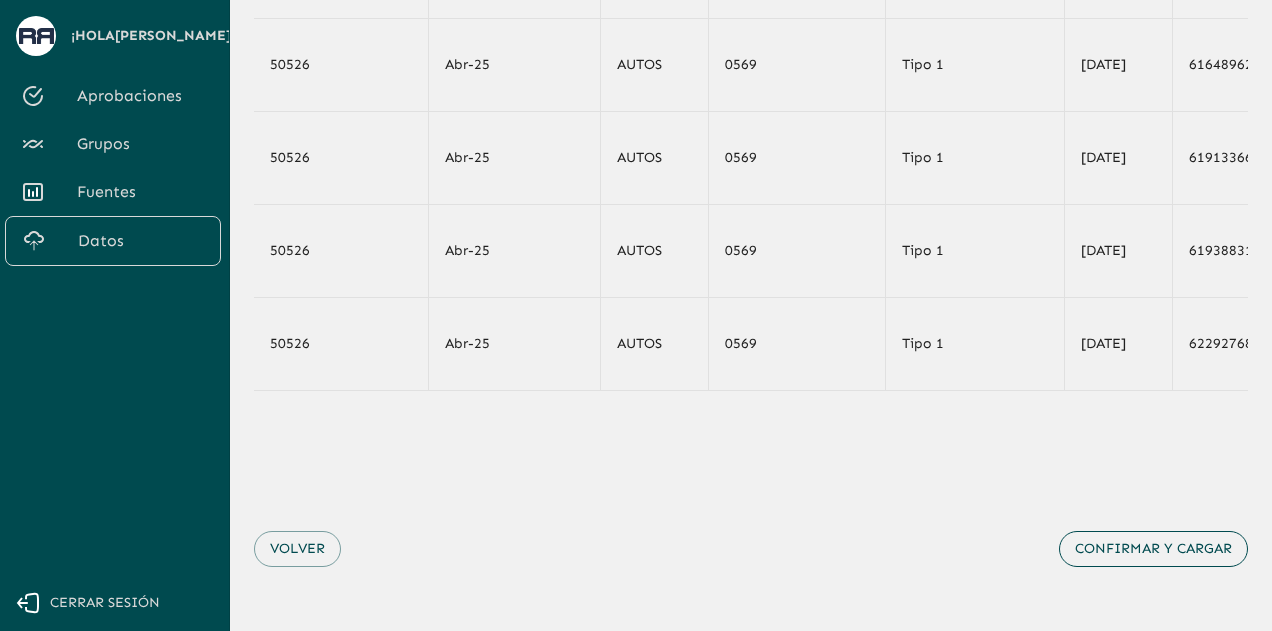 click on "Confirmar y cargar" at bounding box center (1153, 549) 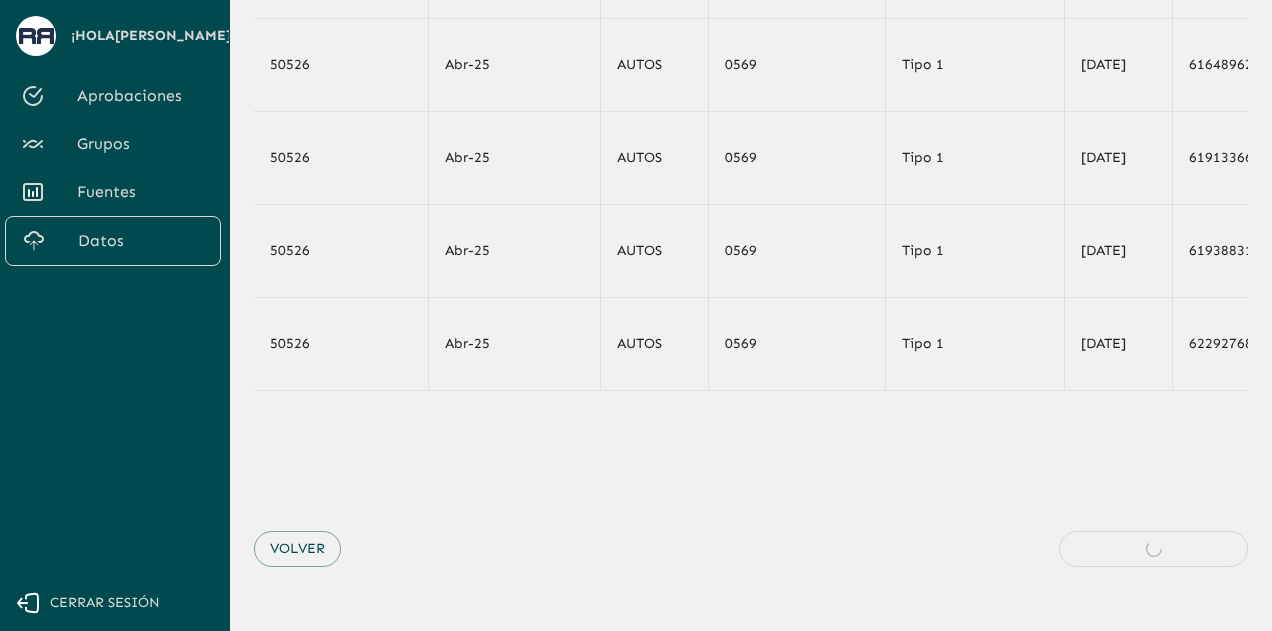 scroll, scrollTop: 0, scrollLeft: 0, axis: both 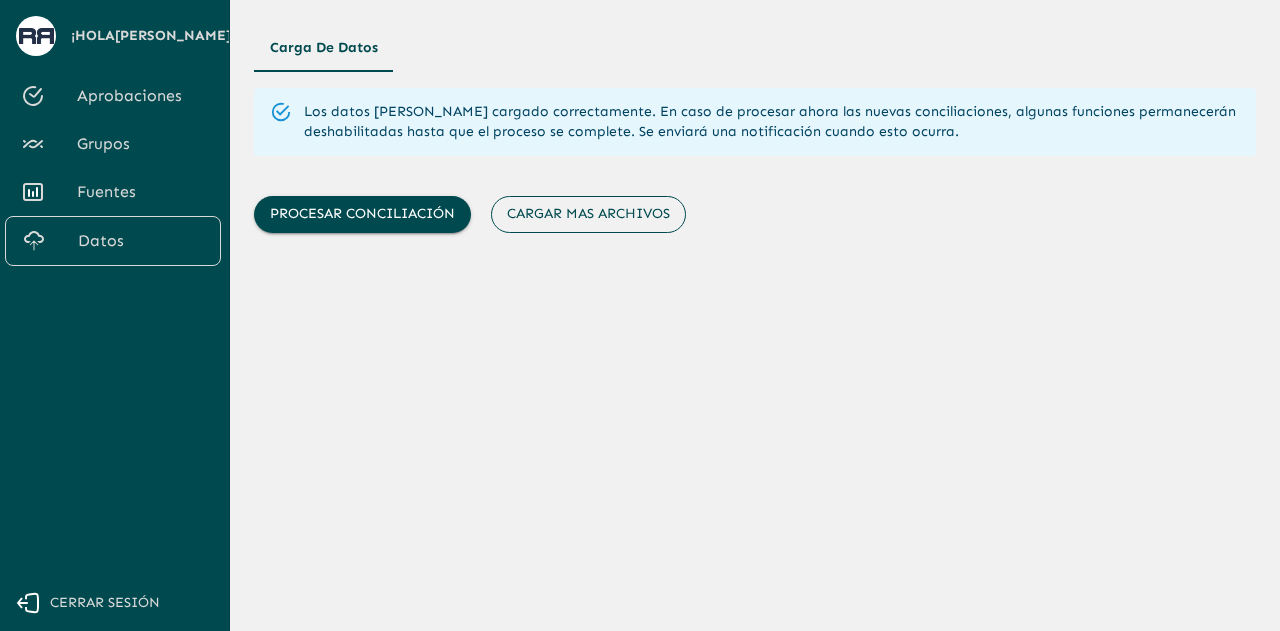 click on "Cargar mas archivos" at bounding box center [588, 214] 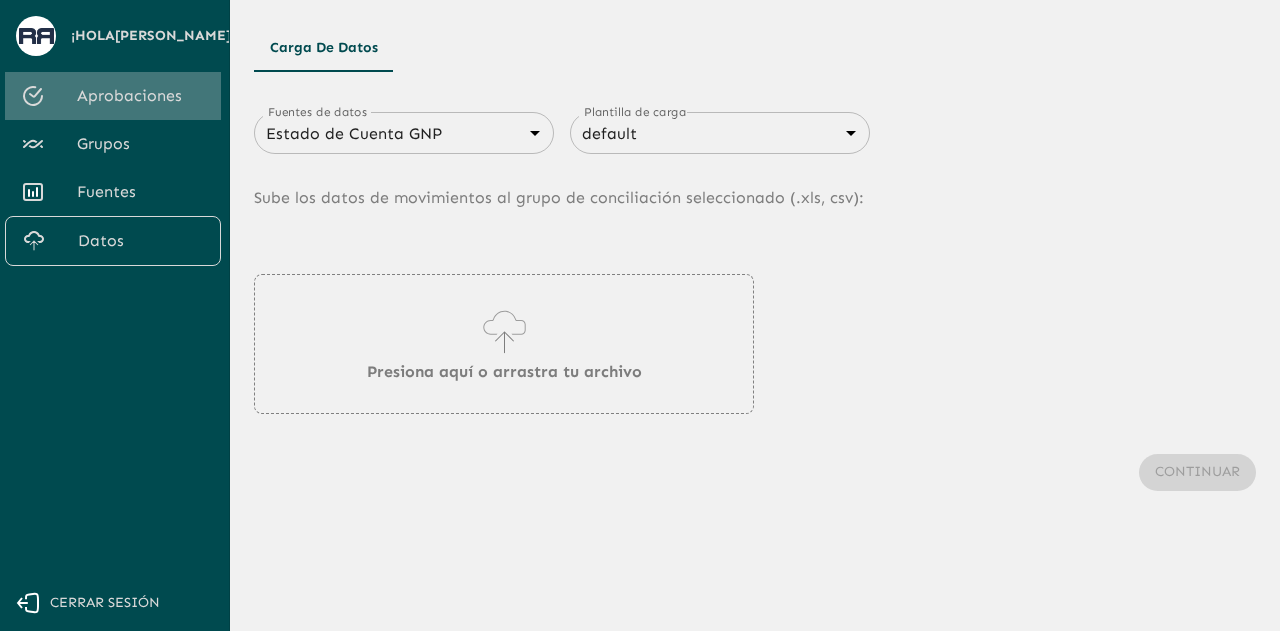 click on "Aprobaciones" at bounding box center [141, 96] 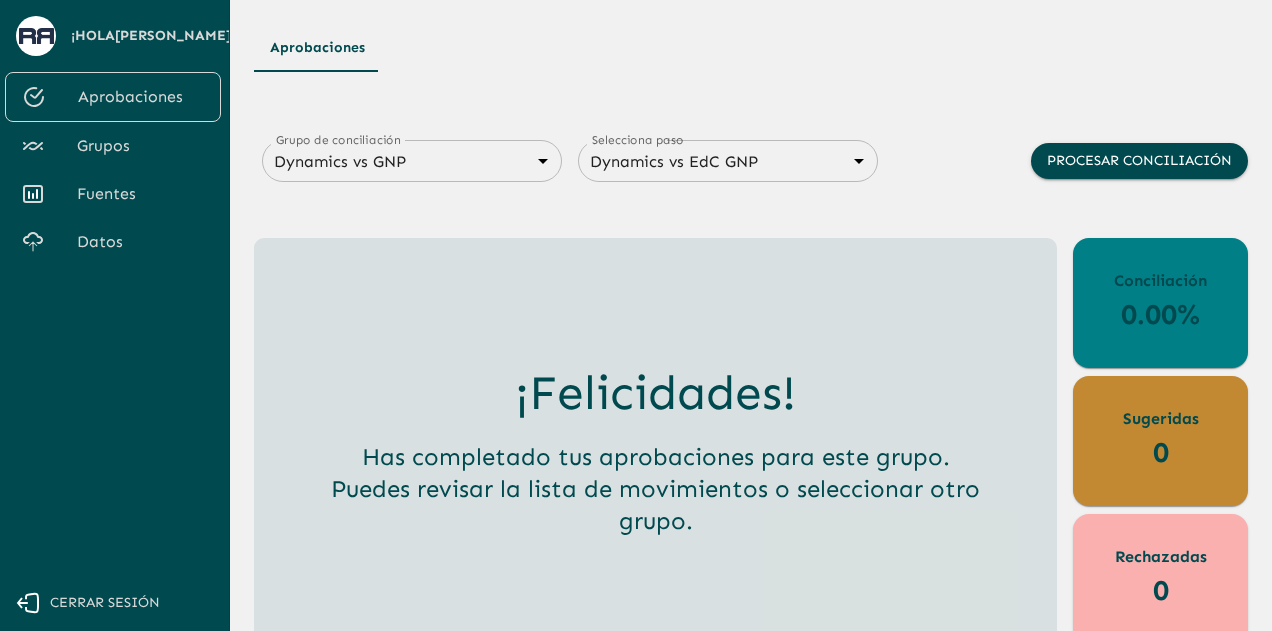 scroll, scrollTop: 0, scrollLeft: 0, axis: both 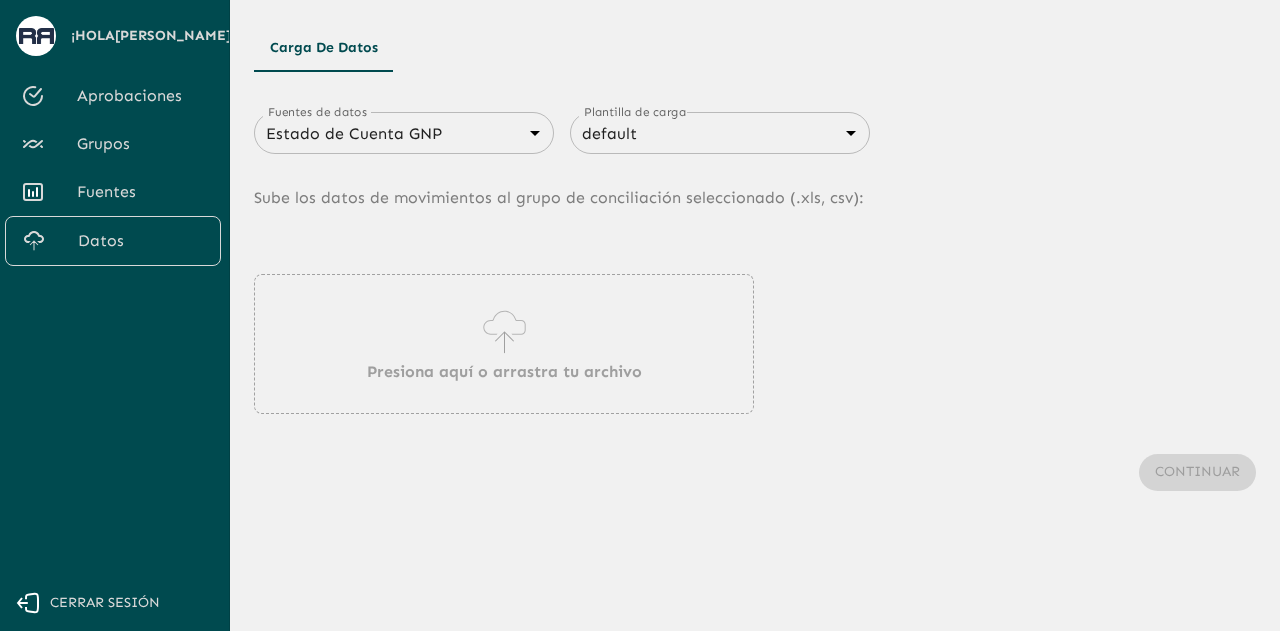 click 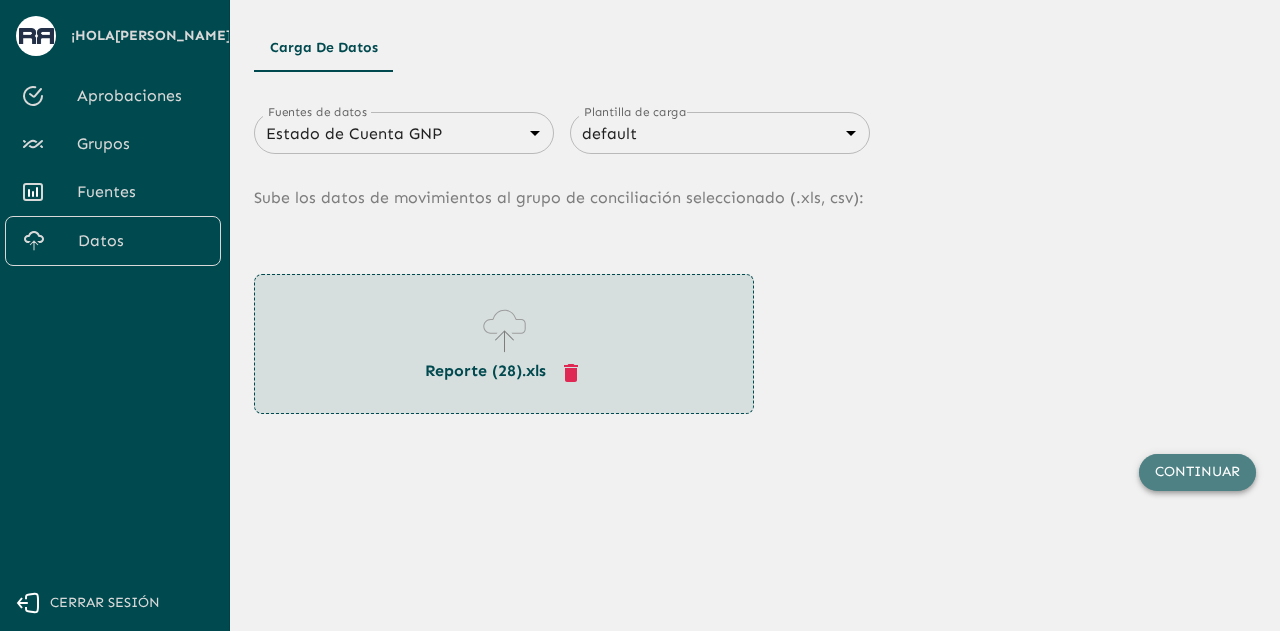 click on "Continuar" at bounding box center (1197, 472) 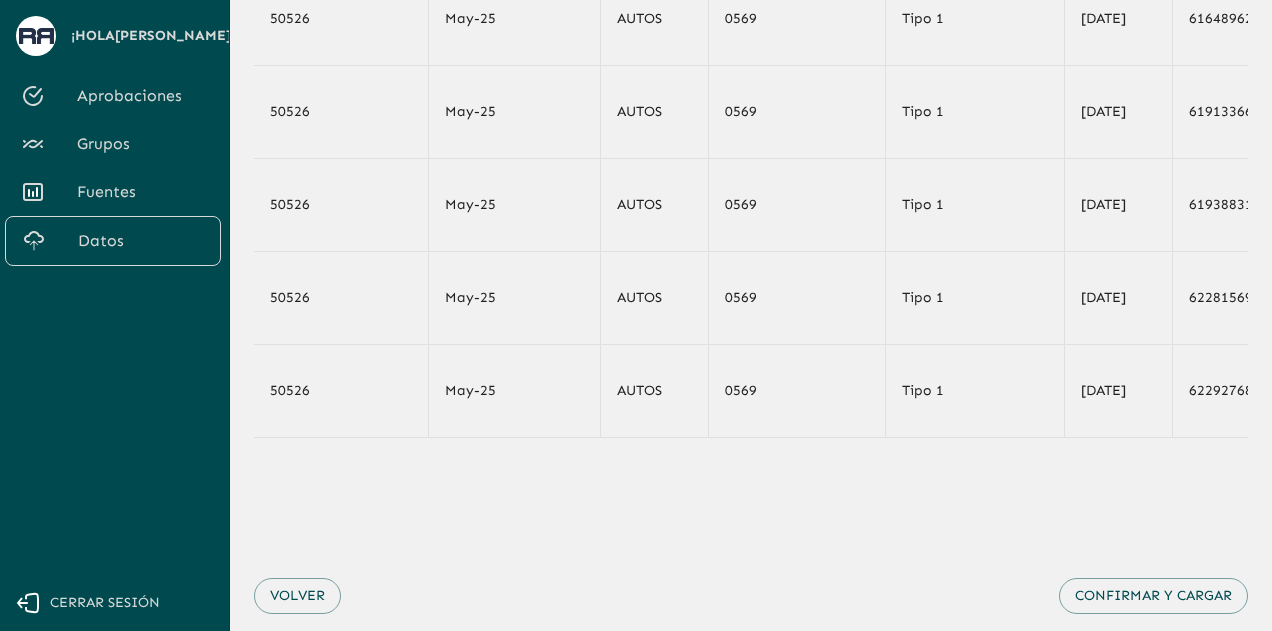 scroll, scrollTop: 274, scrollLeft: 0, axis: vertical 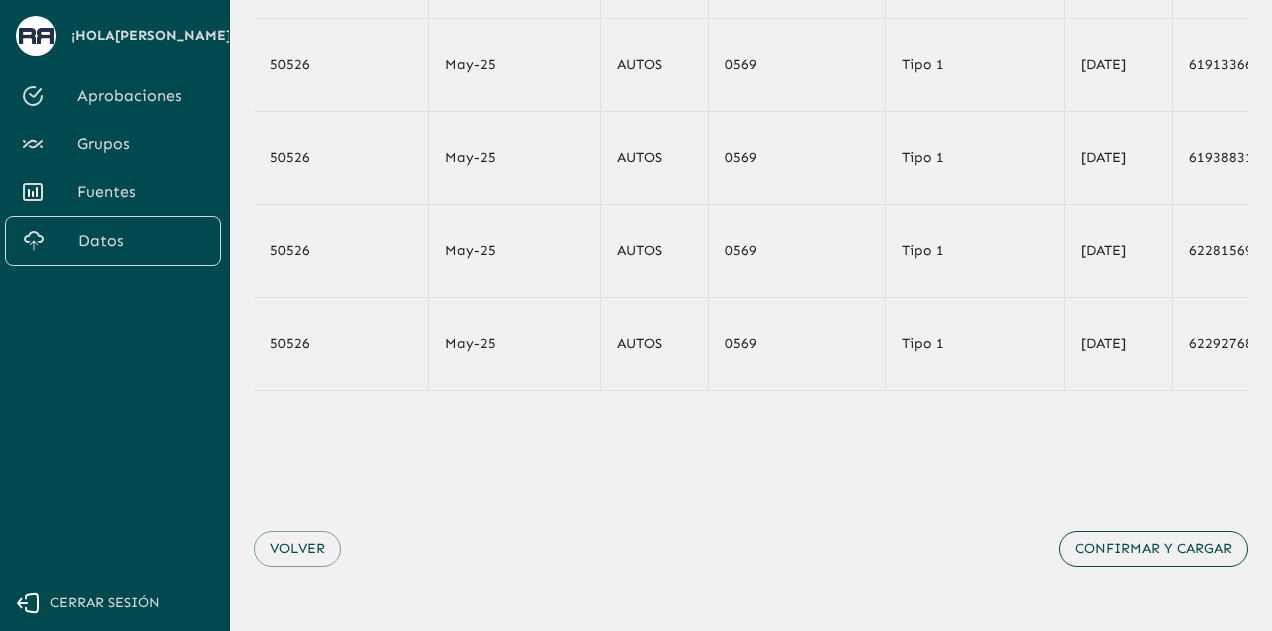 click on "Confirmar y cargar" at bounding box center [1153, 549] 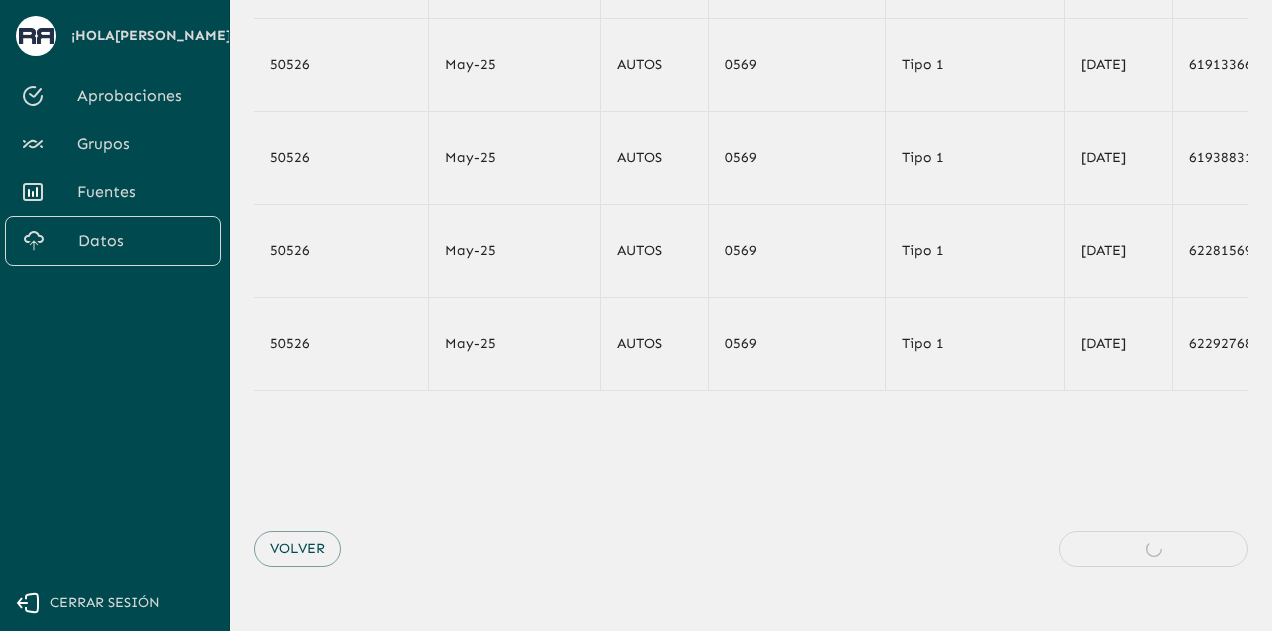 scroll, scrollTop: 0, scrollLeft: 0, axis: both 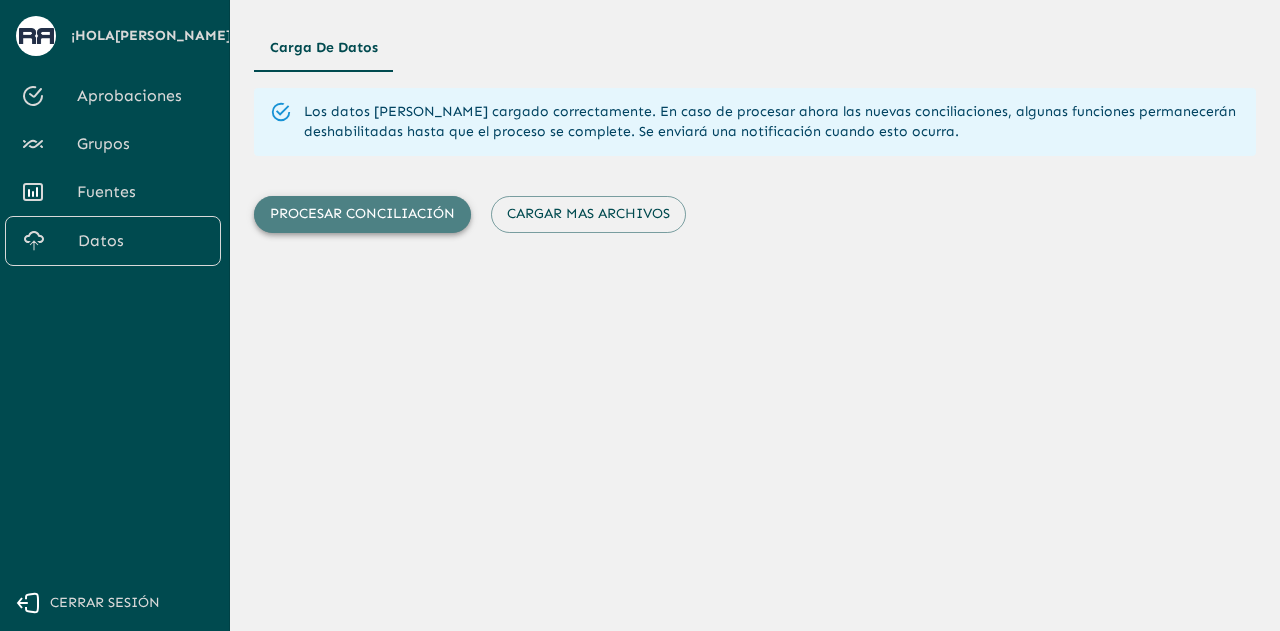 click on "Procesar conciliación" at bounding box center [362, 214] 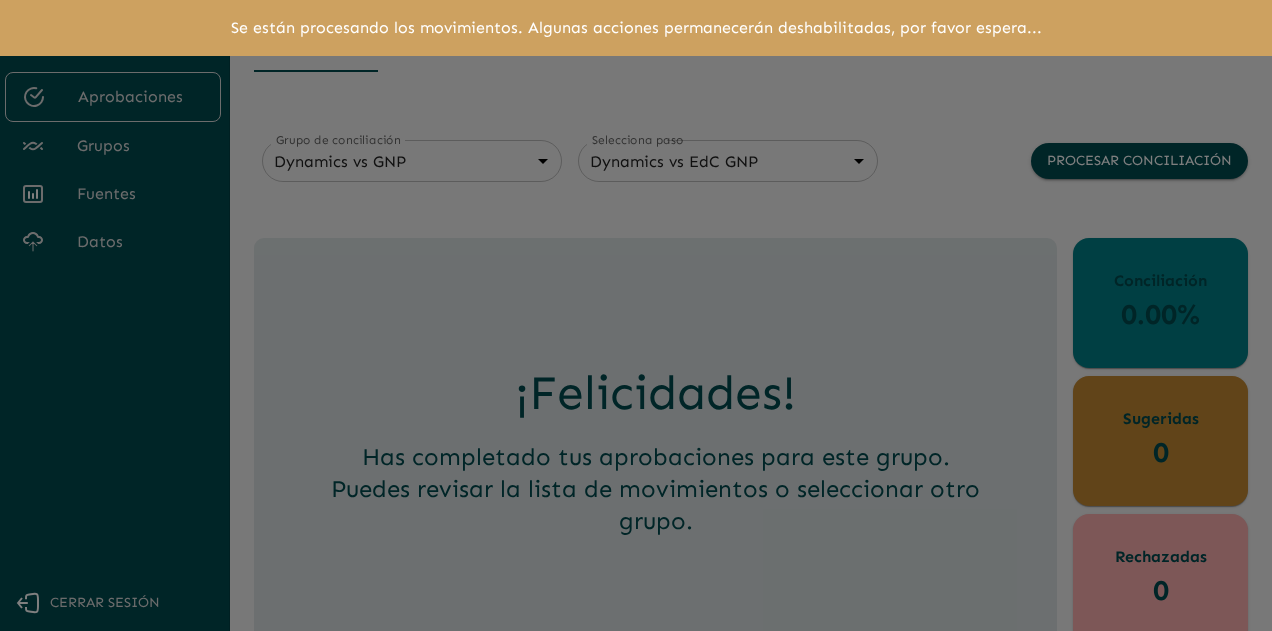 click on "Se están procesando los movimientos. Algunas acciones permanecerán deshabilitadas, por favor espera..." at bounding box center (636, 315) 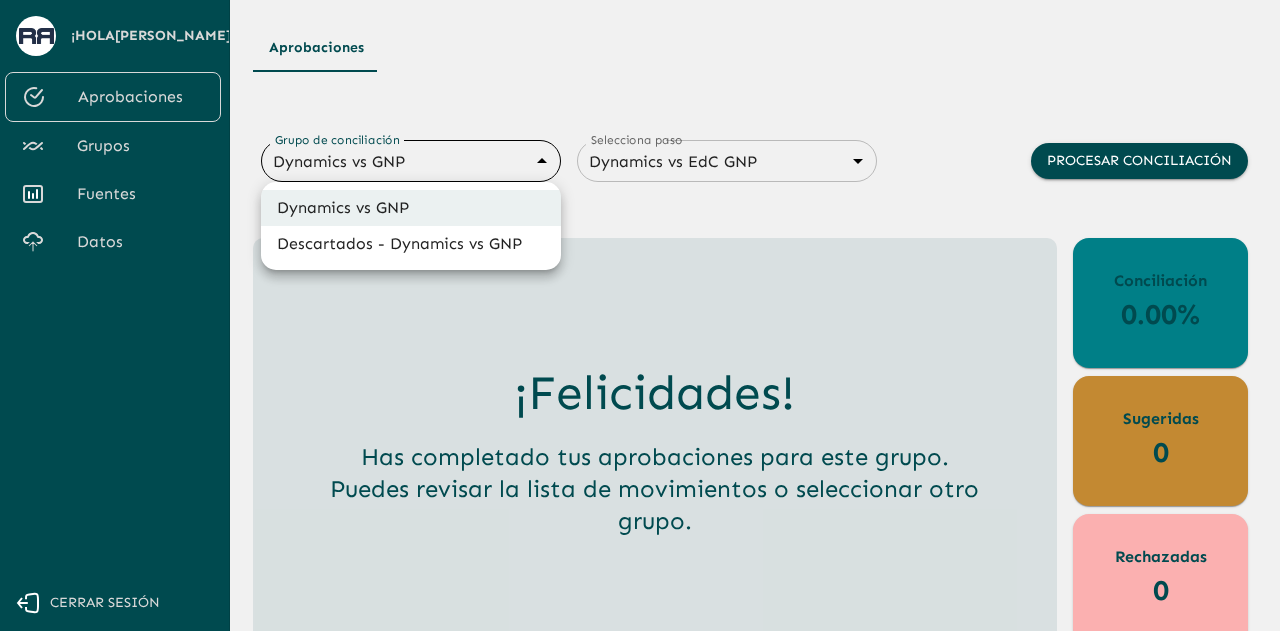 click on "Se están procesando los movimientos. Algunas acciones permanecerán deshabilitadas, por favor espera... ¡Hola  Juana ! Aprobaciones Grupos Fuentes Datos   Cerrar sesión   Aprobaciones Grupo de conciliación Dynamics vs GNP 6848843415205559d9cb70b5 Grupo de conciliación Selecciona paso Dynamics vs EdC GNP 68487f30547a47458232f6ec Contraparte Procesar conciliación ¡Felicidades! Has completado tus aprobaciones para este grupo. Puedes revisar la lista de movimientos o seleccionar otro grupo. Conciliación 0.00% Sugeridas 0 Rechazadas 0
Dynamics vs GNP Descartados - Dynamics vs GNP" at bounding box center [640, 315] 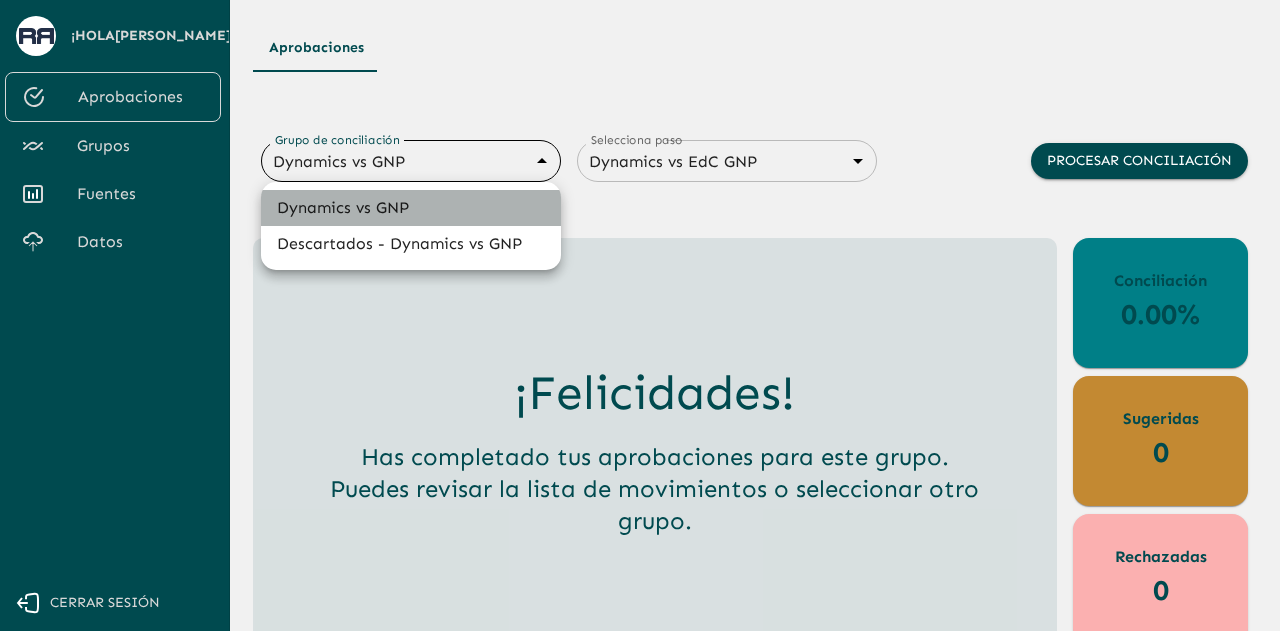 click on "Dynamics vs GNP" at bounding box center (411, 208) 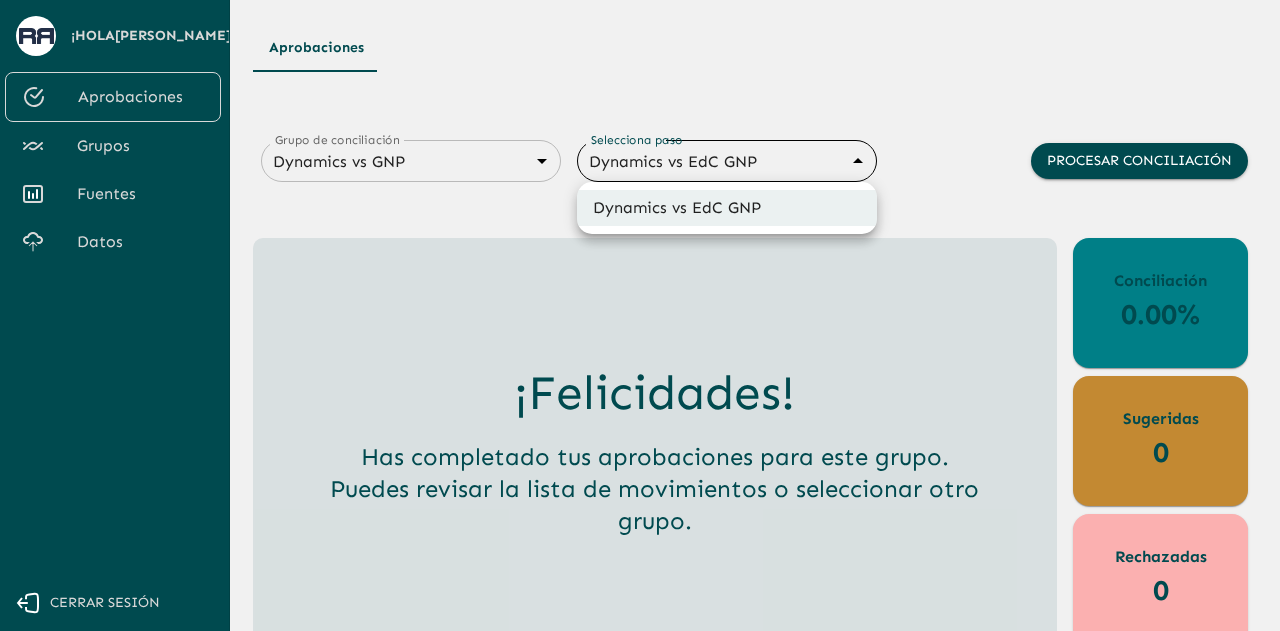 click on "Se están procesando los movimientos. Algunas acciones permanecerán deshabilitadas, por favor espera... ¡Hola  Juana ! Aprobaciones Grupos Fuentes Datos   Cerrar sesión   Aprobaciones Grupo de conciliación Dynamics vs GNP 6848843415205559d9cb70b5 Grupo de conciliación Selecciona paso Dynamics vs EdC GNP 68487f30547a47458232f6ec Contraparte Procesar conciliación ¡Felicidades! Has completado tus aprobaciones para este grupo. Puedes revisar la lista de movimientos o seleccionar otro grupo. Conciliación 0.00% Sugeridas 0 Rechazadas 0
Dynamics vs EdC GNP" at bounding box center (640, 315) 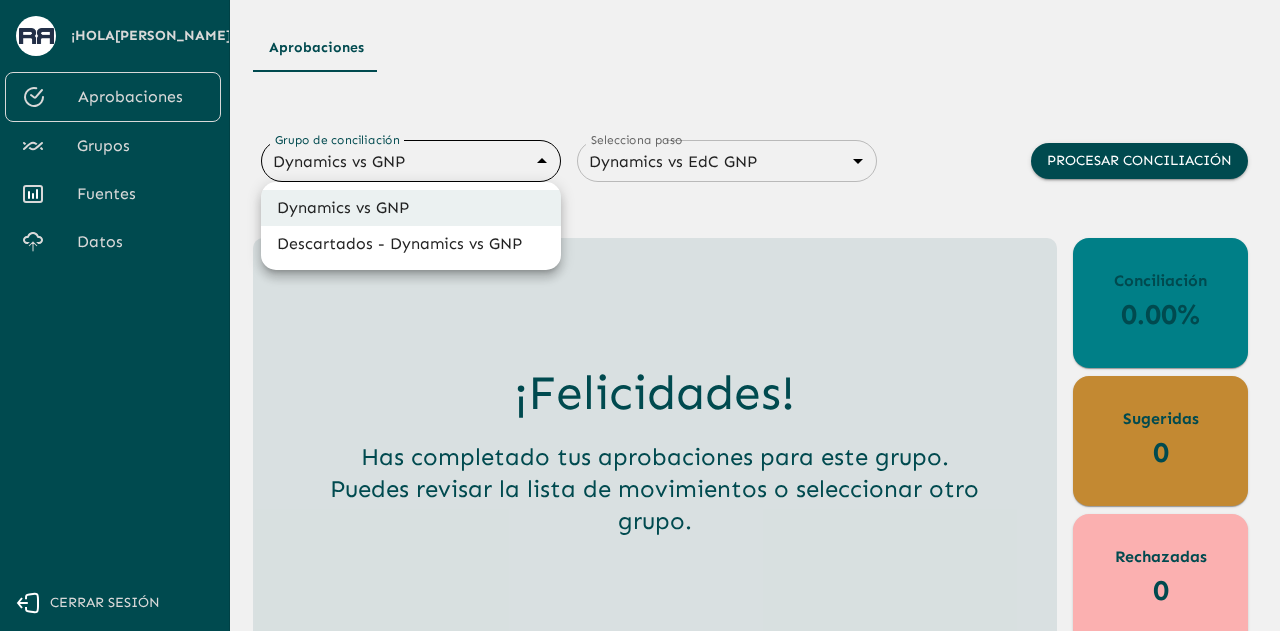 click on "Se están procesando los movimientos. Algunas acciones permanecerán deshabilitadas, por favor espera... ¡Hola  Juana ! Aprobaciones Grupos Fuentes Datos   Cerrar sesión   Aprobaciones Grupo de conciliación Dynamics vs GNP 6848843415205559d9cb70b5 Grupo de conciliación Selecciona paso Dynamics vs EdC GNP 68487f30547a47458232f6ec Contraparte Procesar conciliación ¡Felicidades! Has completado tus aprobaciones para este grupo. Puedes revisar la lista de movimientos o seleccionar otro grupo. Conciliación 0.00% Sugeridas 0 Rechazadas 0
Dynamics vs GNP Descartados - Dynamics vs GNP" at bounding box center [640, 315] 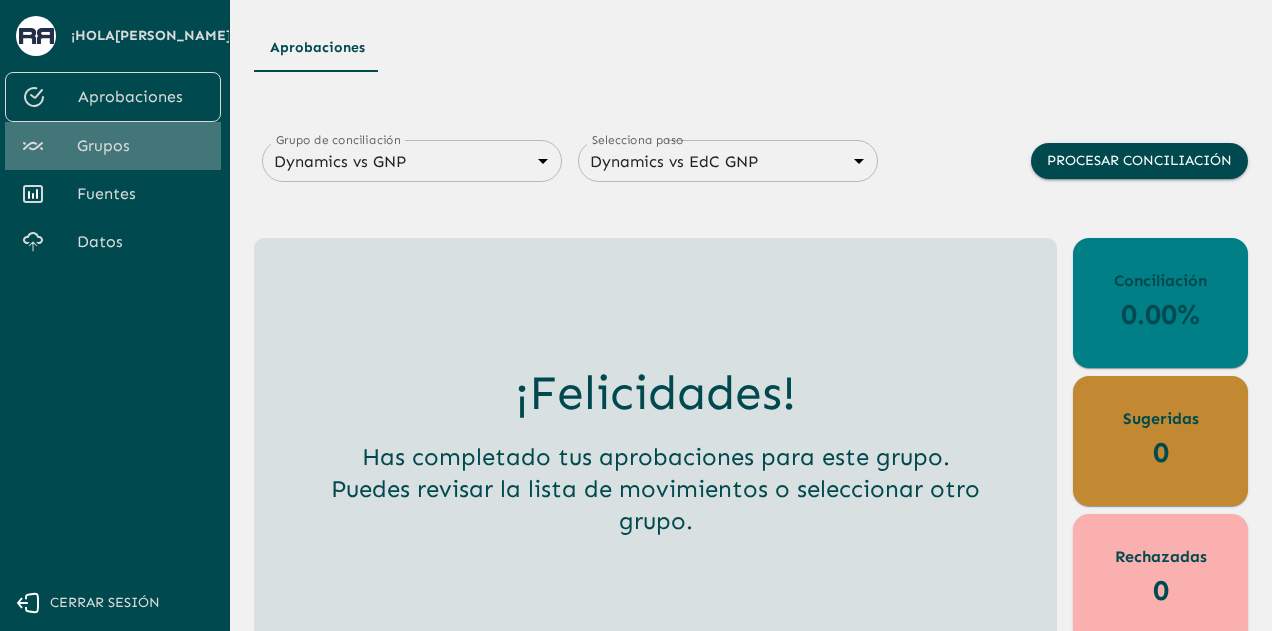 click on "Grupos" at bounding box center [141, 146] 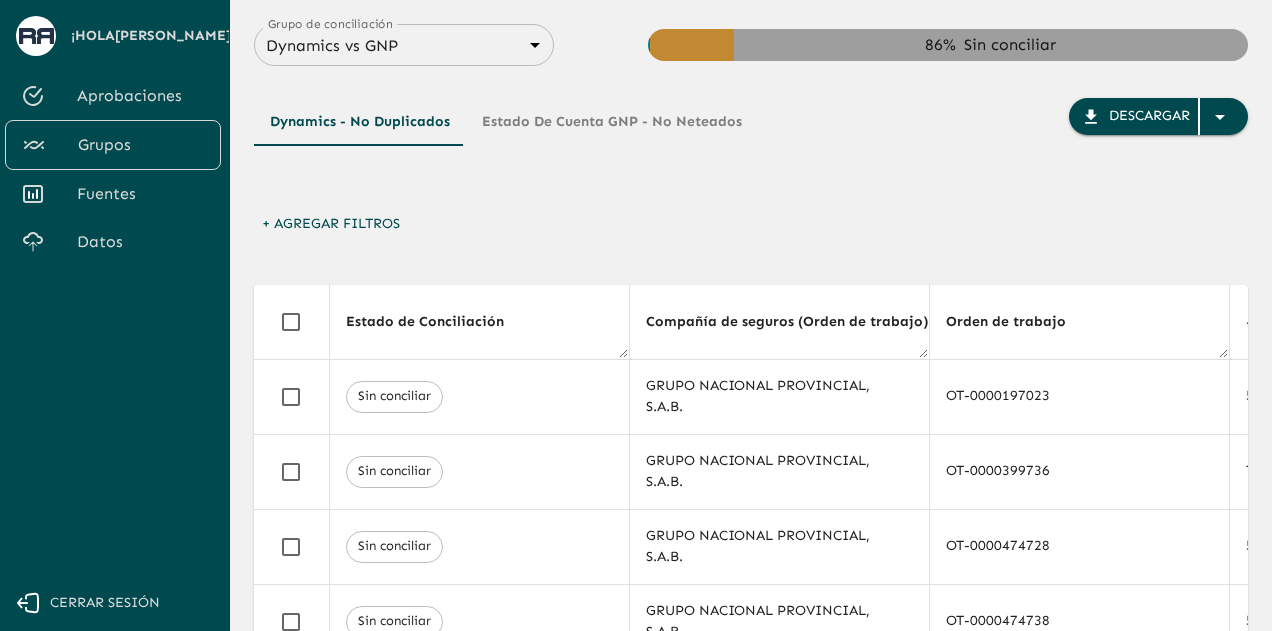 click on "Estado de Cuenta GNP - No Neteados" at bounding box center (612, 122) 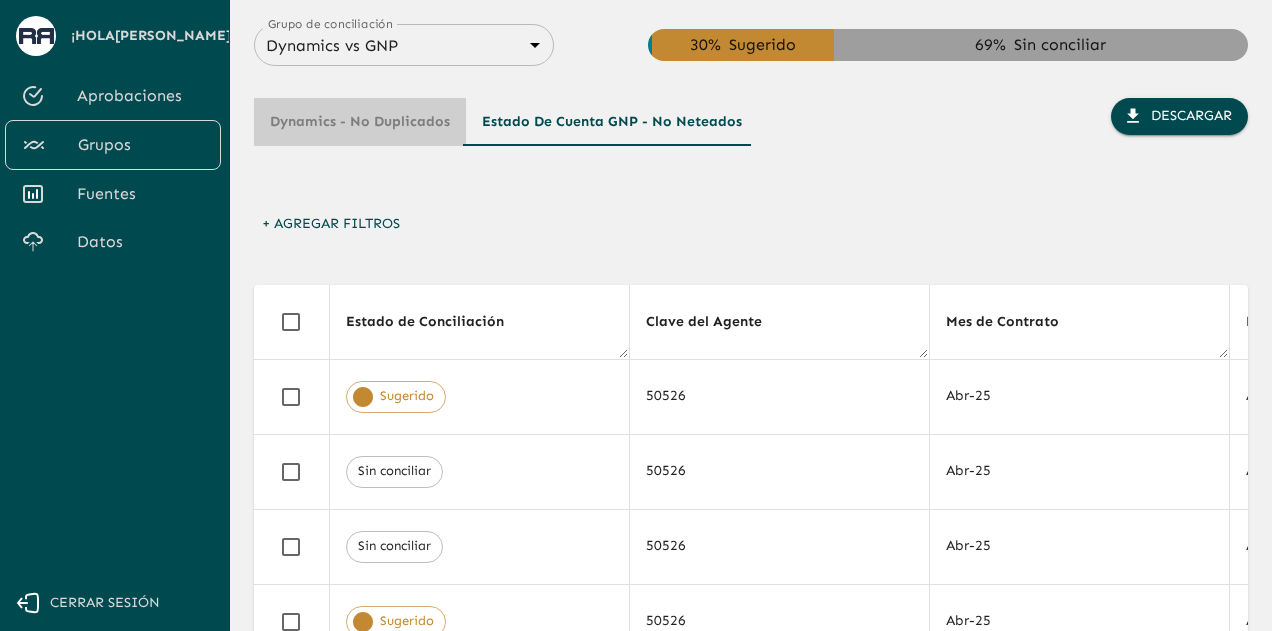 click on "Dynamics - No Duplicados" at bounding box center (360, 122) 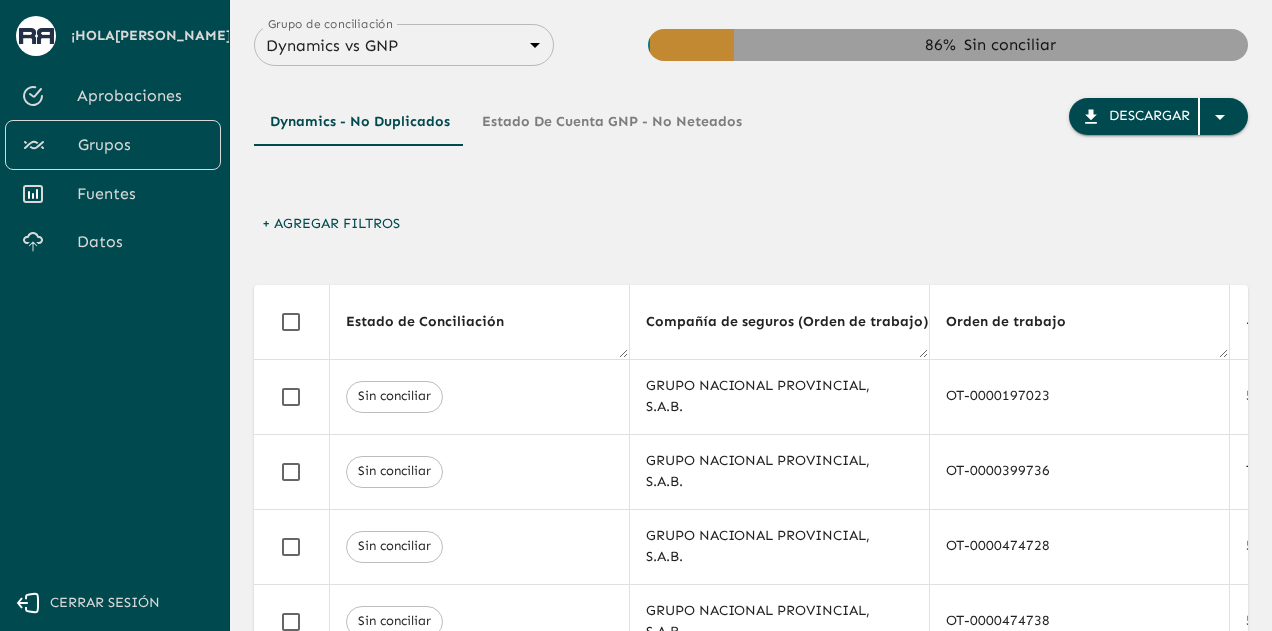 click on "Dynamics - No Duplicados Estado de Cuenta GNP - No Neteados" at bounding box center [506, 152] 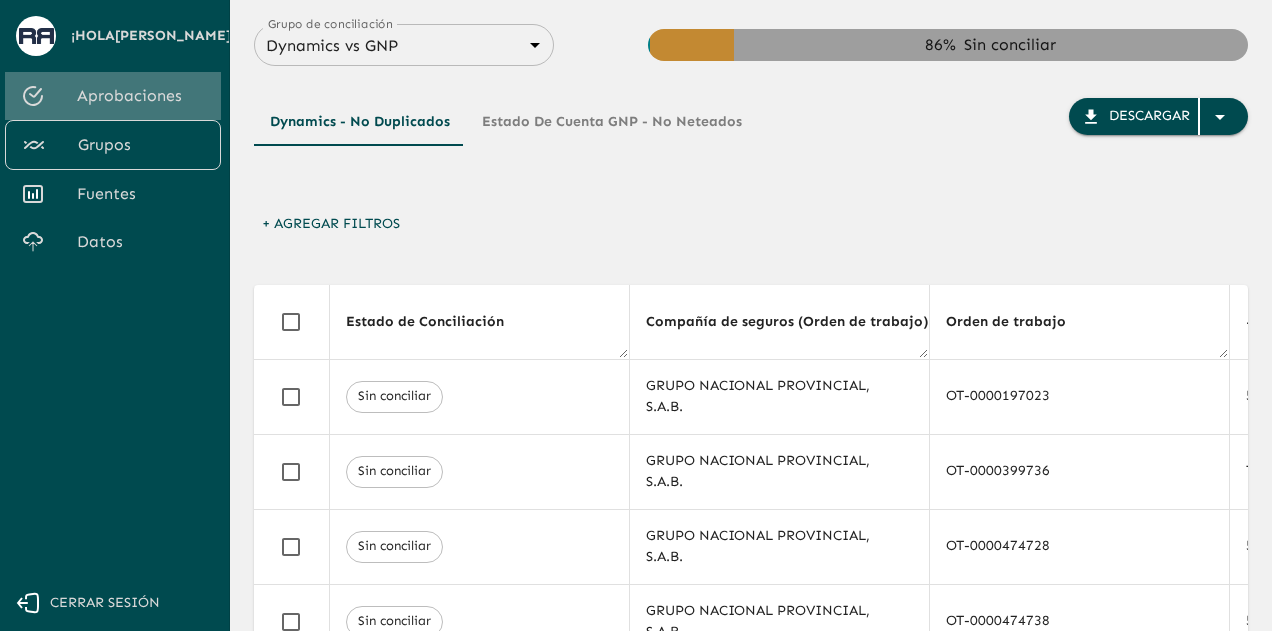 click on "Aprobaciones" at bounding box center [141, 96] 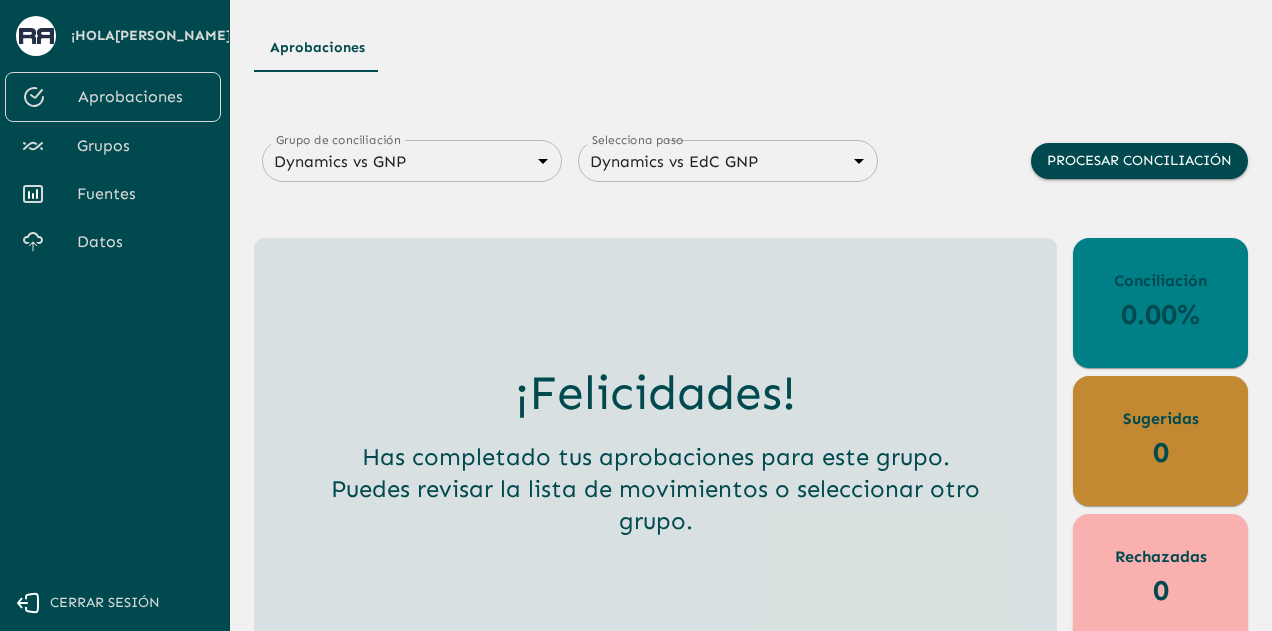 click on "Grupos" at bounding box center [141, 146] 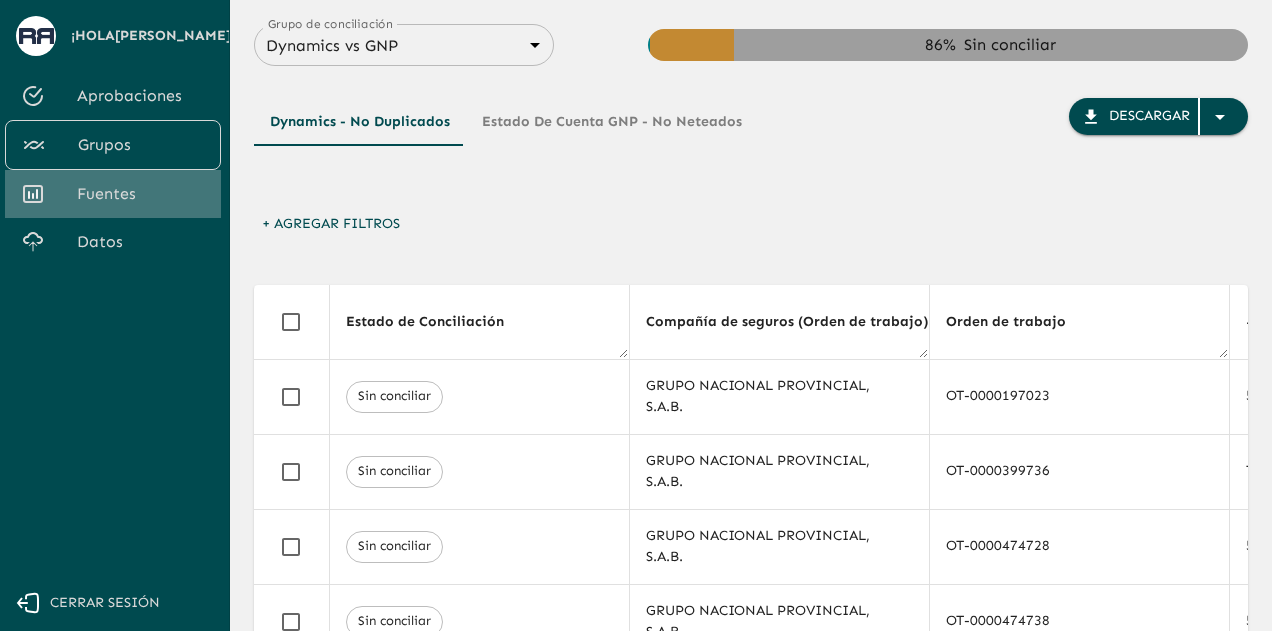 click on "Fuentes" at bounding box center (141, 194) 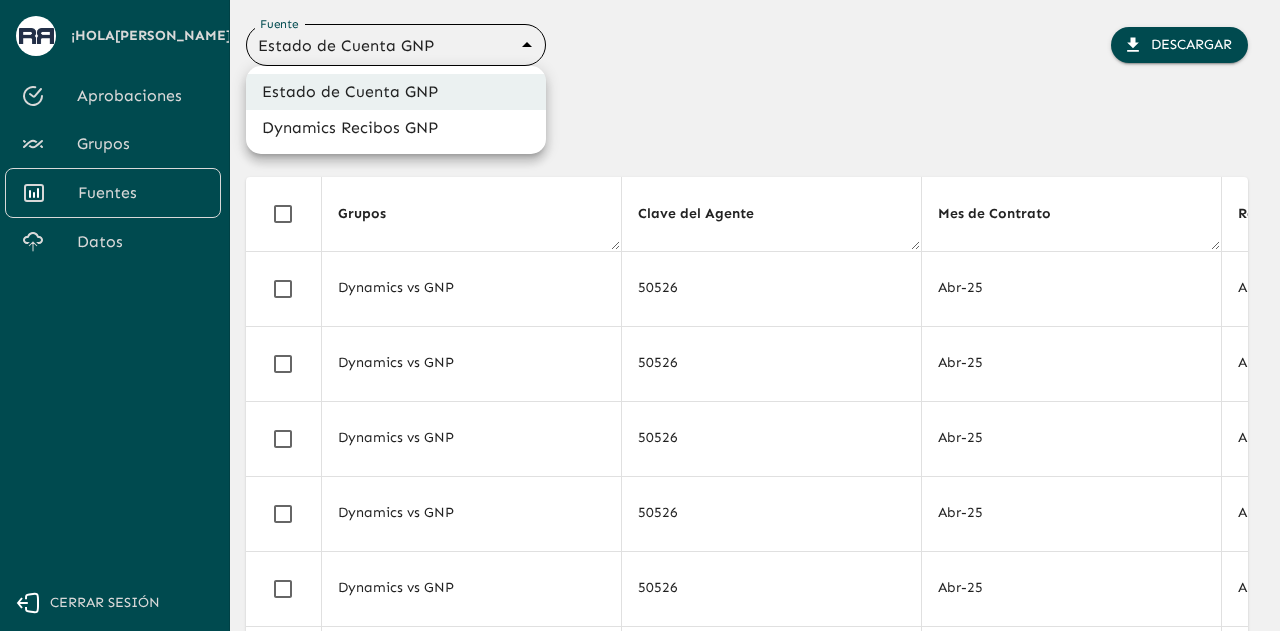 click on "Se están procesando los movimientos. Algunas acciones permanecerán deshabilitadas, por favor espera... ¡Hola  Juana ! Aprobaciones Grupos Fuentes Datos   Cerrar sesión   Fuente Estado de Cuenta GNP 68360e545ed9181a8245dd9b Fuente Descargar + Agregar Filtros Grupos Clave del Agente Mes de Contrato Ramo Agente del Ramo Tipo Conciliación Fecha Póliza Endoso Recibo Modelo Año Línea Concepto Afecto Porcentaje Prima Neta Recargo PMA Total Comisión Llave GNP Neteado Unique UUID Dynamics vs GNP 50526 Abr-25 AUTOS 0569 Tipo 1 30/04/2025 613008119 0 12 0 LE EDUARDO MONDRAGON BOCANEGRA 11 $408.07 $36.73 $515.97 $48.94 613008119|0|12|2025-04-30 false 379a1ae2-066e-456a-8b25-0cf7ff2e1f52 Dynamics vs GNP 50526 Abr-25 AUTOS 0569 Tipo 1 16/04/2025 616489621 0 11 0 LE TERESITA DE JESUS VALDERRABANO 11 $781.70 $70.37 $988.39 $93.72 616489621|0|11|2025-04-16 false 2e0a6494-a21a-471f-93df-35d432f825bc Dynamics vs GNP 50526 Abr-25 AUTOS 0569 Tipo 1 09/04/2025 619133663 0 10 0 LE LIZETH BERENICE MONTES JUAN 11 false" at bounding box center [640, 315] 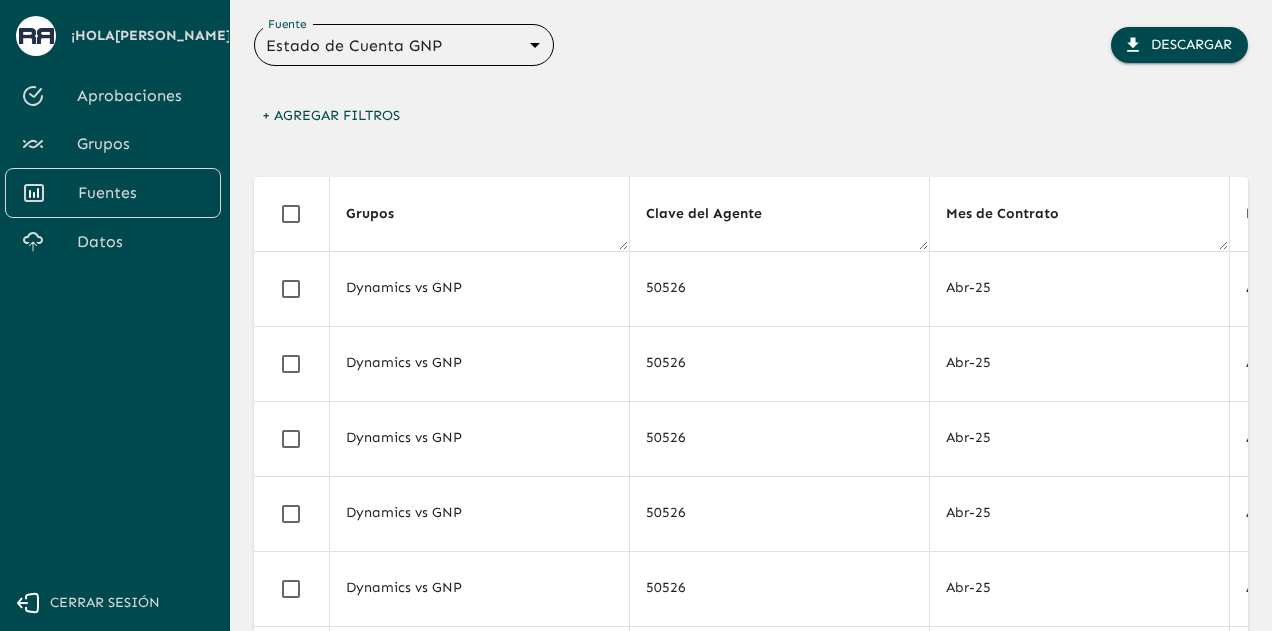 click on "Grupos" at bounding box center [141, 144] 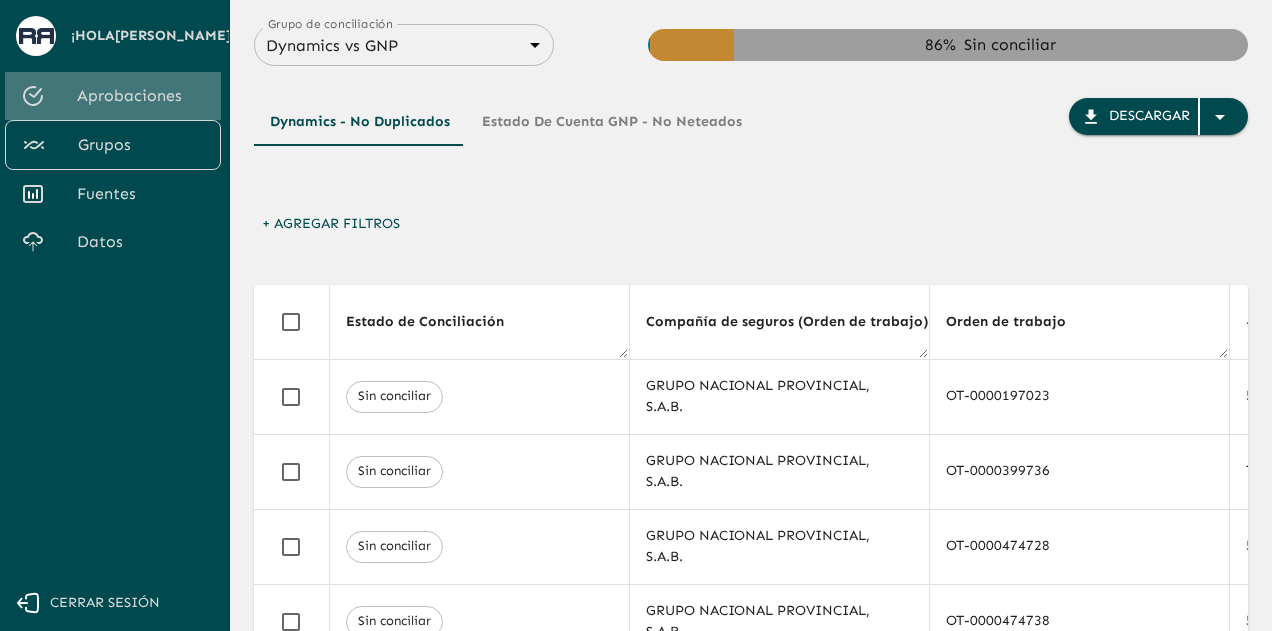 click on "Aprobaciones" at bounding box center (141, 96) 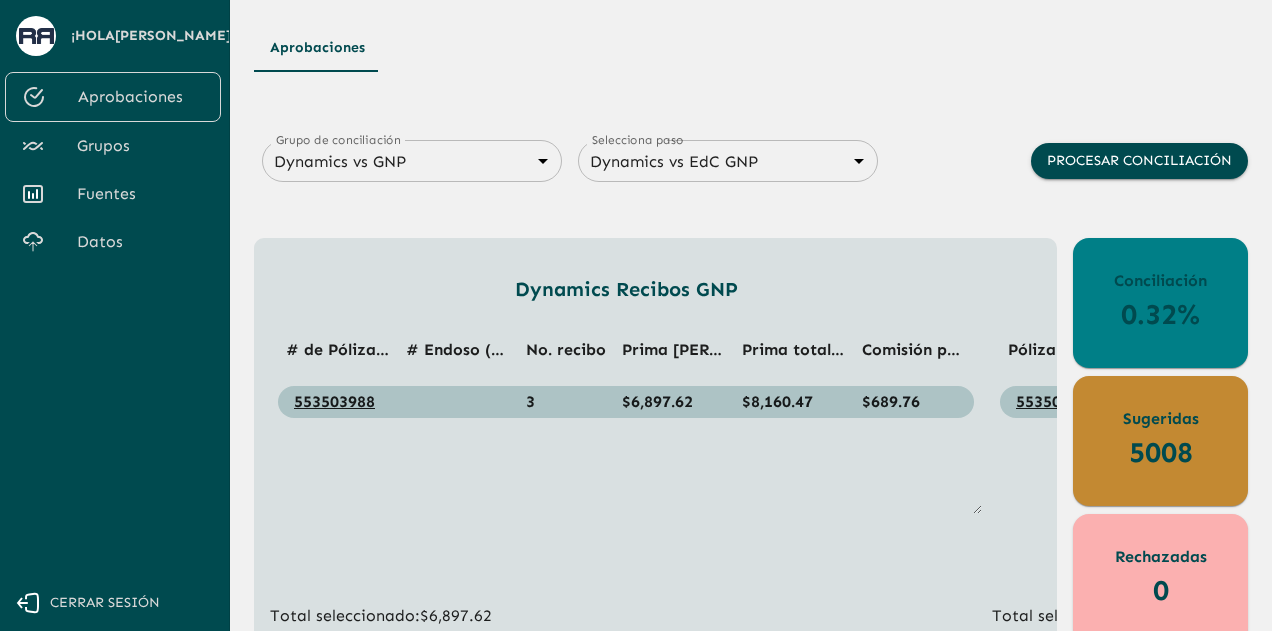 click on "Grupo de conciliación Dynamics vs GNP 6848843415205559d9cb70b5 Grupo de conciliación Selecciona paso Dynamics vs EdC GNP 68487f30547a47458232f6ec Contraparte Procesar conciliación" at bounding box center [751, 185] 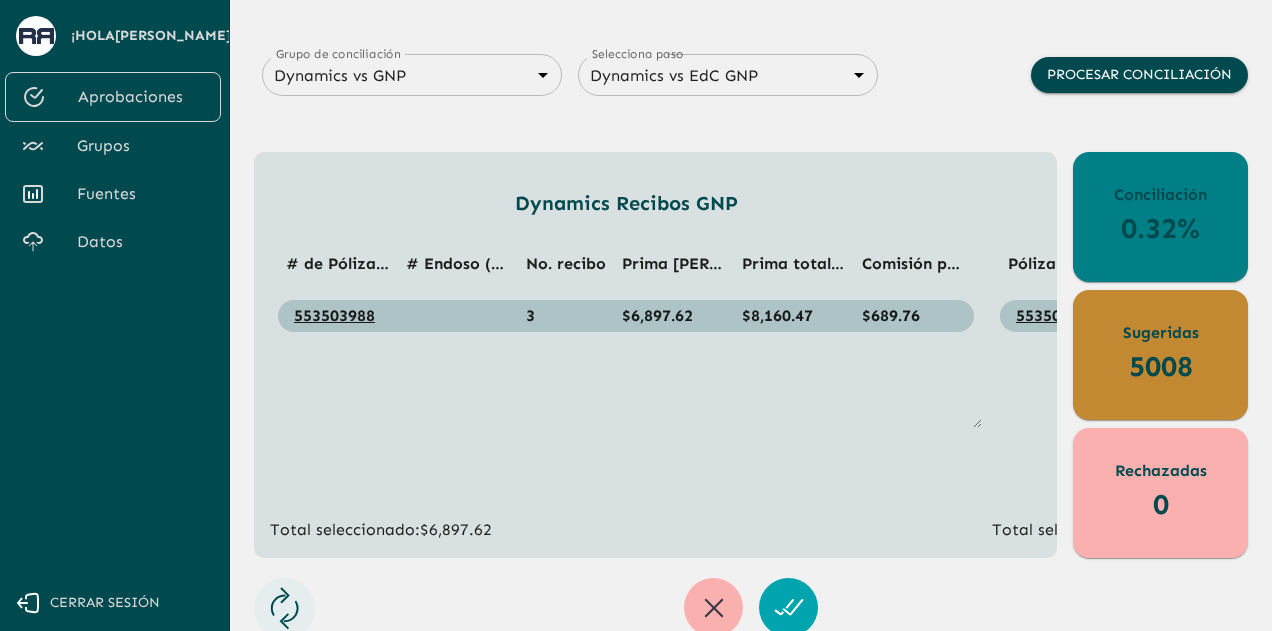 scroll, scrollTop: 90, scrollLeft: 0, axis: vertical 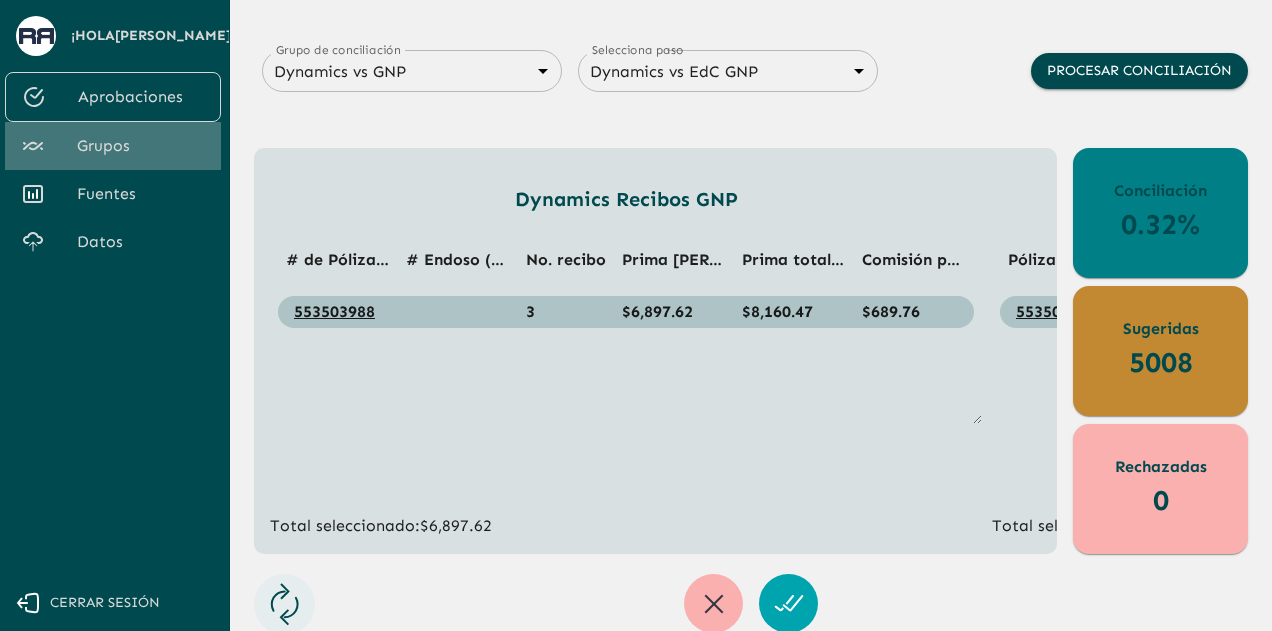 click on "Grupos" at bounding box center (141, 146) 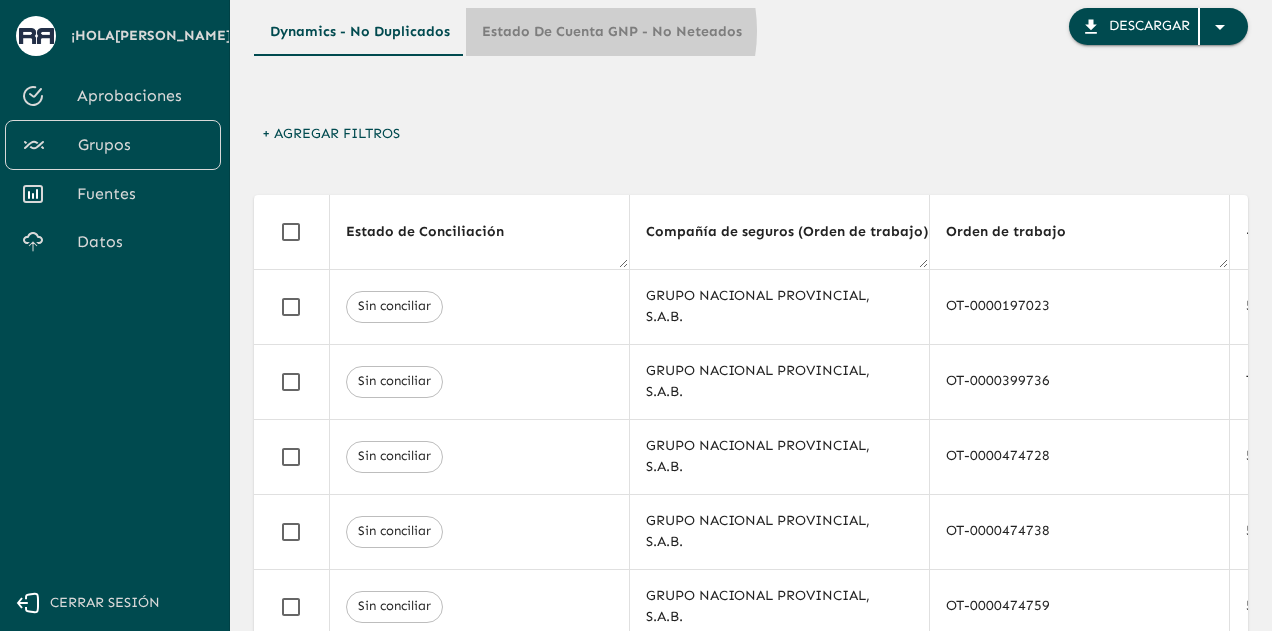 click on "Estado de Cuenta GNP - No Neteados" at bounding box center (612, 32) 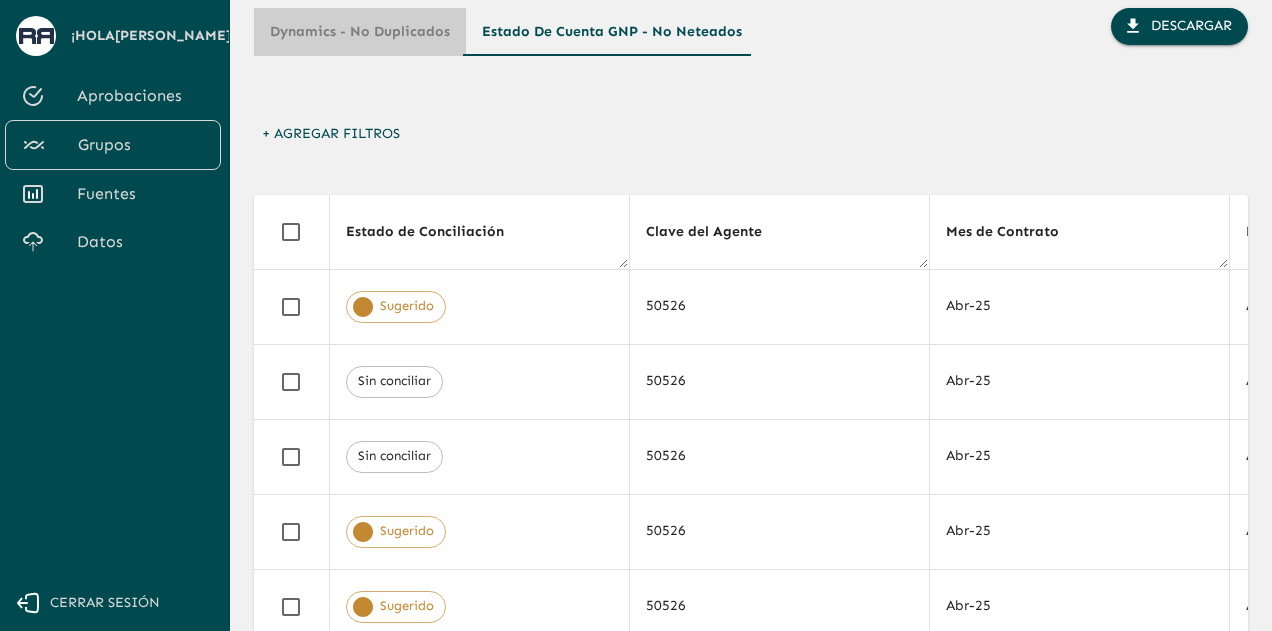 click on "Dynamics - No Duplicados" at bounding box center [360, 32] 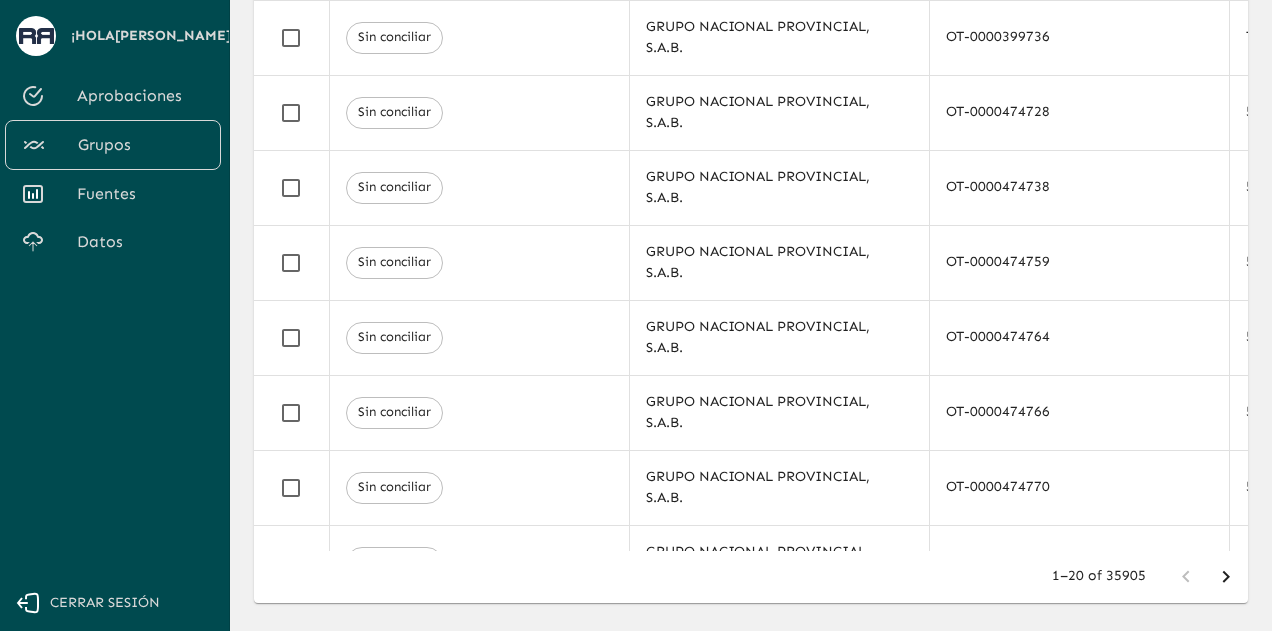 scroll, scrollTop: 430, scrollLeft: 0, axis: vertical 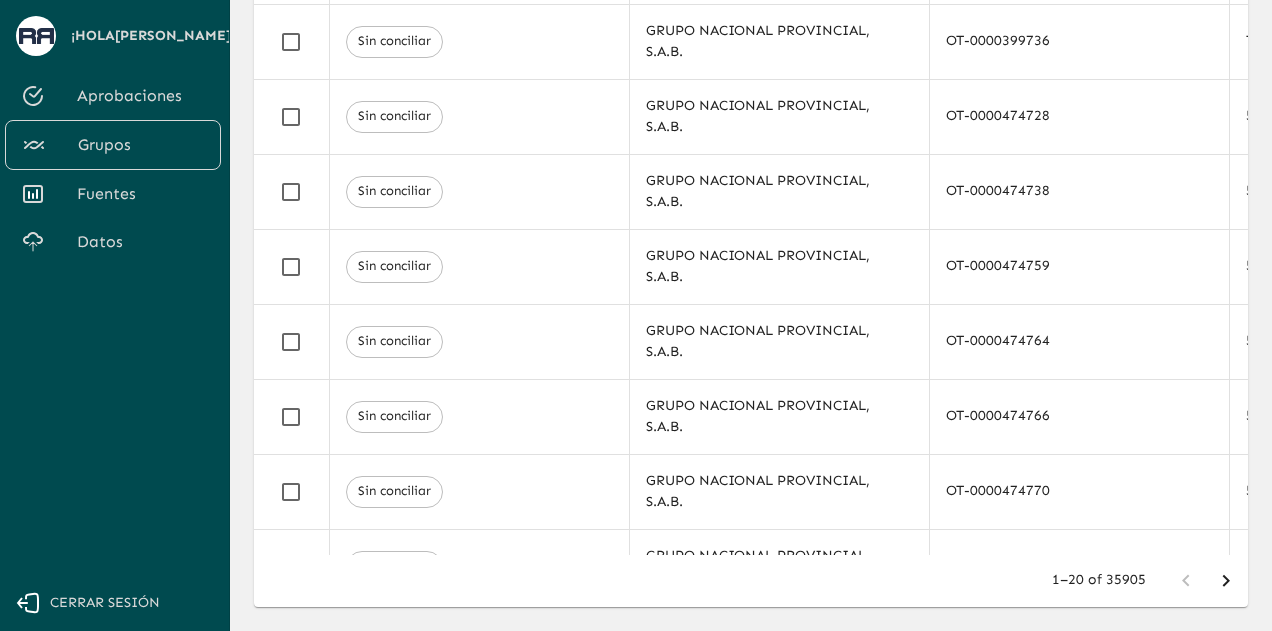type 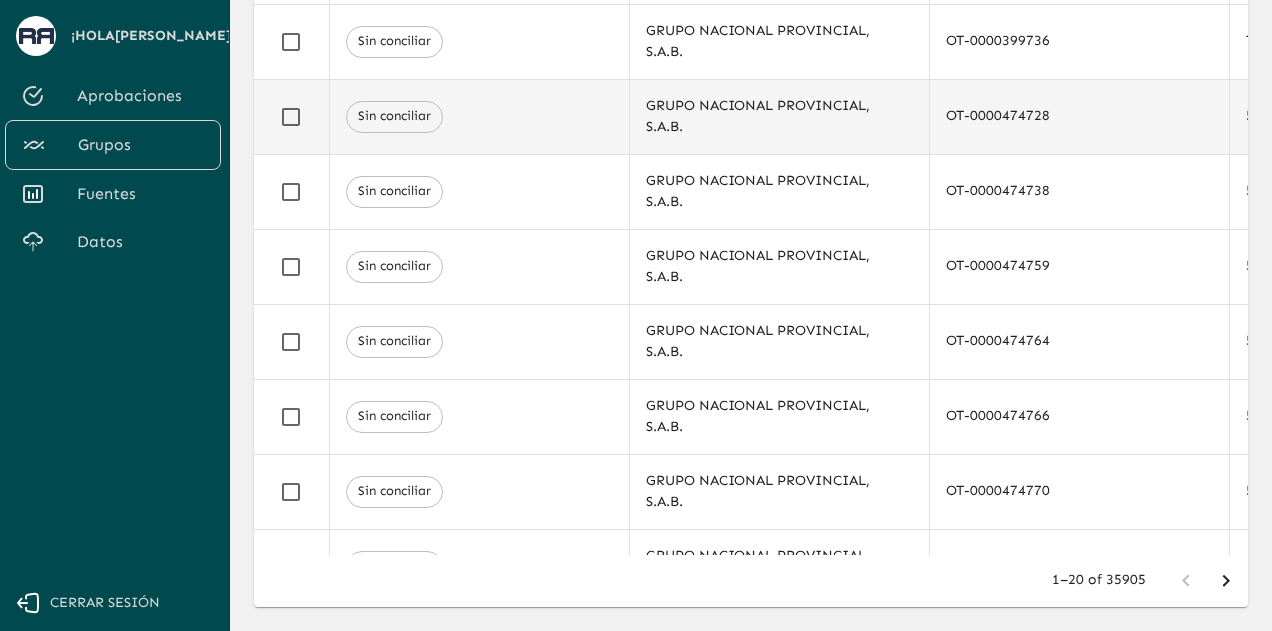 click on "548556646" at bounding box center (1379, 116) 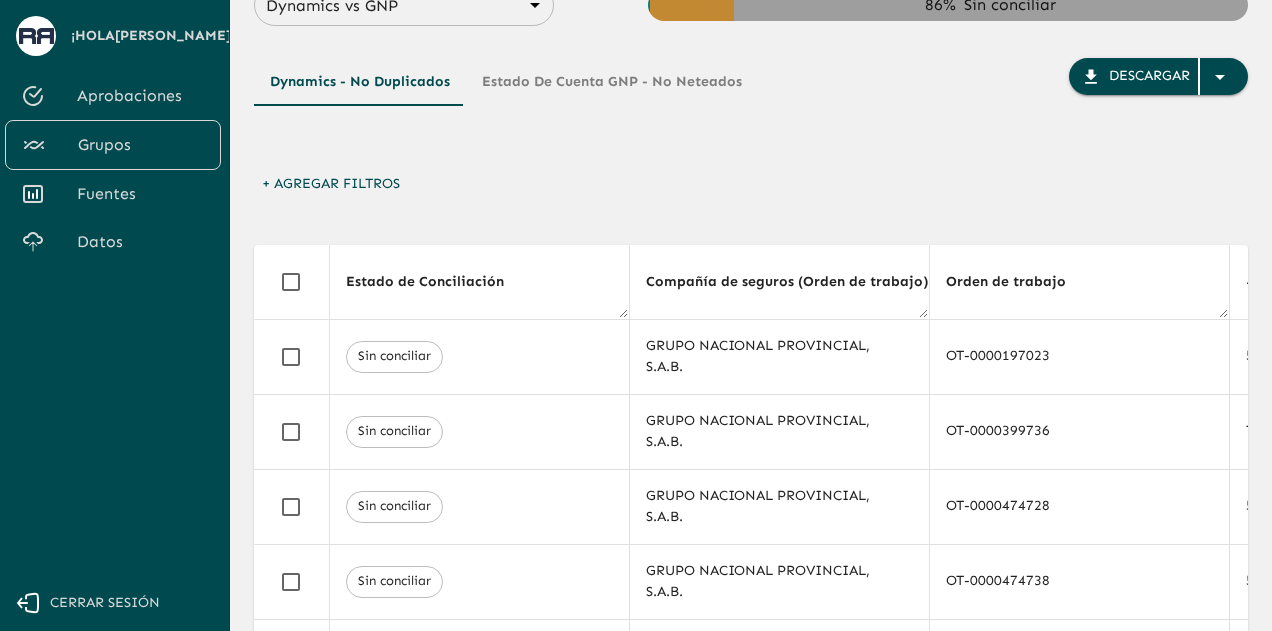 scroll, scrollTop: 0, scrollLeft: 0, axis: both 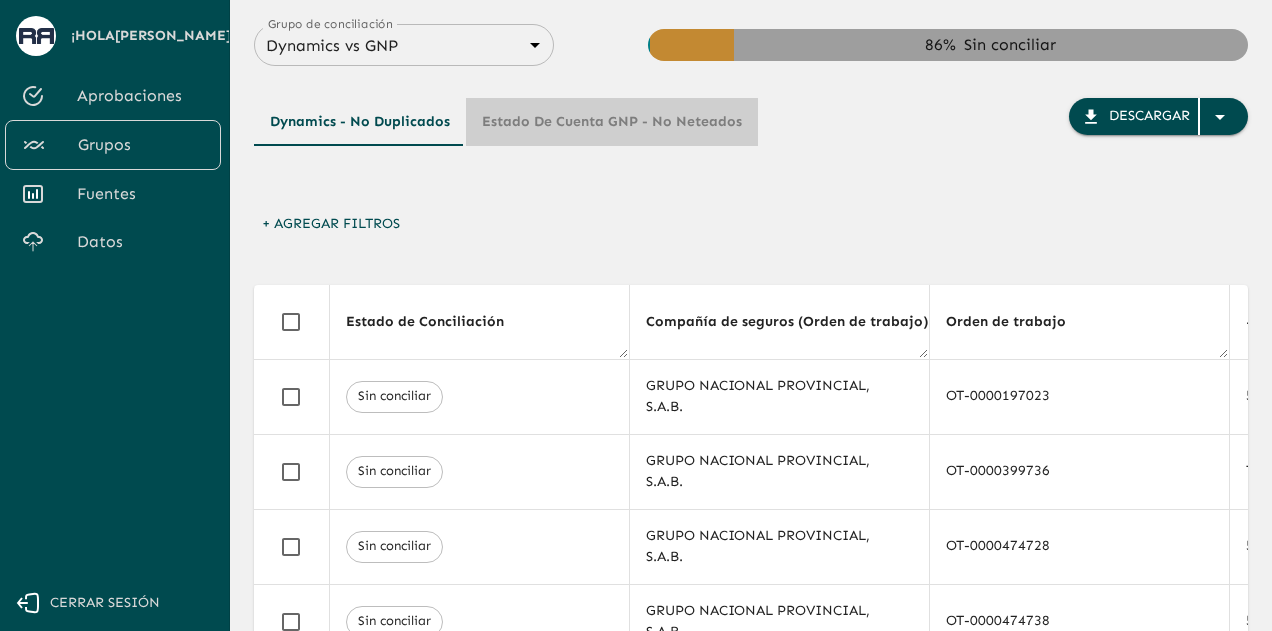 click on "Estado de Cuenta GNP - No Neteados" at bounding box center (612, 122) 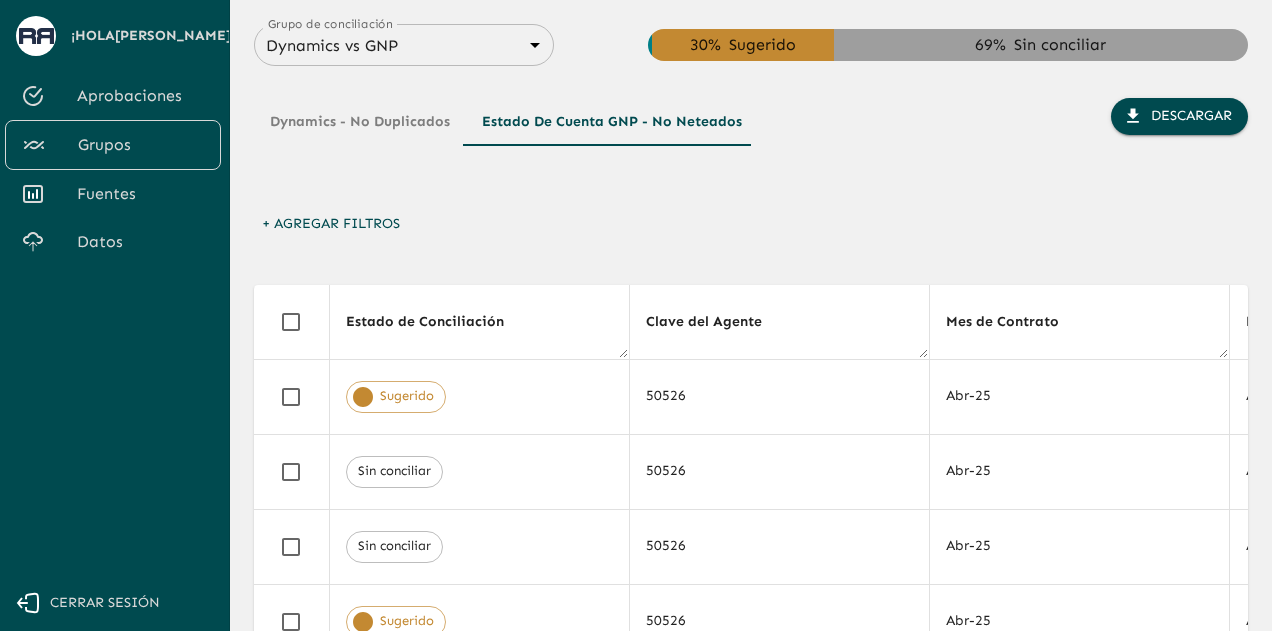 type 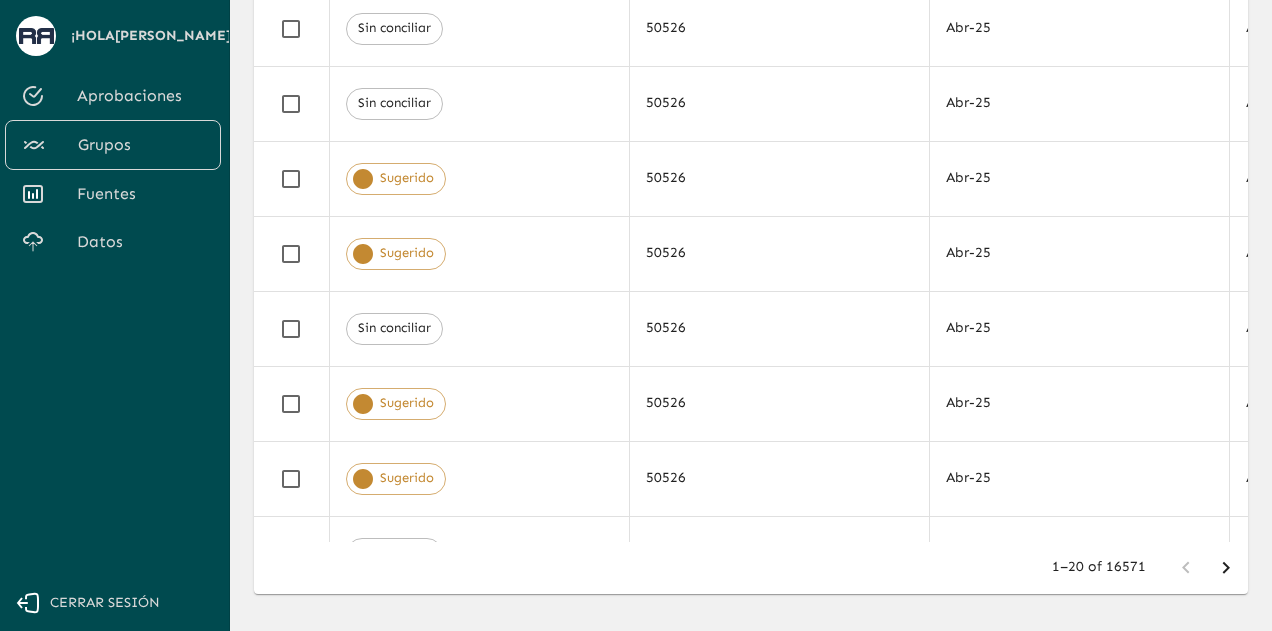 scroll, scrollTop: 437, scrollLeft: 0, axis: vertical 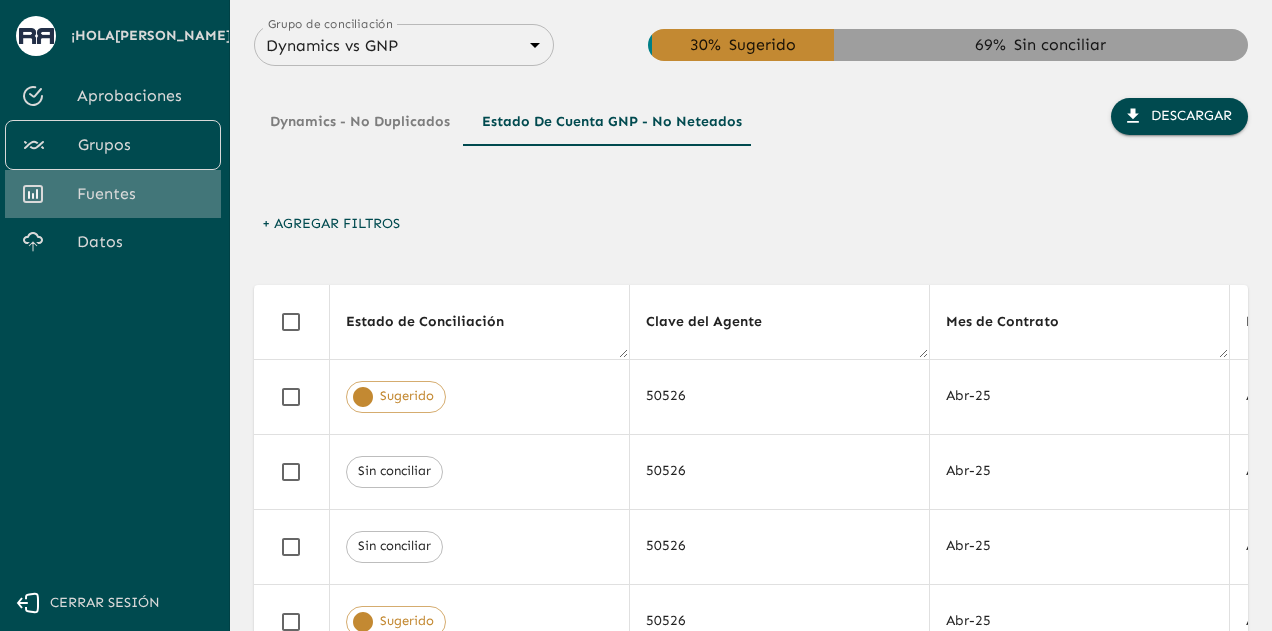 click on "Fuentes" at bounding box center (141, 194) 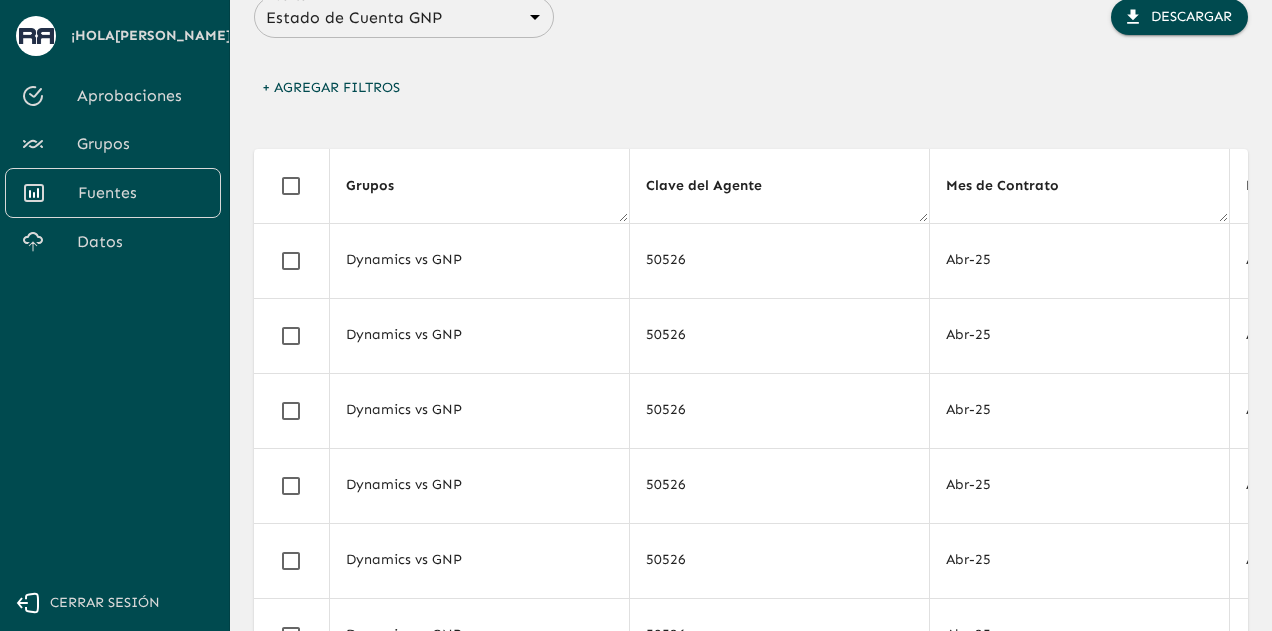 scroll, scrollTop: 0, scrollLeft: 0, axis: both 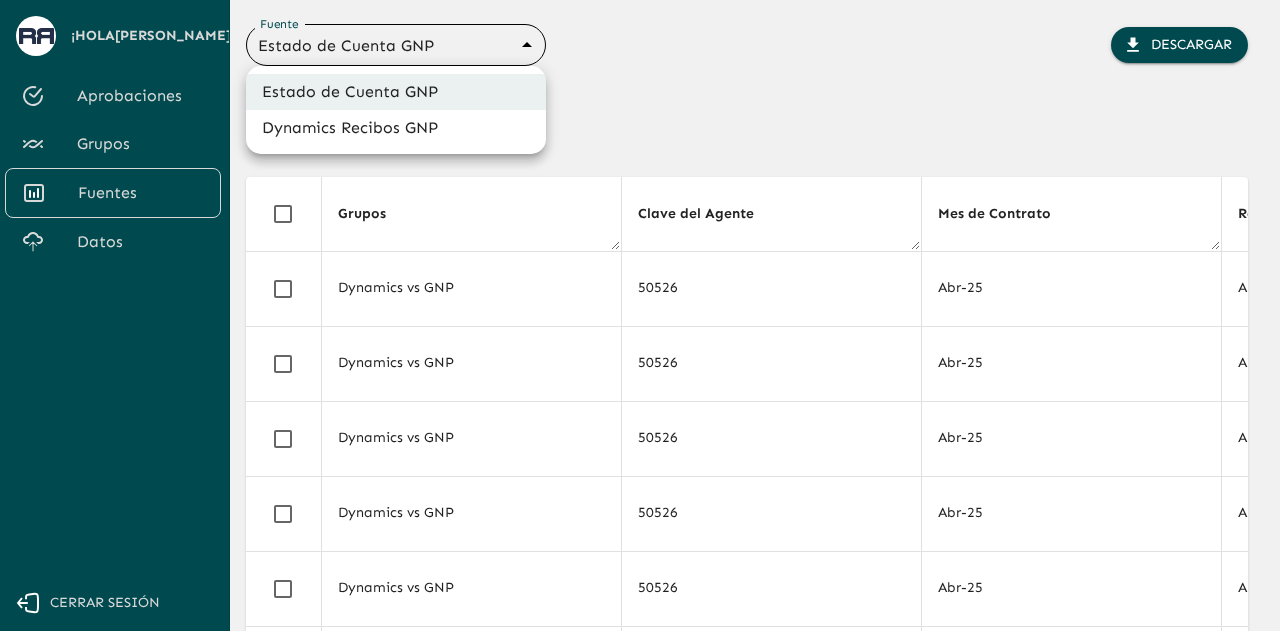 click on "Se están procesando los movimientos. Algunas acciones permanecerán deshabilitadas, por favor espera... ¡Hola  Juana ! Aprobaciones Grupos Fuentes Datos   Cerrar sesión   Fuente Estado de Cuenta GNP 68360e545ed9181a8245dd9b Fuente Descargar + Agregar Filtros Grupos Clave del Agente Mes de Contrato Ramo Agente del Ramo Tipo Conciliación Fecha Póliza Endoso Recibo Modelo Año Línea Concepto Afecto Porcentaje Prima Neta Recargo PMA Total Comisión Llave GNP Neteado Unique UUID Dynamics vs GNP 50526 Abr-25 AUTOS 0569 Tipo 1 30/04/2025 613008119 0 12 0 LE EDUARDO MONDRAGON BOCANEGRA 11 $408.07 $36.73 $515.97 $48.94 613008119|0|12|2025-04-30 false 379a1ae2-066e-456a-8b25-0cf7ff2e1f52 Dynamics vs GNP 50526 Abr-25 AUTOS 0569 Tipo 1 16/04/2025 616489621 0 11 0 LE TERESITA DE JESUS VALDERRABANO 11 $781.70 $70.37 $988.39 $93.72 616489621|0|11|2025-04-16 false 2e0a6494-a21a-471f-93df-35d432f825bc Dynamics vs GNP 50526 Abr-25 AUTOS 0569 Tipo 1 09/04/2025 619133663 0 10 0 LE LIZETH BERENICE MONTES JUAN 11 false" at bounding box center [640, 315] 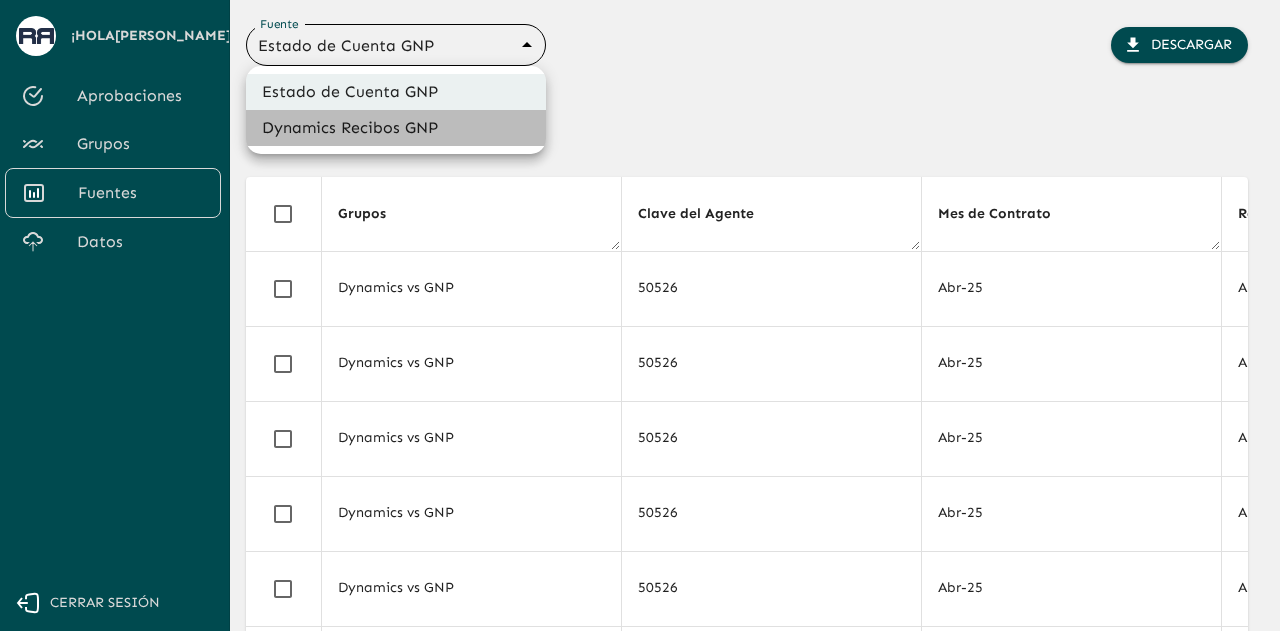 click on "Dynamics Recibos GNP" at bounding box center [396, 128] 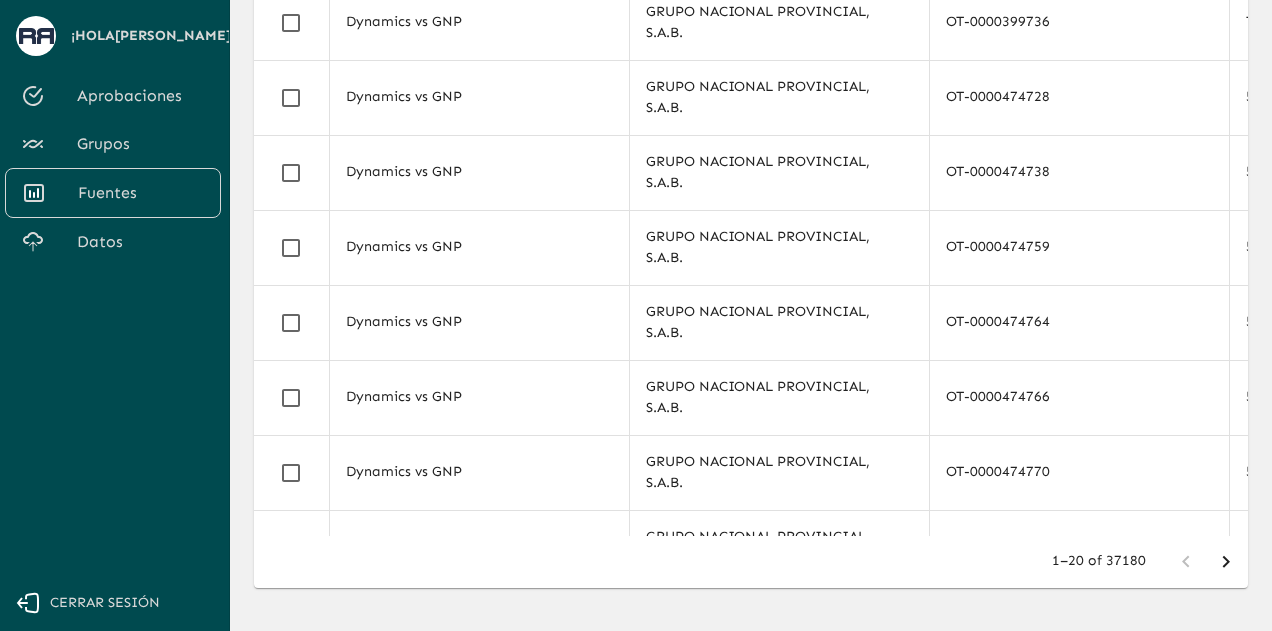 scroll, scrollTop: 409, scrollLeft: 0, axis: vertical 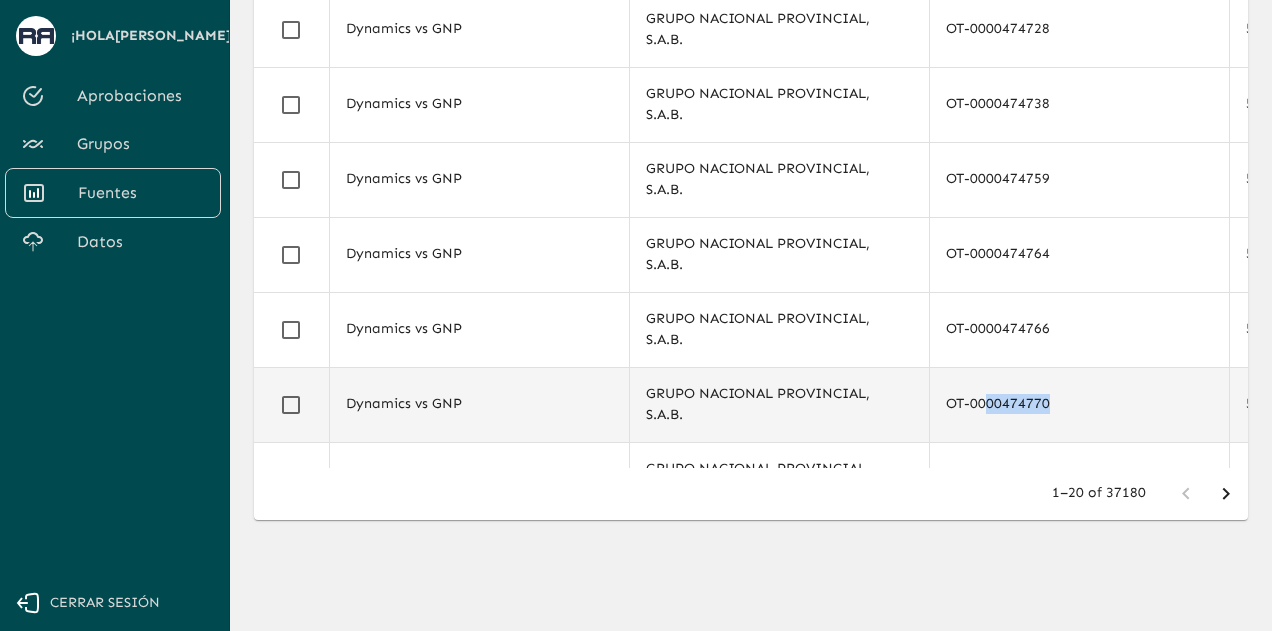 drag, startPoint x: 1015, startPoint y: 423, endPoint x: 958, endPoint y: 427, distance: 57.14018 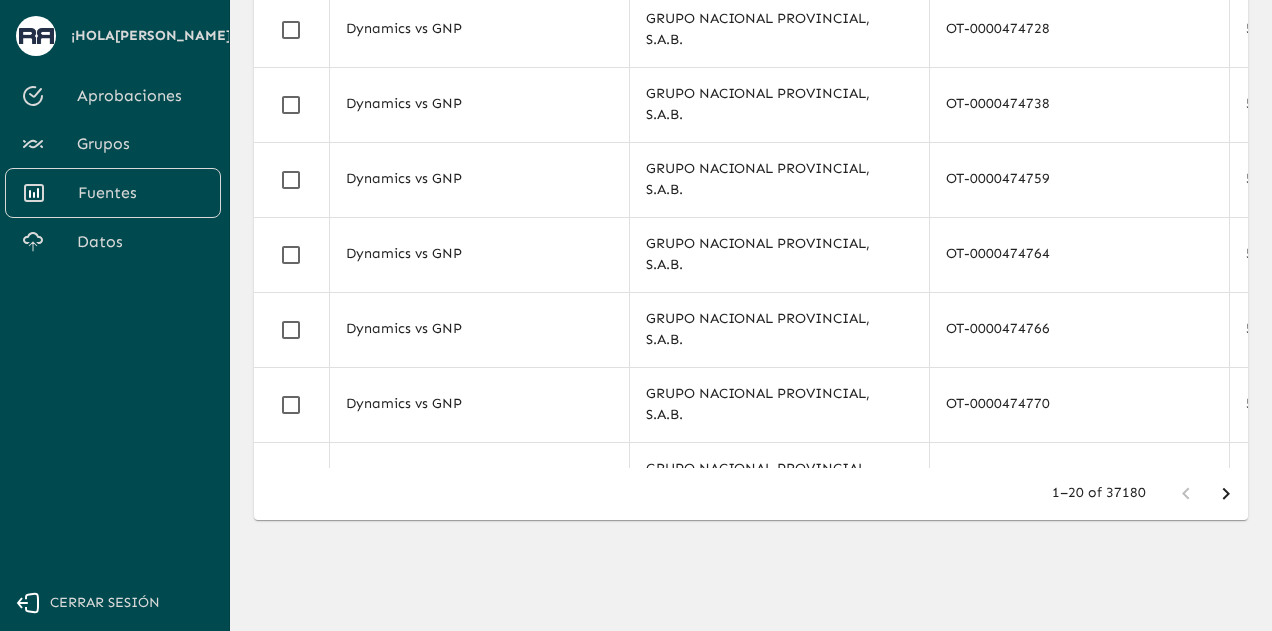 click on "Fuente Dynamics Recibos GNP 683f283f336112e7999fc7c3 Fuente Descargar + Agregar Filtros Grupos Compañía de seguros (Orden de trabajo) (Orden de trabajo) Orden de trabajo # de Póliza (Orden de trabajo) (Orden de trabajo) # Endoso (Orden de trabajo) (Orden de trabajo) No. recibo Razón para el estado Prima neta Prima Neta MXN Recargo (Monto) Recargo MXN Importe prima total Prima total MXN Comisión prima neta Comisión prima neta MXN Prima Neta + Recargo MXN Moneda (Orden de trabajo) (Orden de trabajo) Fecha inicio Fecha de aplicación (pago) Clave de agente (Orden de trabajo) (Orden de trabajo) Subramo (Orden de trabajo) (Orden de trabajo) Grupo económico (Orden de trabajo) (Orden de trabajo) Tipo de cambio Origen Poliza 1 Poliza Identificada Endoso Identificado Tipo de ramo Duplicado Dynamics vs GNP GRUPO NACIONAL PROVINCIAL, S.A.B. OT-0000197023 500035068 4 Suspendido $11.340,44 $11,340.44 $0,00 $0.00 $13.326,67 $13,326.67 $2.948,51 $2,948.51 $11,340.44 Mexican Peso 2025-04-01T00:00:00Z 50526 AUTOS TIP 1" at bounding box center [751, 123] 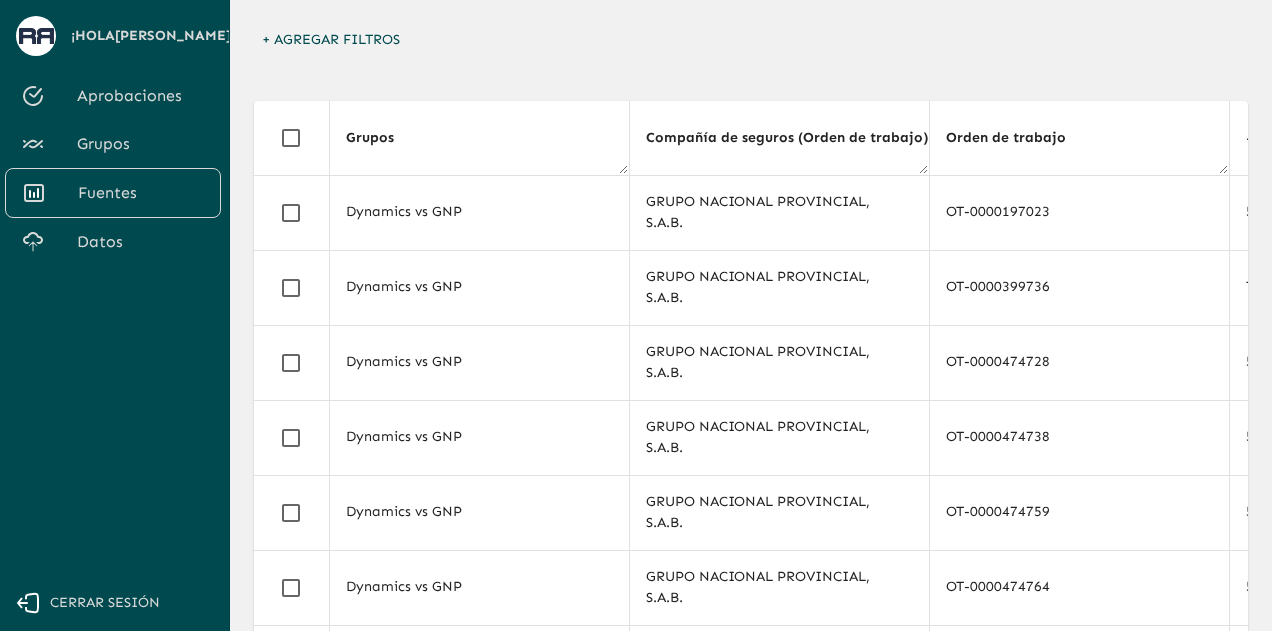 scroll, scrollTop: 0, scrollLeft: 0, axis: both 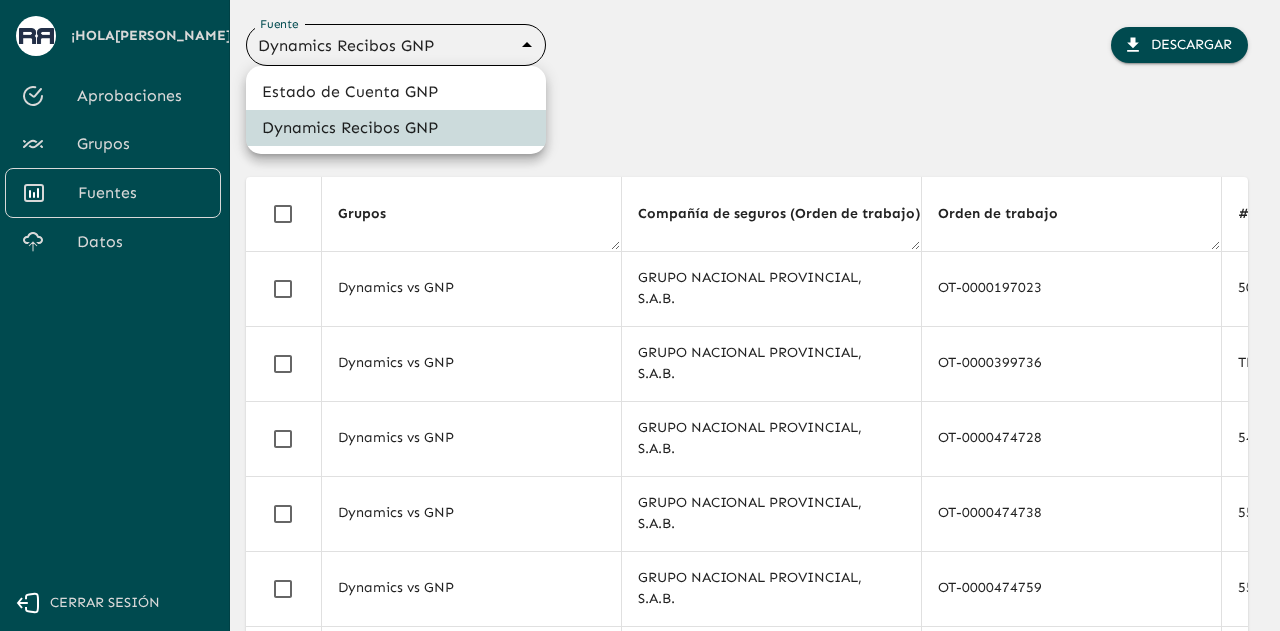 click on "Se están procesando los movimientos. Algunas acciones permanecerán deshabilitadas, por favor espera... ¡Hola  Juana ! Aprobaciones Grupos Fuentes Datos   Cerrar sesión   Fuente Dynamics Recibos GNP 683f283f336112e7999fc7c3 Fuente Descargar + Agregar Filtros Grupos Compañía de seguros (Orden de trabajo) (Orden de trabajo) Orden de trabajo # de Póliza (Orden de trabajo) (Orden de trabajo) # Endoso (Orden de trabajo) (Orden de trabajo) No. recibo Razón para el estado Prima neta Prima Neta MXN Recargo (Monto) Recargo MXN Importe prima total Prima total MXN Comisión prima neta Comisión prima neta MXN Prima Neta + Recargo MXN Moneda (Orden de trabajo) (Orden de trabajo) Fecha inicio Fecha de aplicación (pago) Clave de agente (Orden de trabajo) (Orden de trabajo) Subramo (Orden de trabajo) (Orden de trabajo) Grupo económico (Orden de trabajo) (Orden de trabajo) Tipo de cambio Origen Poliza 1 Poliza Identificada Endoso Identificado Tipo de ramo Duplicado Dynamics vs GNP OT-0000197023 500035068 4 TIP" at bounding box center [640, 315] 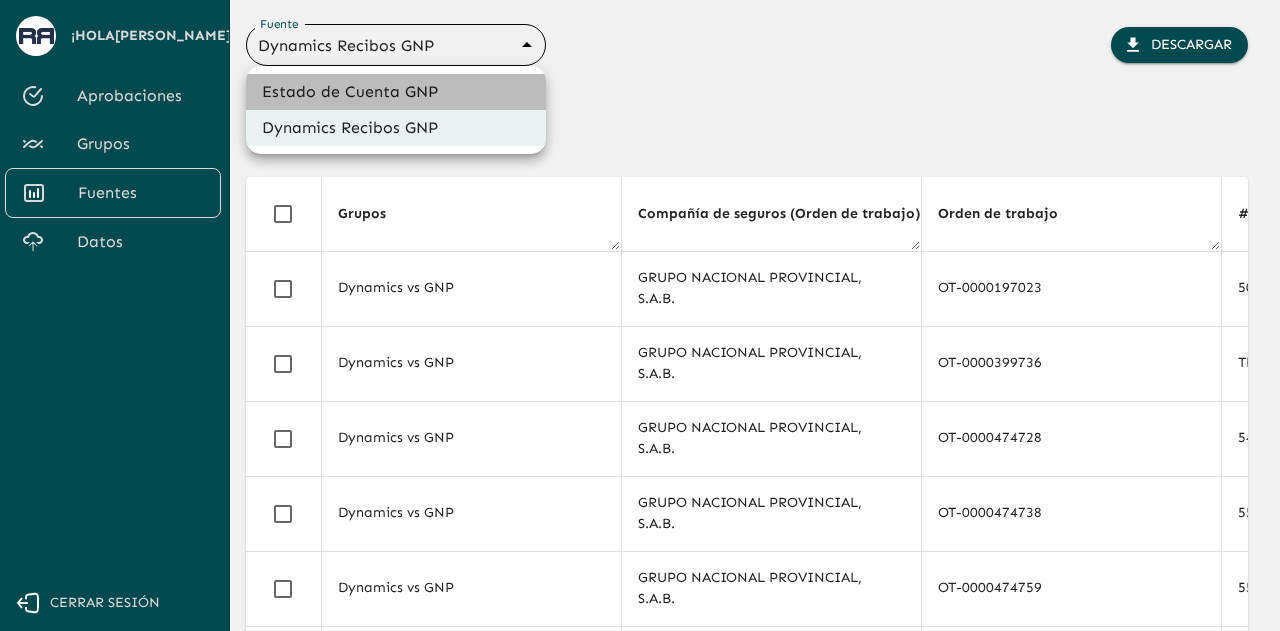click on "Estado de Cuenta GNP" at bounding box center [396, 92] 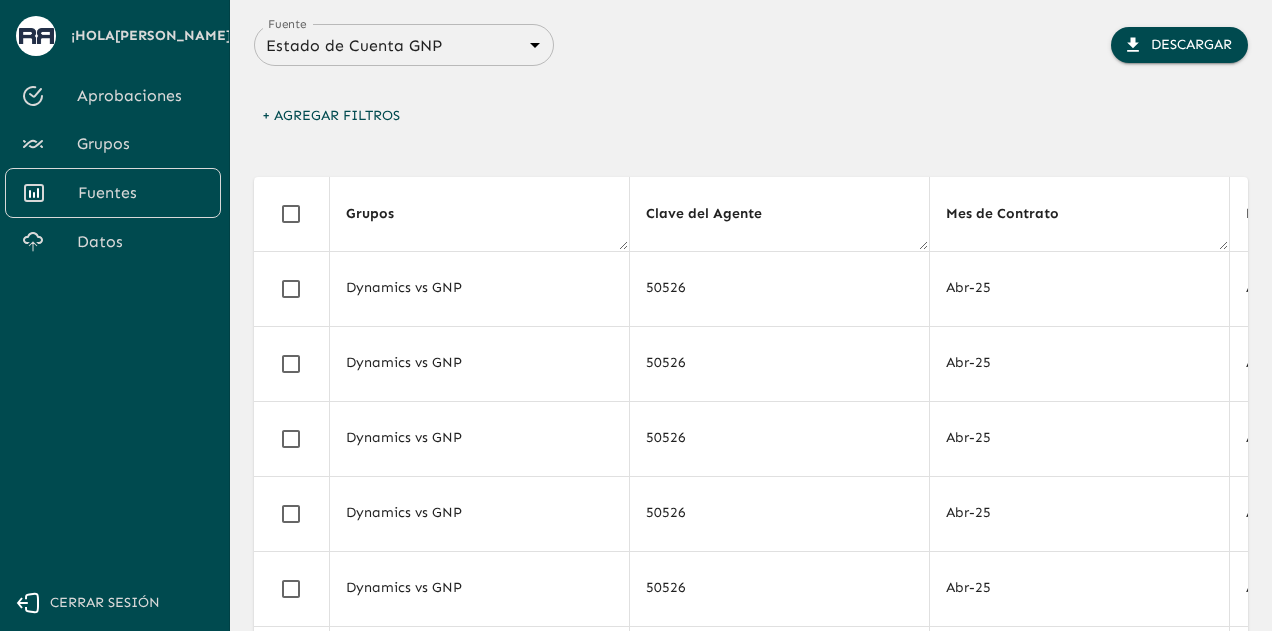 click on "+ Agregar Filtros" at bounding box center [751, 121] 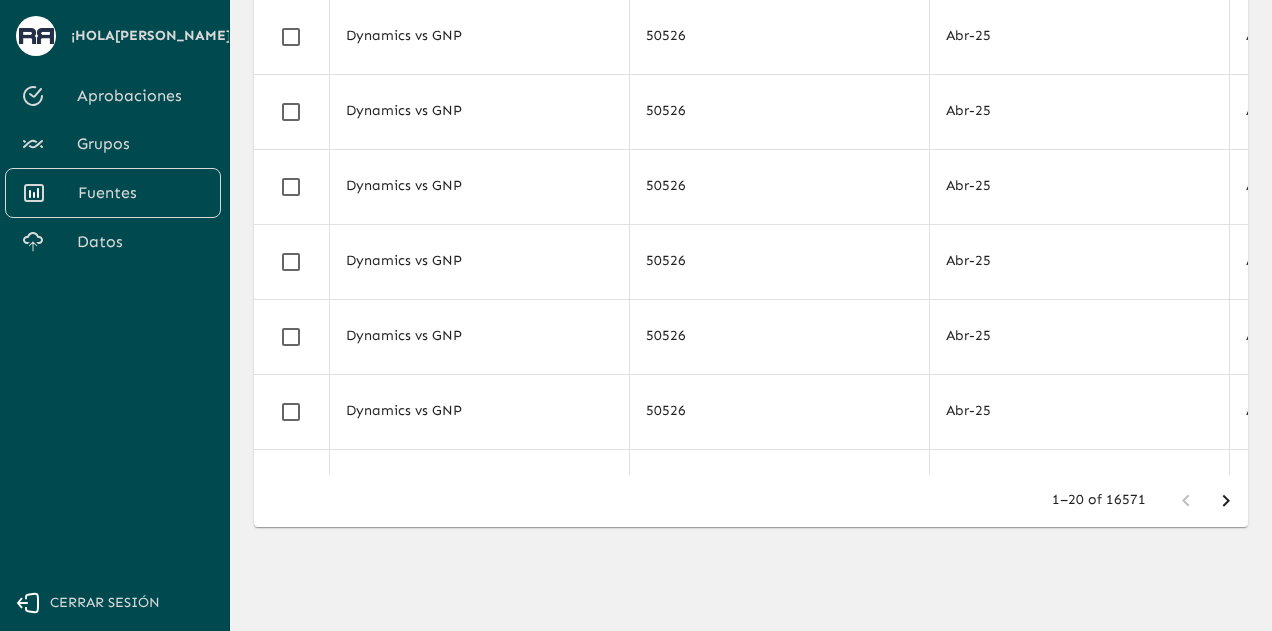 scroll, scrollTop: 409, scrollLeft: 0, axis: vertical 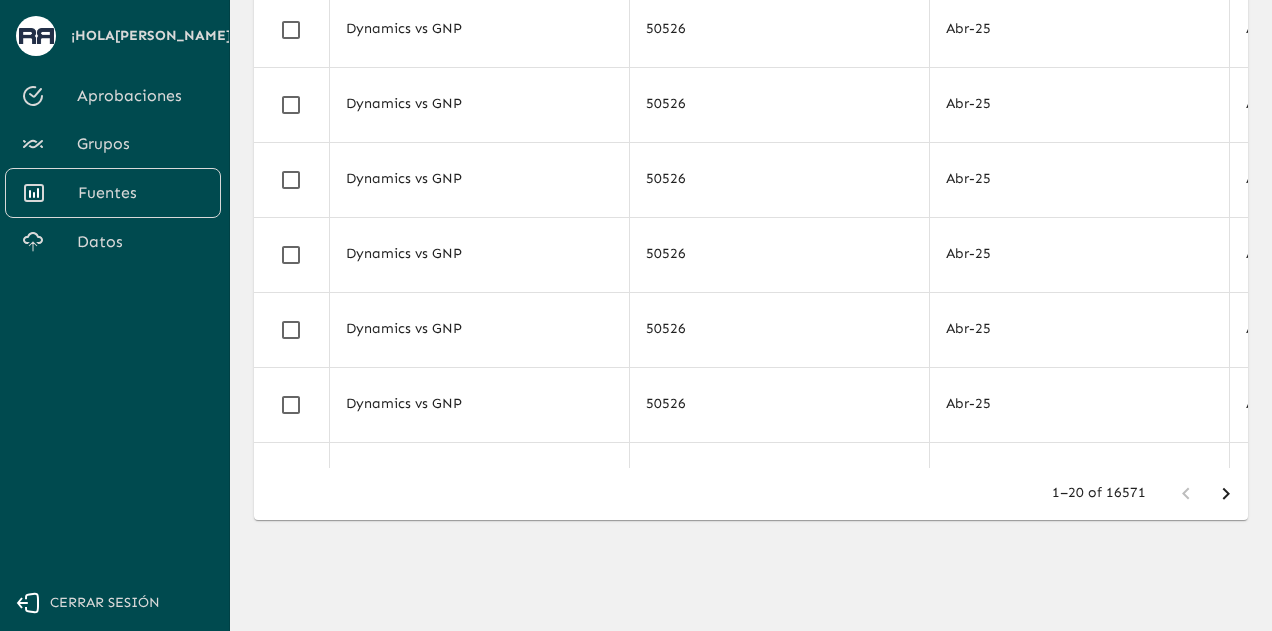 click on "Fuente Estado de Cuenta GNP 68360e545ed9181a8245dd9b Fuente Descargar + Agregar Filtros Grupos Clave del Agente Mes de Contrato Ramo Agente del Ramo Tipo Conciliación Fecha Póliza Endoso Recibo Modelo Año Línea Concepto Afecto Porcentaje Prima Neta Recargo PMA Total Comisión Llave GNP Neteado Unique UUID Dynamics vs GNP 50526 Abr-25 AUTOS 0569 Tipo 1 30/04/2025 613008119 0 12 0 LE EDUARDO MONDRAGON BOCANEGRA 11 $408.07 $36.73 $515.97 $48.94 613008119|0|12|2025-04-30 false 379a1ae2-066e-456a-8b25-0cf7ff2e1f52 Dynamics vs GNP 50526 Abr-25 AUTOS 0569 Tipo 1 16/04/2025 616489621 0 11 0 LE TERESITA DE JESUS VALDERRABANO 11 $781.70 $70.37 $988.39 $93.72 616489621|0|11|2025-04-16 false 2e0a6494-a21a-471f-93df-35d432f825bc Dynamics vs GNP 50526 Abr-25 AUTOS 0569 Tipo 1 09/04/2025 619133663 0 10 0 LE LIZETH BERENICE MONTES JUAN 11 $424.09 $38.17 $536.22 $50.84 619133663|0|10|2025-04-09 false 211e6c76-c867-4405-9234-e75325f3c57e Dynamics vs GNP 50526 Abr-25 AUTOS 0569 Tipo 1 10/04/2025 619388317 0 10 0 LE 11 false" at bounding box center (751, 123) 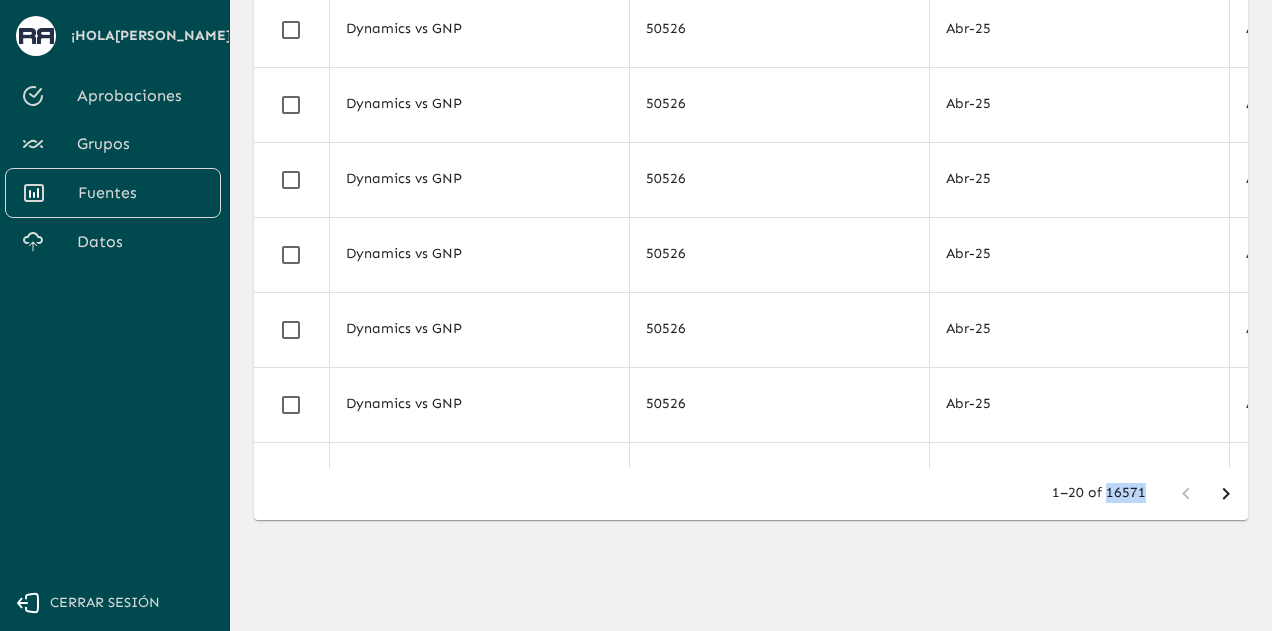 click on "1–20 of 16571" at bounding box center (1099, 493) 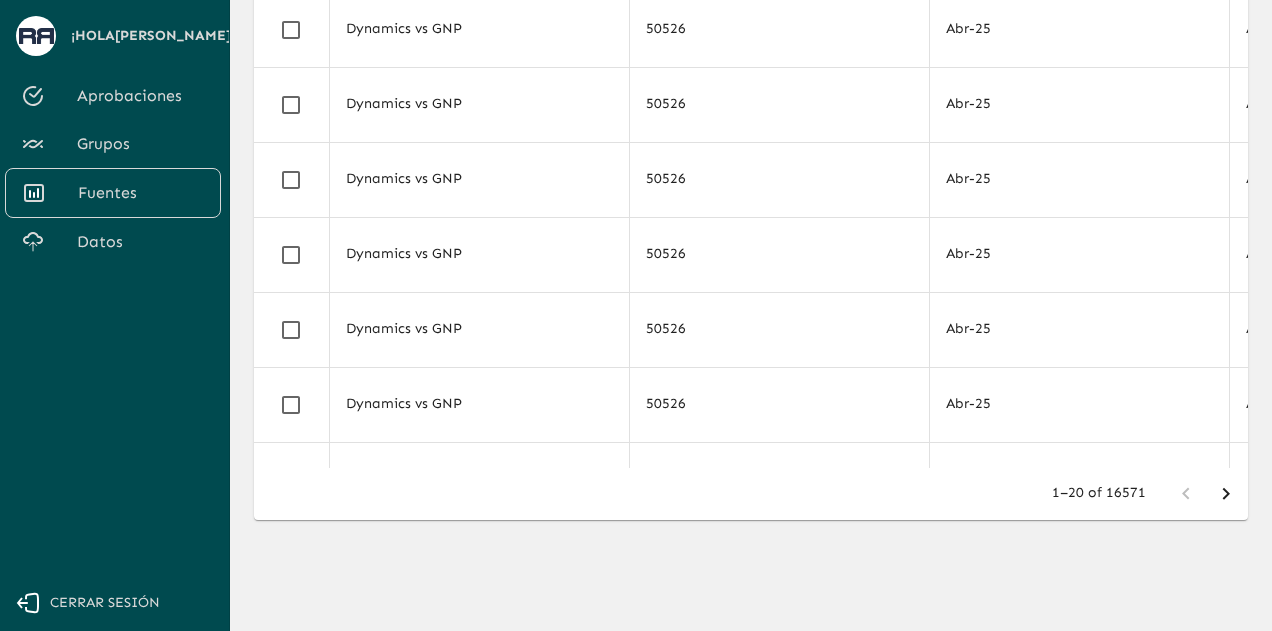 click on "Fuente Estado de Cuenta GNP 68360e545ed9181a8245dd9b Fuente Descargar + Agregar Filtros Grupos Clave del Agente Mes de Contrato Ramo Agente del Ramo Tipo Conciliación Fecha Póliza Endoso Recibo Modelo Año Línea Concepto Afecto Porcentaje Prima Neta Recargo PMA Total Comisión Llave GNP Neteado Unique UUID Dynamics vs GNP 50526 Abr-25 AUTOS 0569 Tipo 1 30/04/2025 613008119 0 12 0 LE EDUARDO MONDRAGON BOCANEGRA 11 $408.07 $36.73 $515.97 $48.94 613008119|0|12|2025-04-30 false 379a1ae2-066e-456a-8b25-0cf7ff2e1f52 Dynamics vs GNP 50526 Abr-25 AUTOS 0569 Tipo 1 16/04/2025 616489621 0 11 0 LE TERESITA DE JESUS VALDERRABANO 11 $781.70 $70.37 $988.39 $93.72 616489621|0|11|2025-04-16 false 2e0a6494-a21a-471f-93df-35d432f825bc Dynamics vs GNP 50526 Abr-25 AUTOS 0569 Tipo 1 09/04/2025 619133663 0 10 0 LE LIZETH BERENICE MONTES JUAN 11 $424.09 $38.17 $536.22 $50.84 619133663|0|10|2025-04-09 false 211e6c76-c867-4405-9234-e75325f3c57e Dynamics vs GNP 50526 Abr-25 AUTOS 0569 Tipo 1 10/04/2025 619388317 0 10 0 LE 11 false" at bounding box center (751, 123) 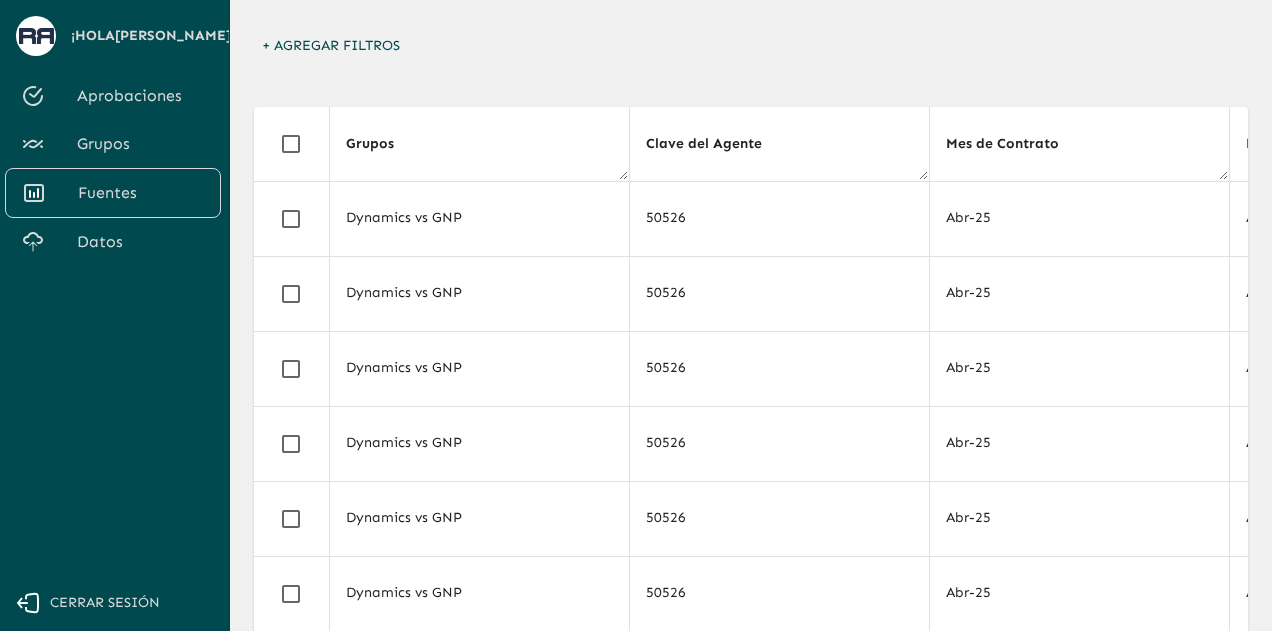 scroll, scrollTop: 0, scrollLeft: 0, axis: both 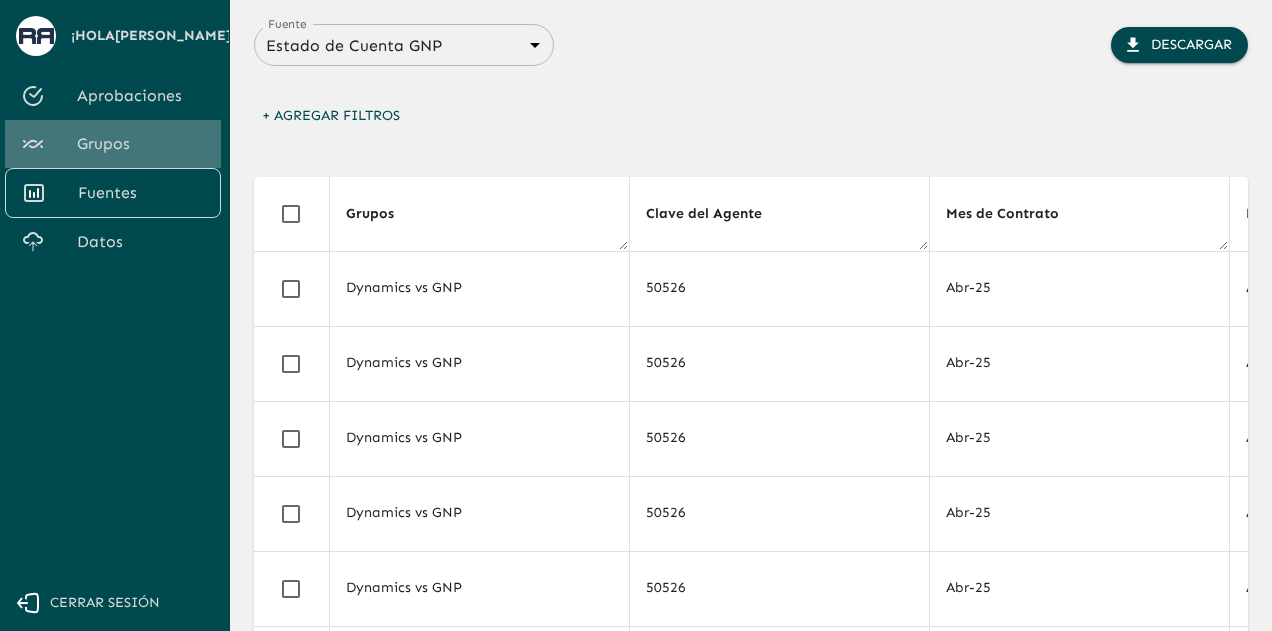 click on "Grupos" at bounding box center [141, 144] 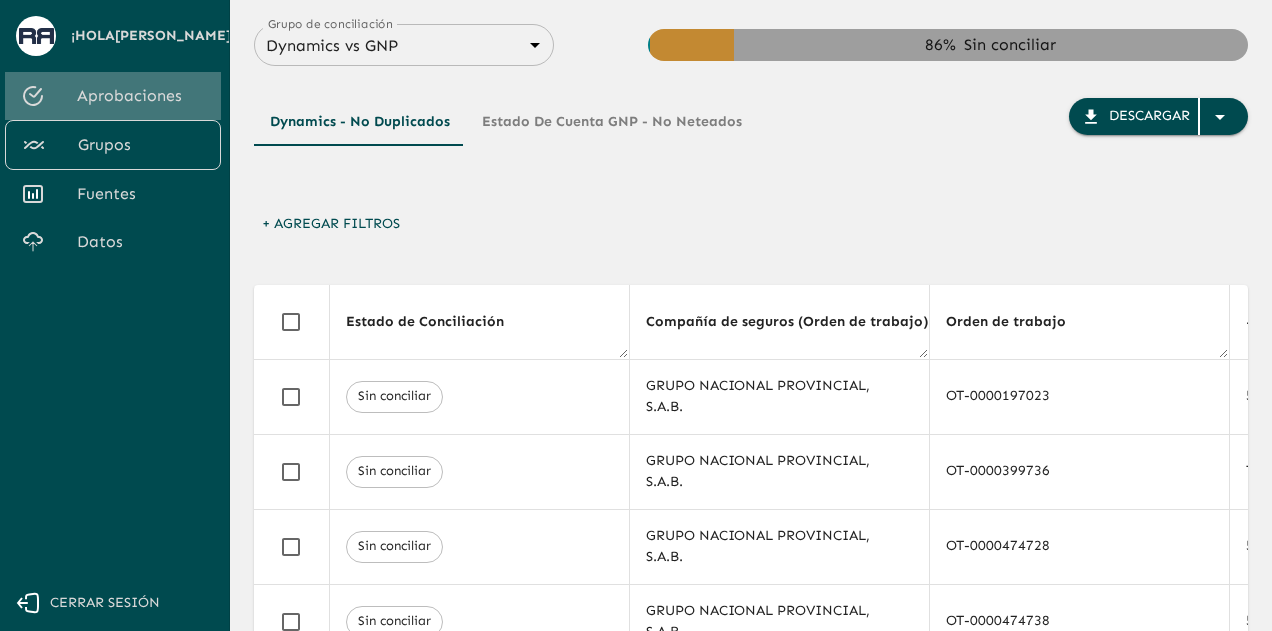 click on "Aprobaciones" at bounding box center [141, 96] 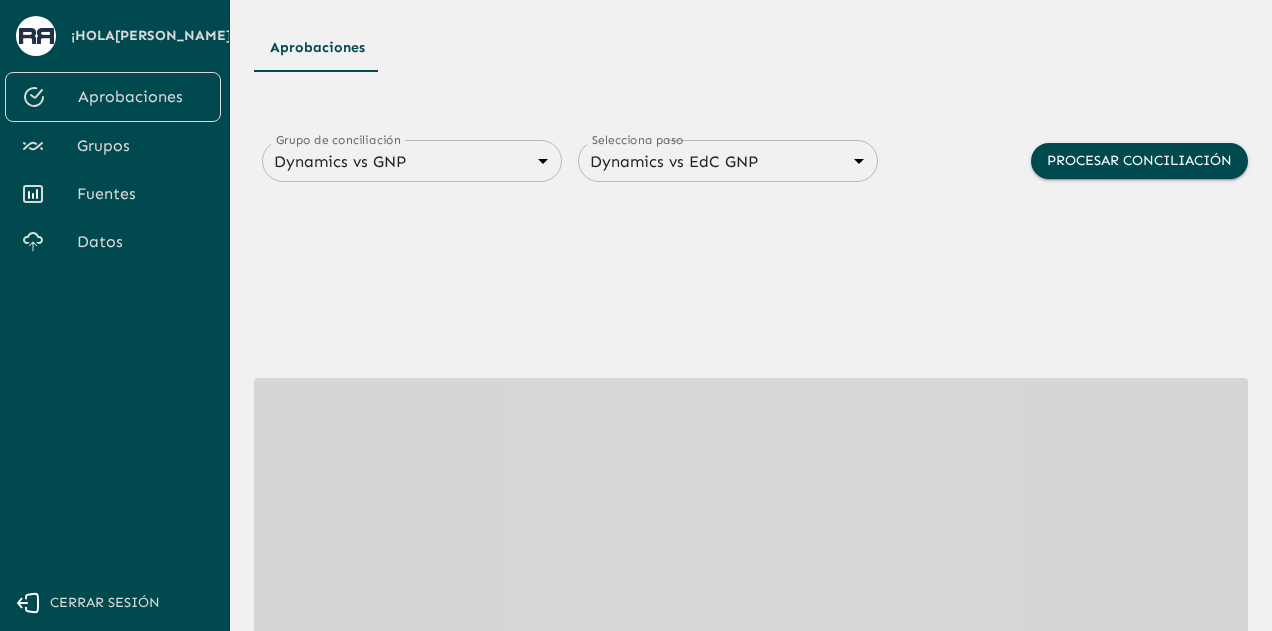 click on "Grupos" at bounding box center (141, 146) 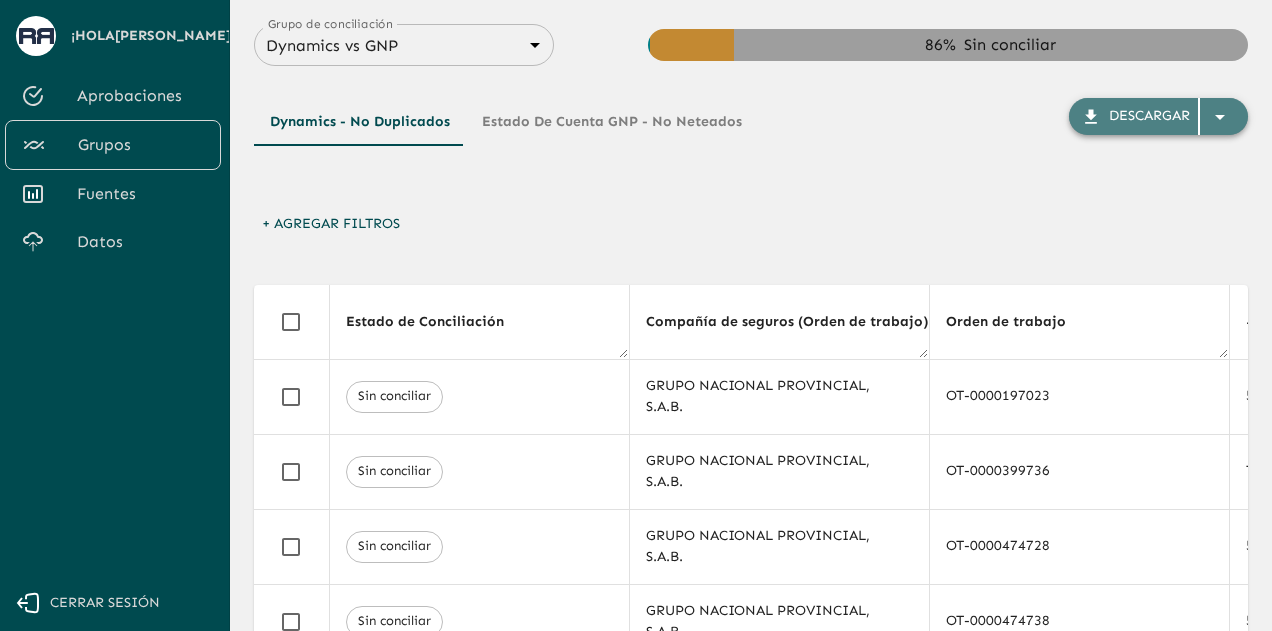 click at bounding box center (1224, 117) 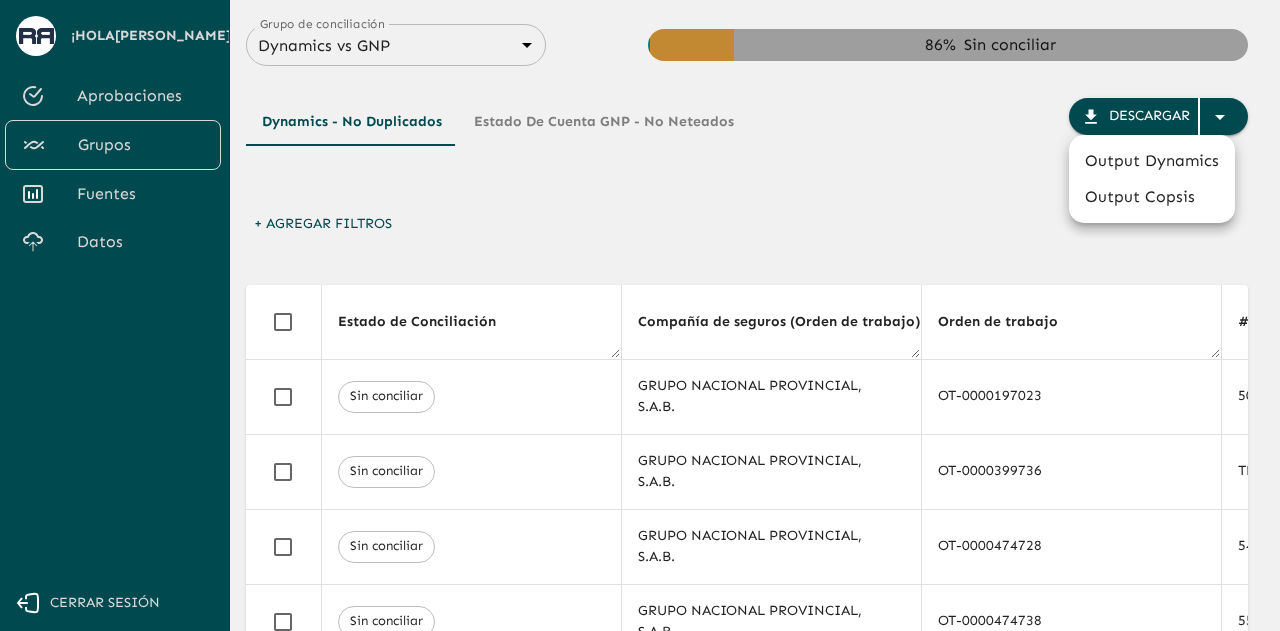 click at bounding box center (640, 315) 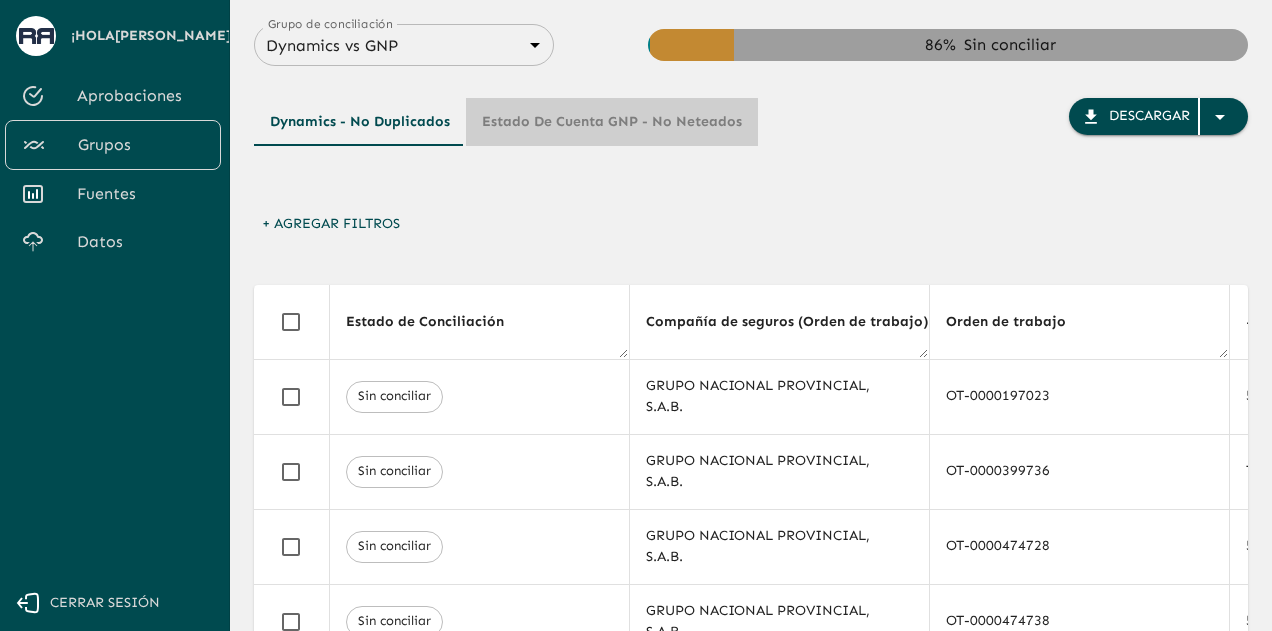 click on "Estado de Cuenta GNP - No Neteados" at bounding box center [612, 122] 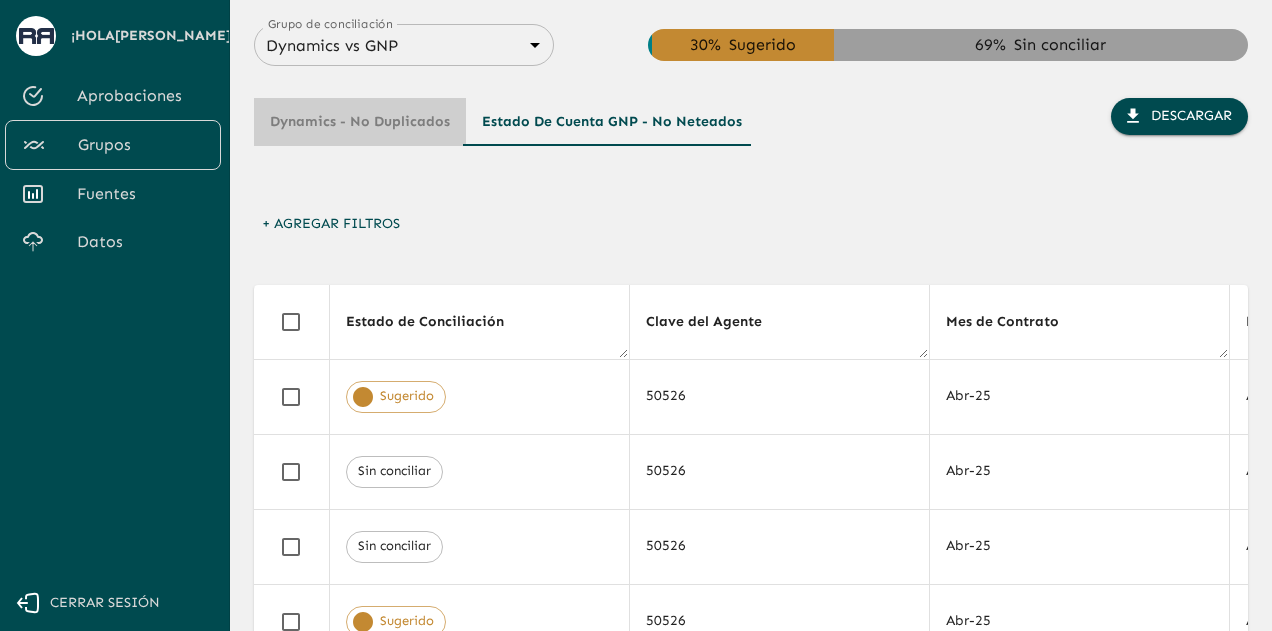 click on "Dynamics - No Duplicados" at bounding box center (360, 122) 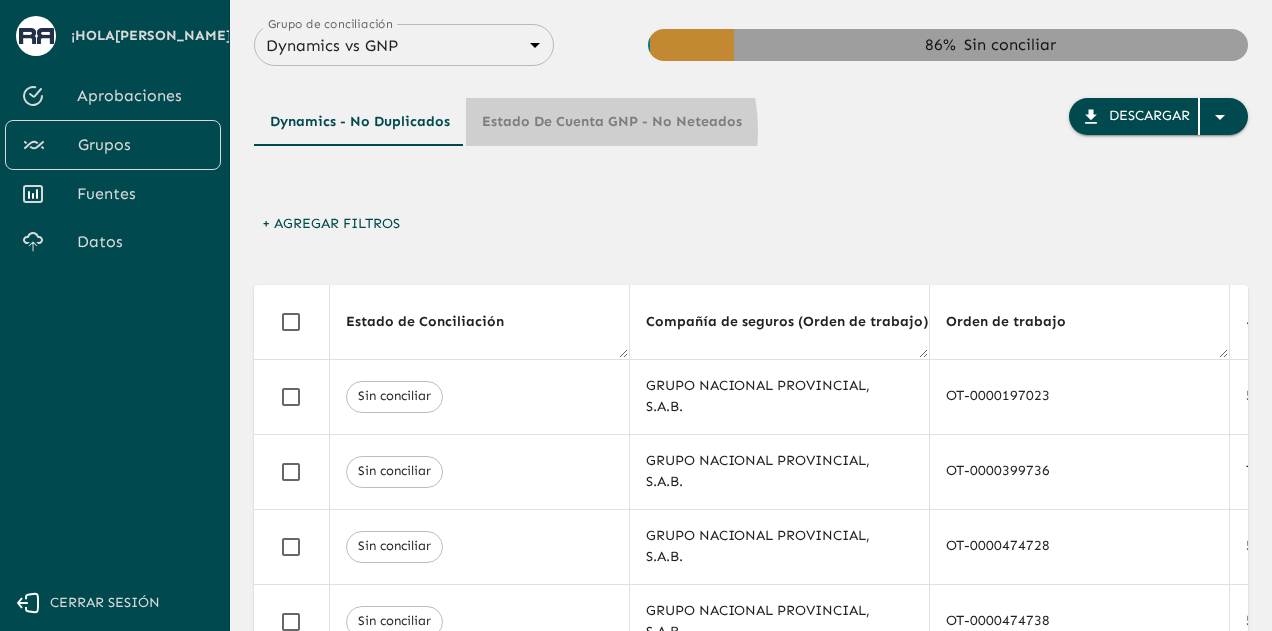 click on "Estado de Cuenta GNP - No Neteados" at bounding box center [612, 122] 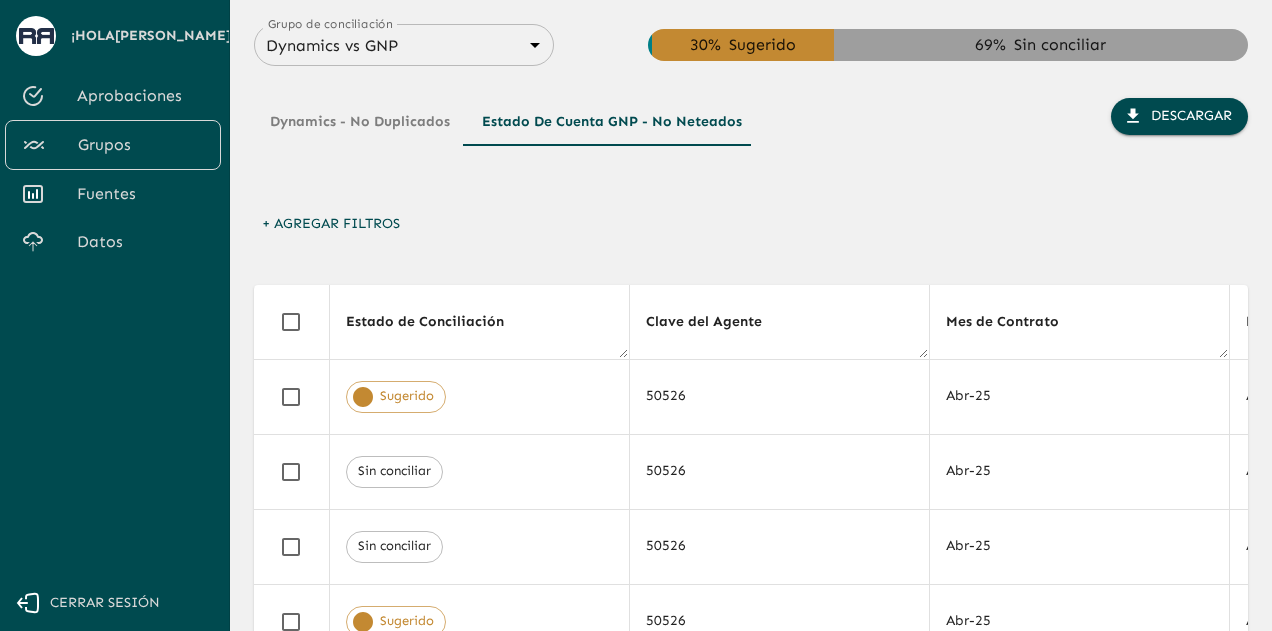 click on "Dynamics - No Duplicados" at bounding box center [360, 122] 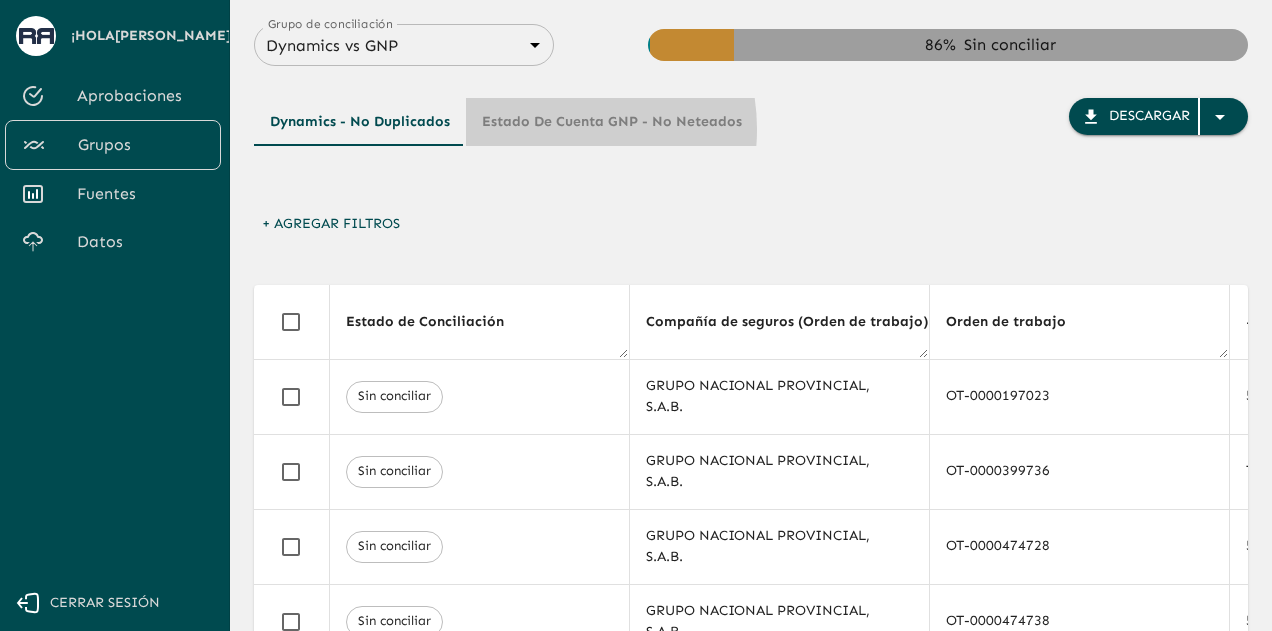 click on "Estado de Cuenta GNP - No Neteados" at bounding box center (612, 122) 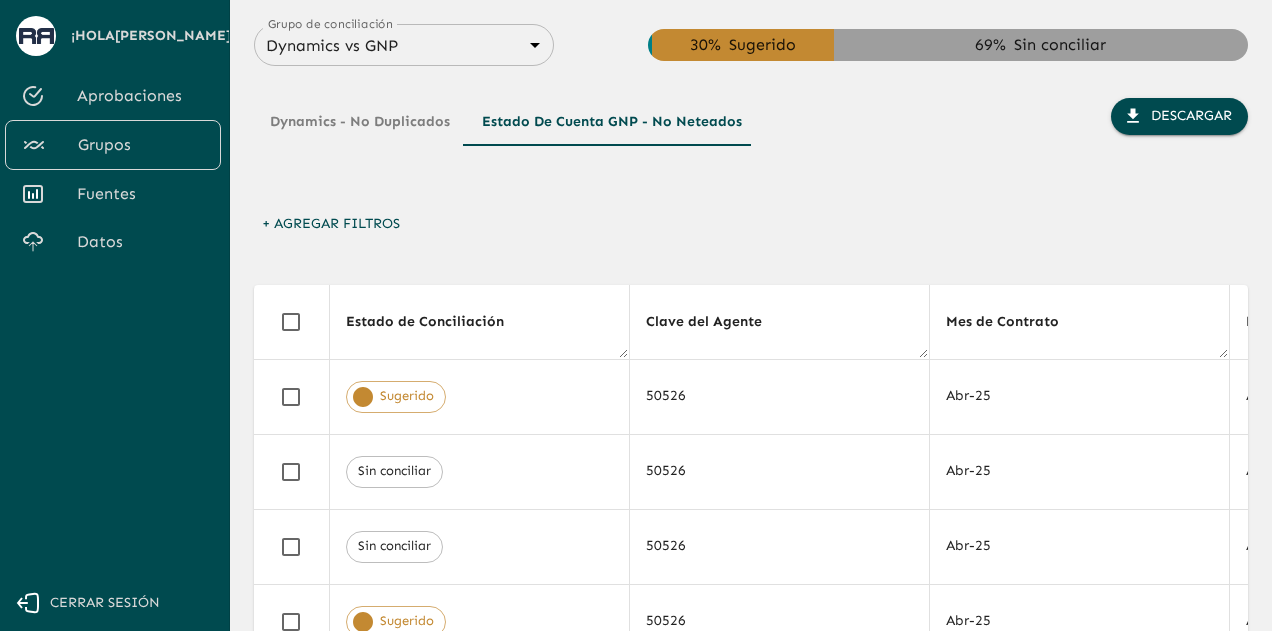 click on "+ Agregar Filtros" at bounding box center [331, 224] 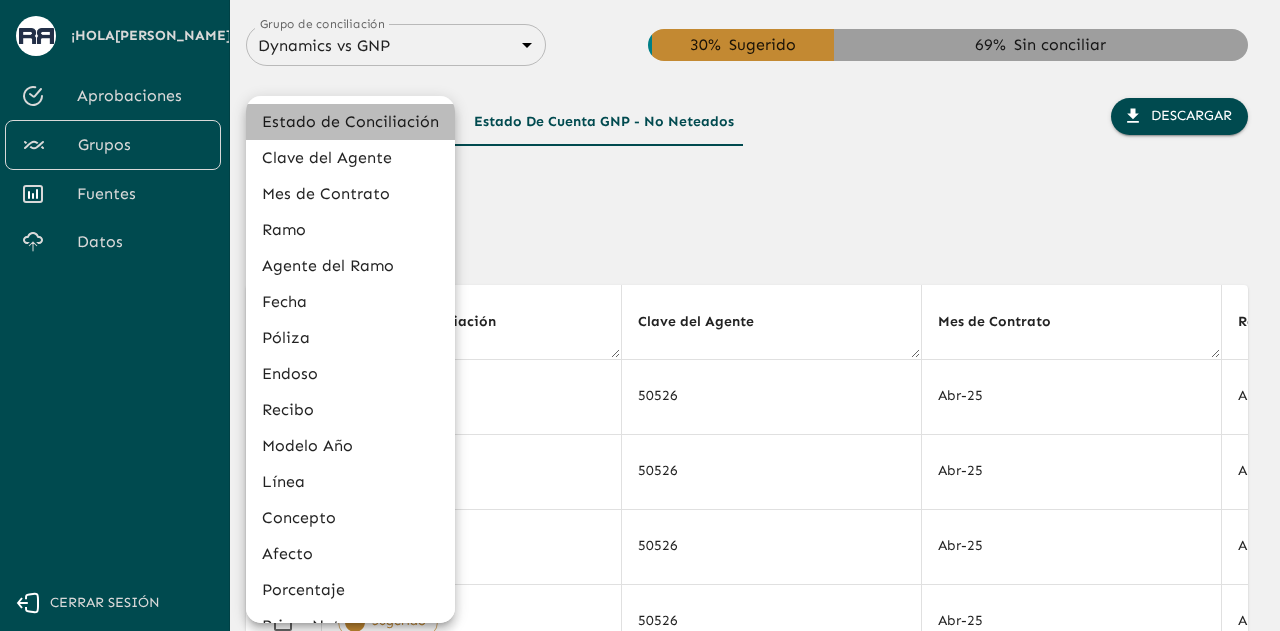 click on "Estado de Conciliación" at bounding box center [350, 122] 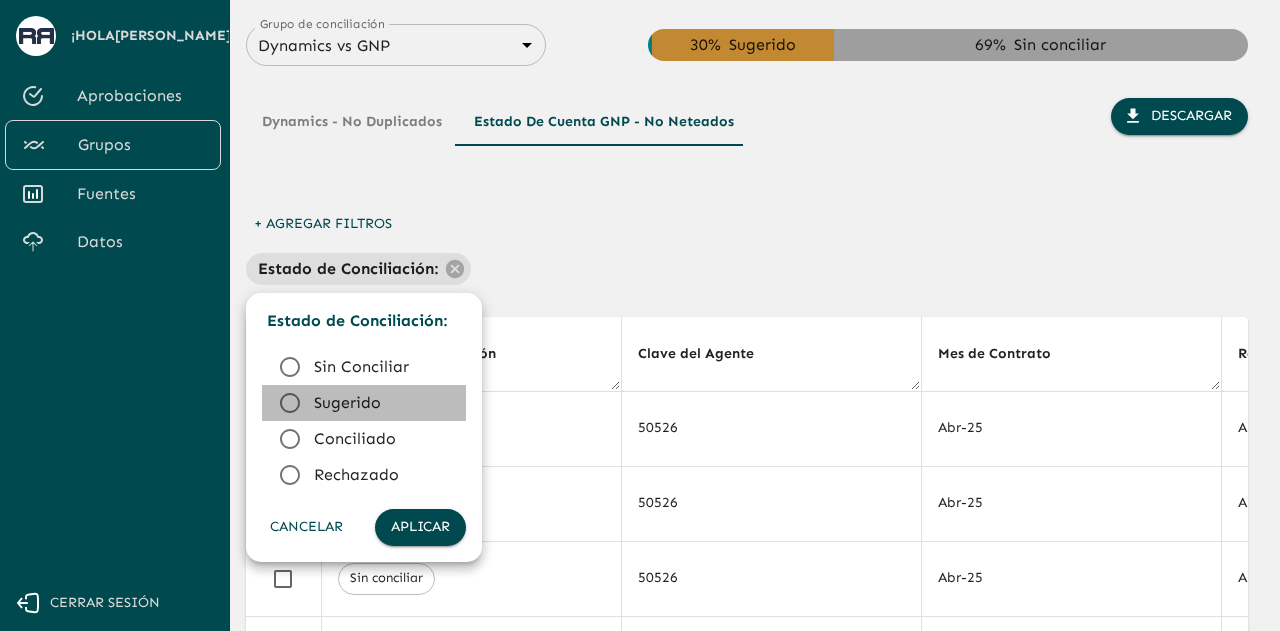 click on "Sugerido" at bounding box center [382, 403] 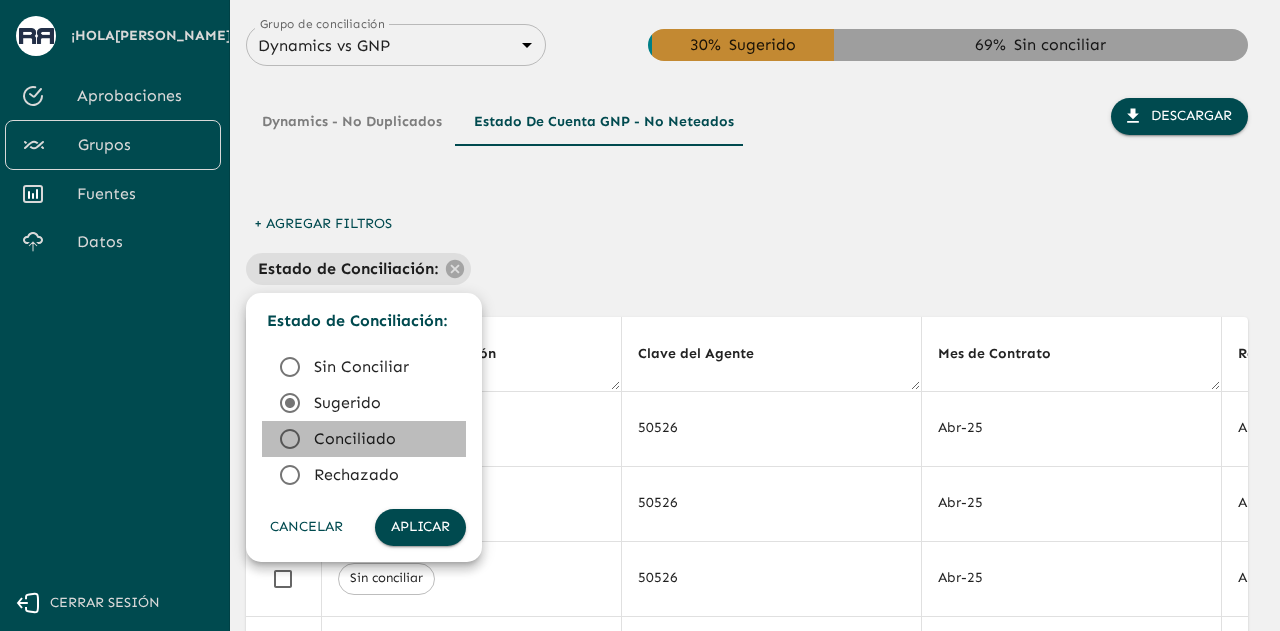 click on "Conciliado" at bounding box center [382, 439] 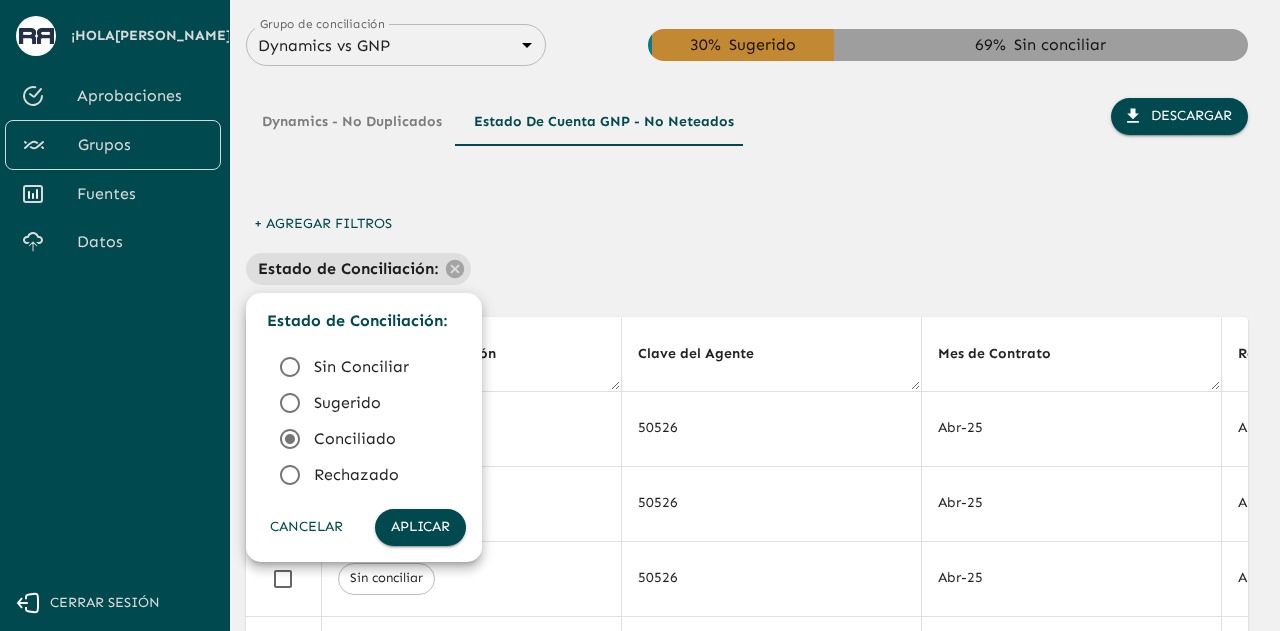 click on "Sugerido" at bounding box center [382, 403] 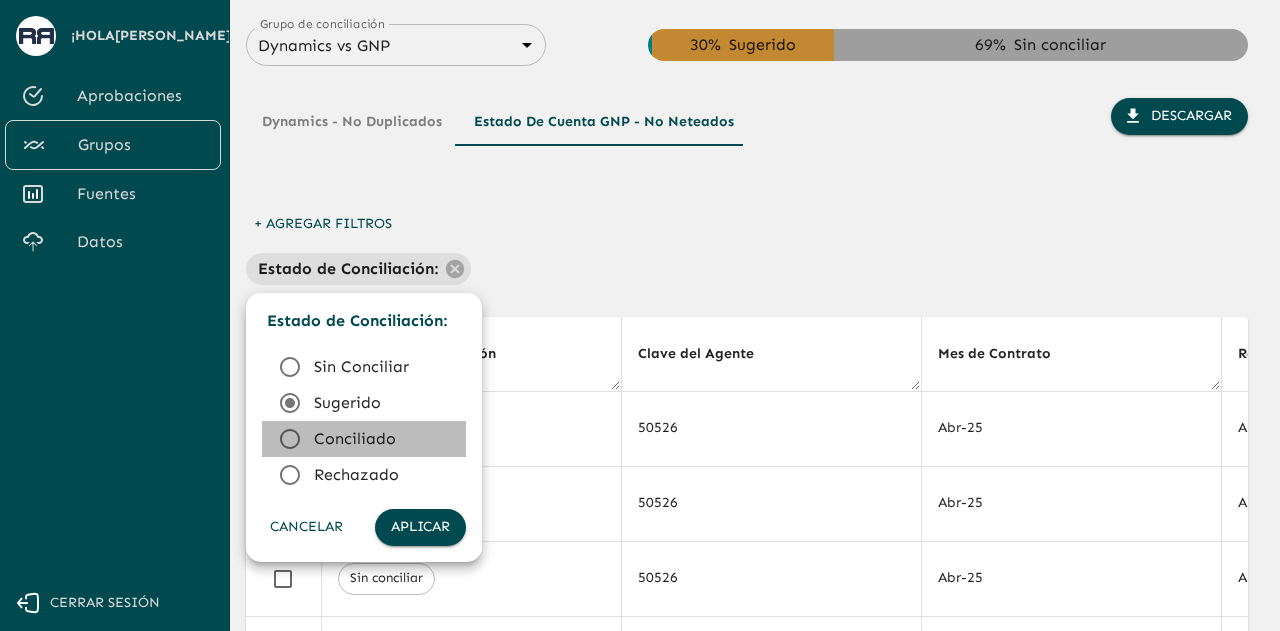 click on "Conciliado" at bounding box center (382, 439) 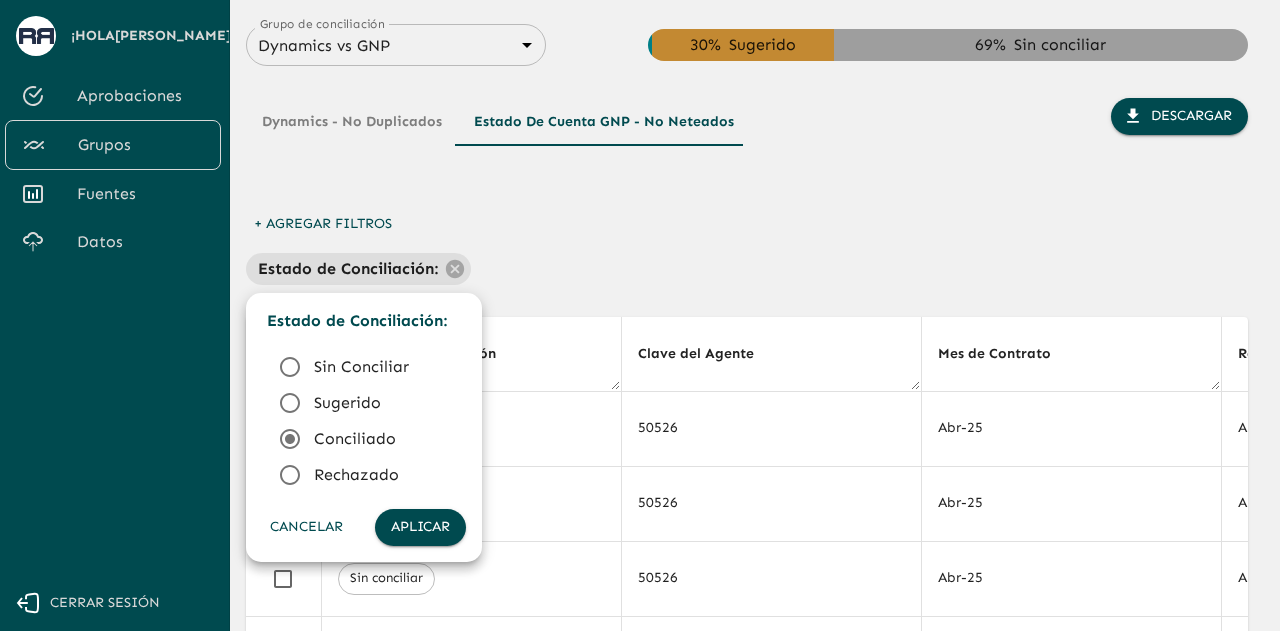 type 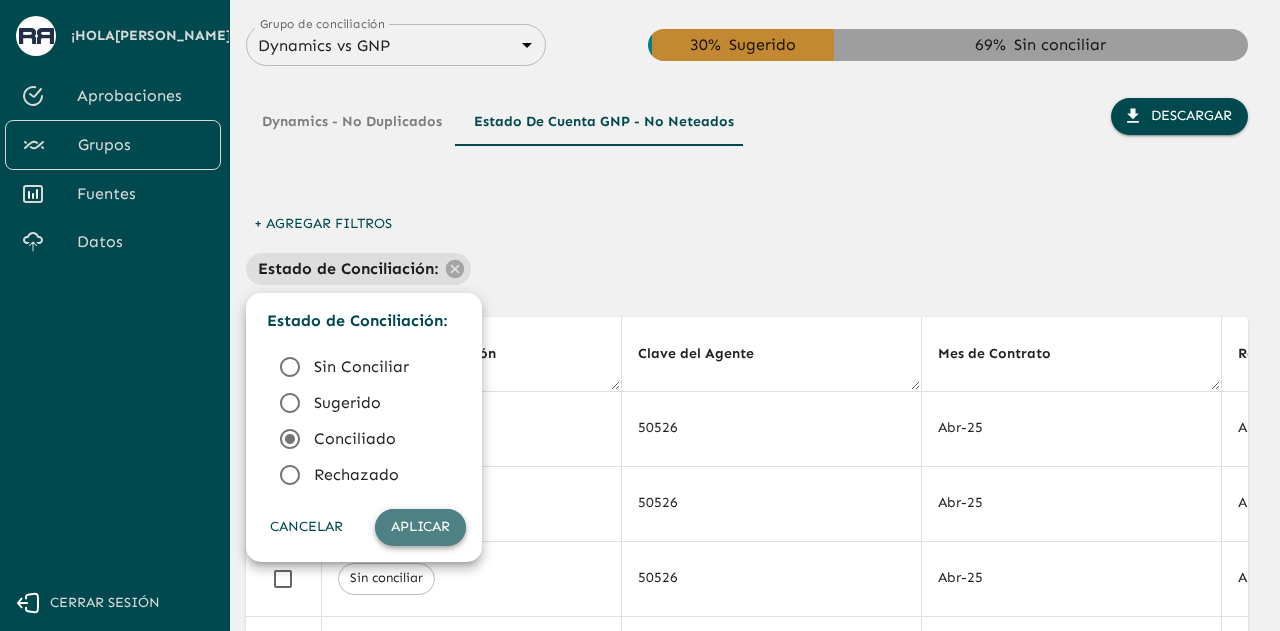 click on "Aplicar" at bounding box center [420, 527] 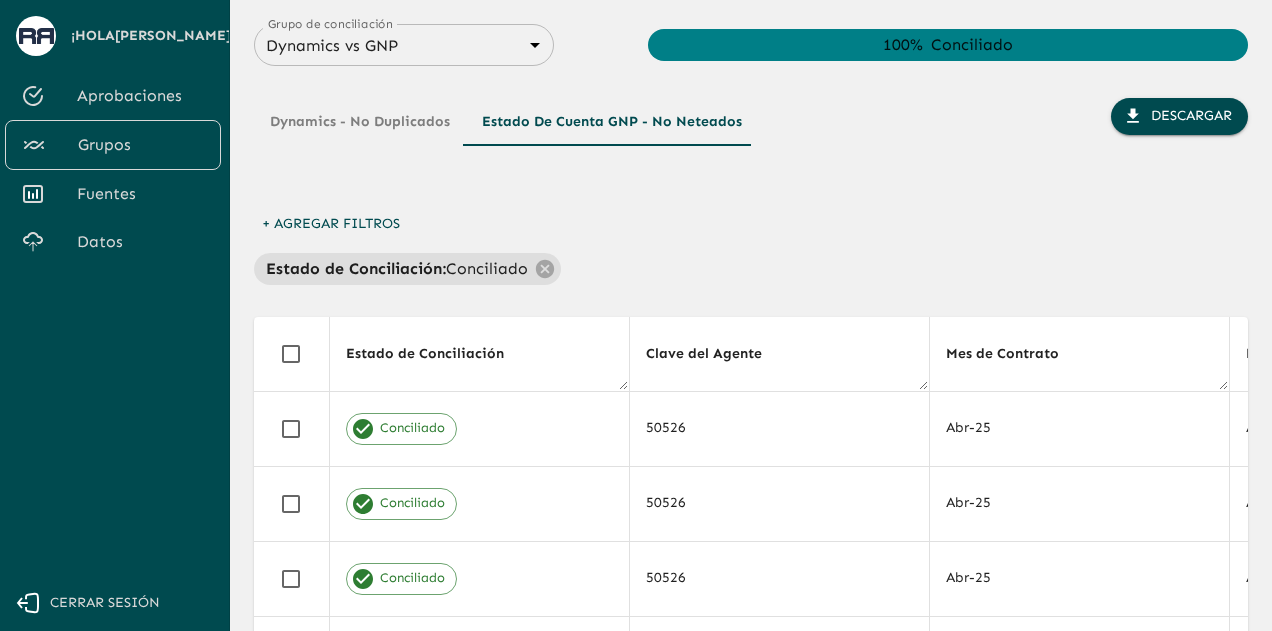 type 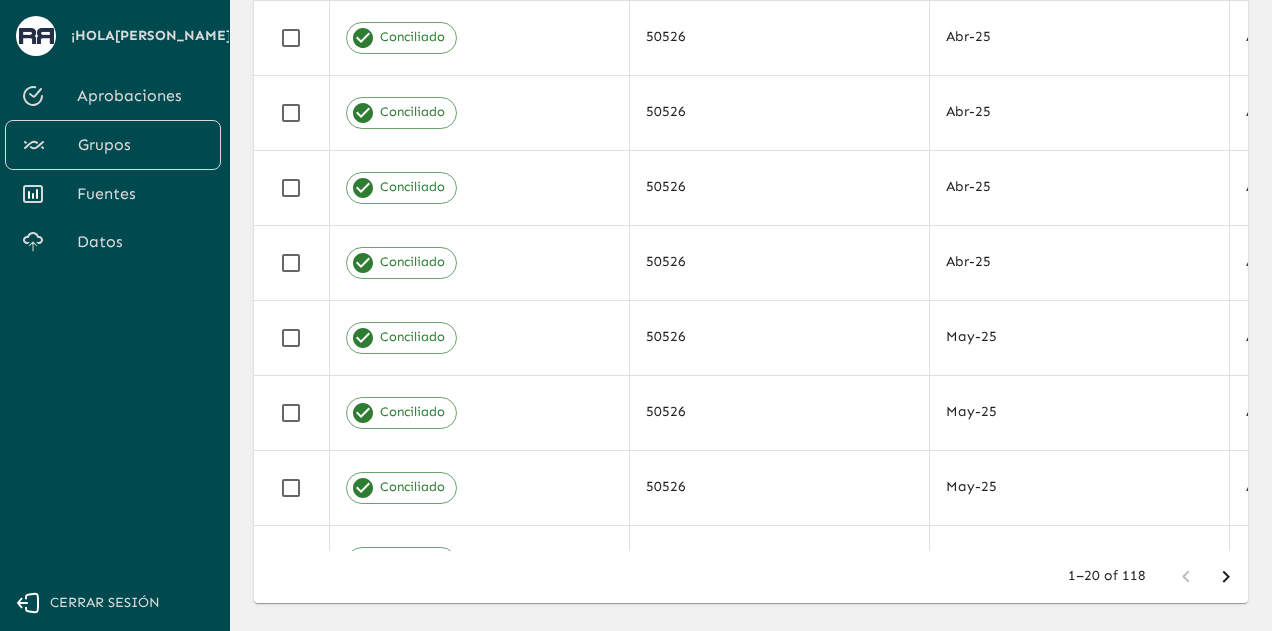 scroll, scrollTop: 525, scrollLeft: 0, axis: vertical 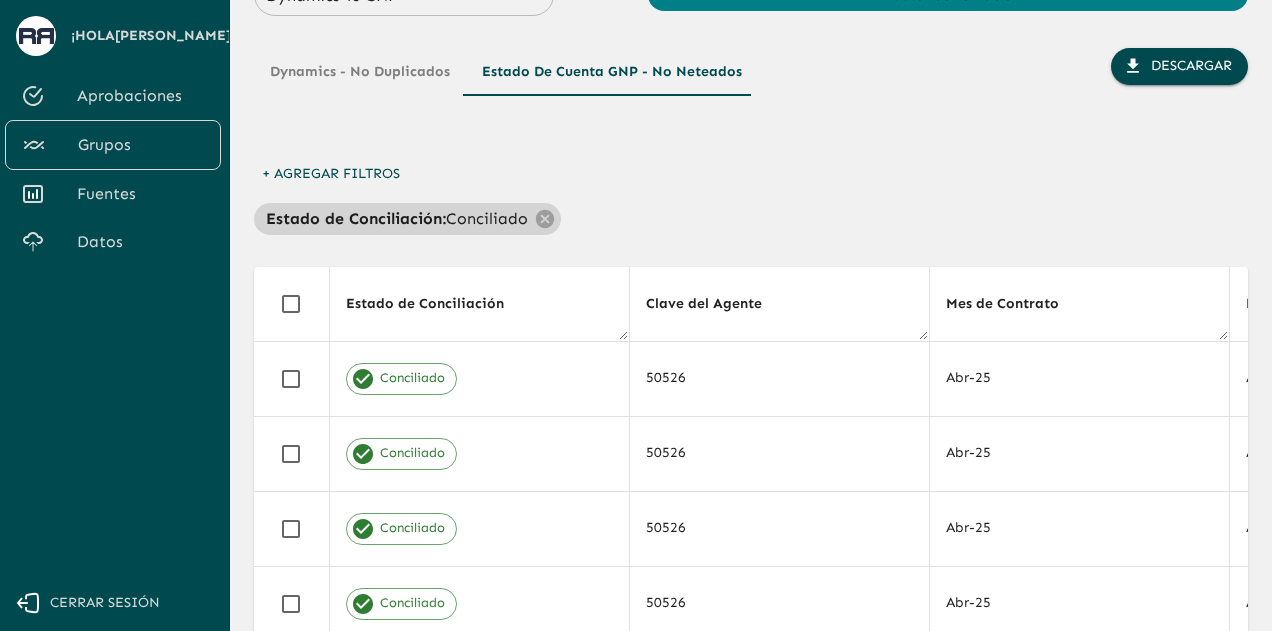 click on "Conciliado" at bounding box center (487, 219) 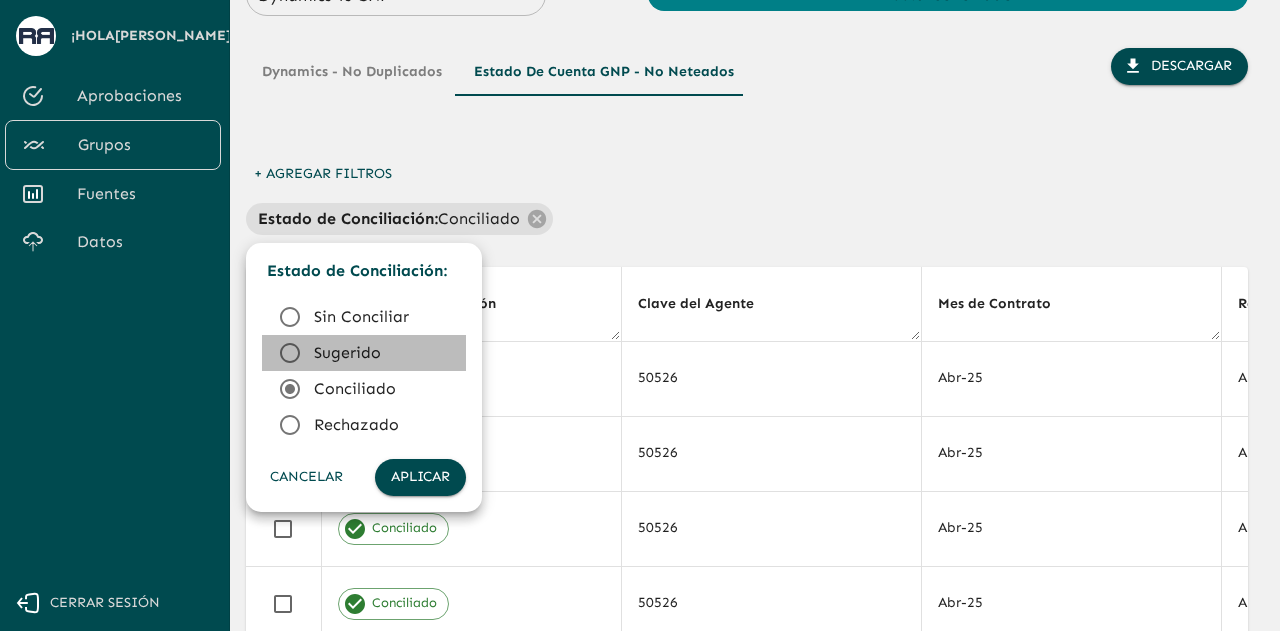 click on "Sugerido" at bounding box center (382, 353) 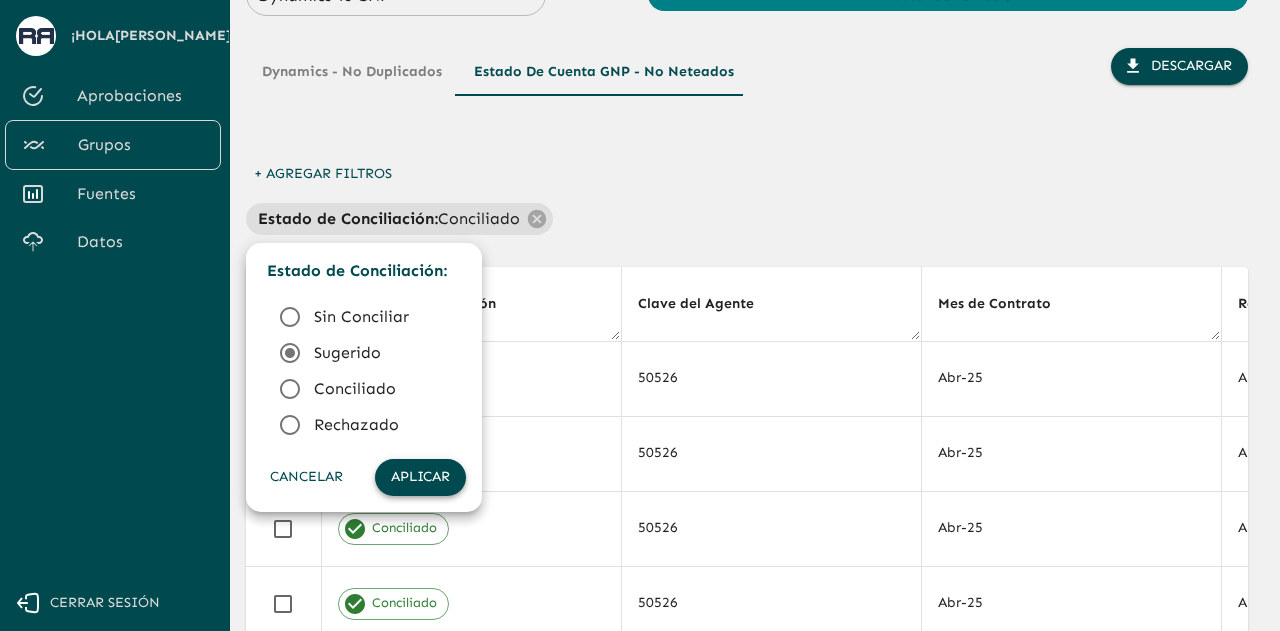 click on "Aplicar" at bounding box center [420, 477] 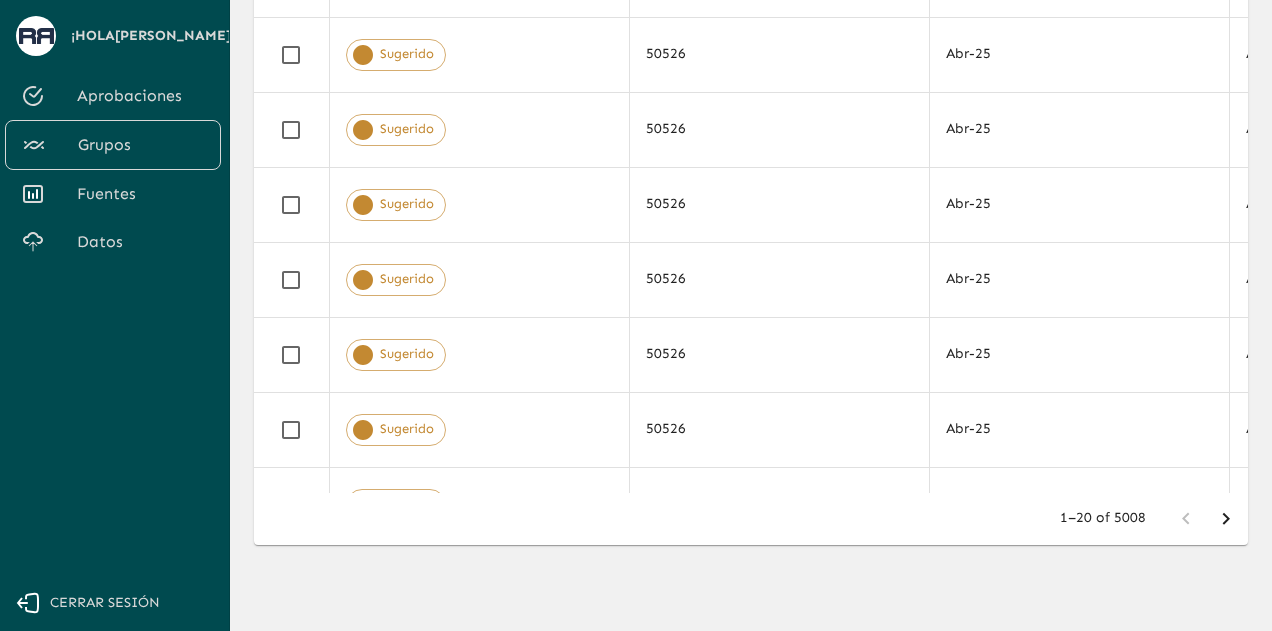 scroll, scrollTop: 525, scrollLeft: 0, axis: vertical 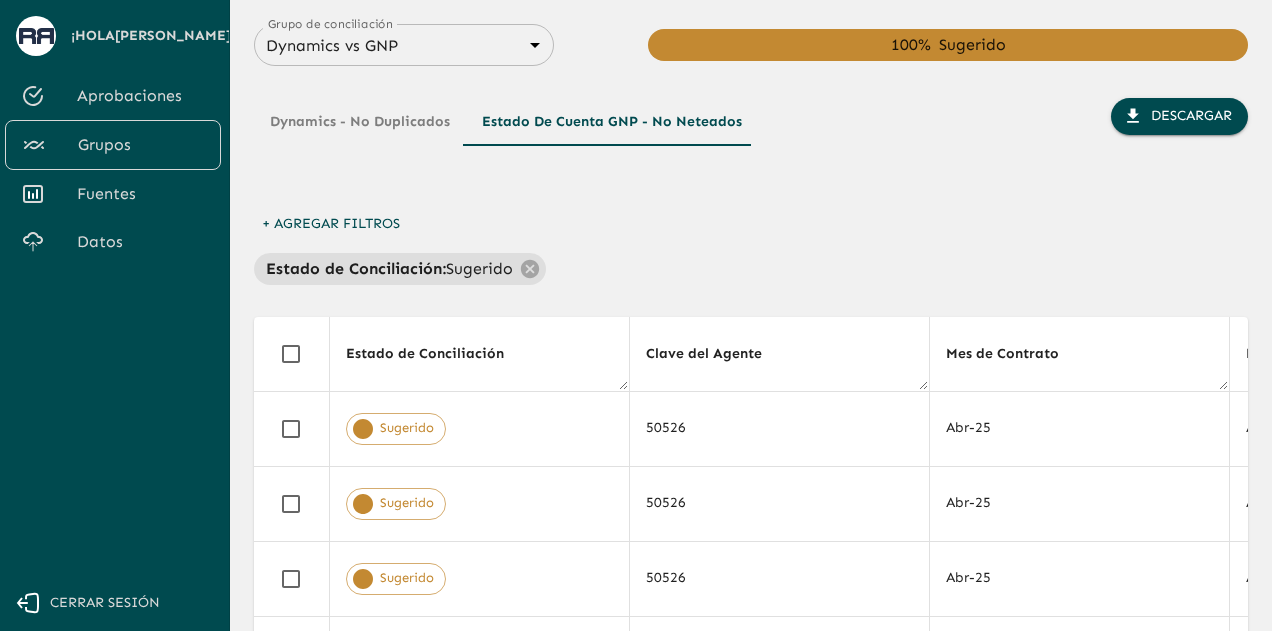 drag, startPoint x: 1165, startPoint y: 113, endPoint x: 1058, endPoint y: 185, distance: 128.969 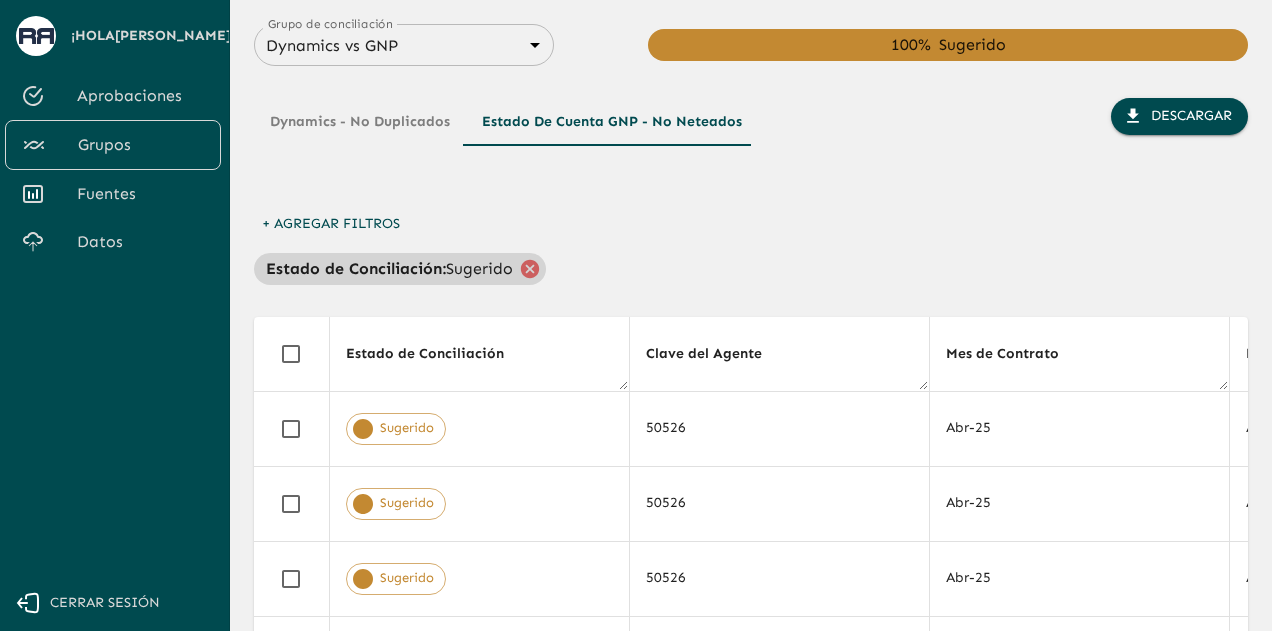 click 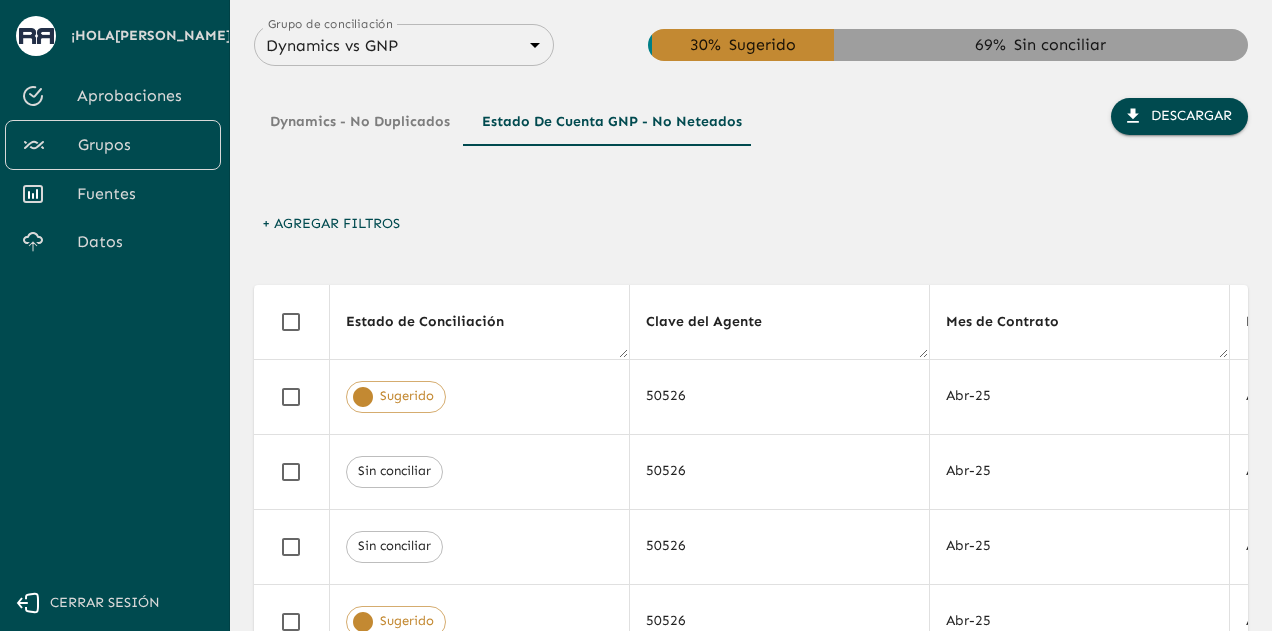 click on "Dynamics - No Duplicados Estado de Cuenta GNP - No Neteados Descargar + Agregar Filtros Estado de Conciliación Clave del Agente Mes de Contrato Ramo Agente del Ramo Tipo Conciliación Fecha Póliza Endoso Recibo Modelo Año Línea Concepto Afecto Porcentaje Prima Neta Recargo PMA Total Comisión Llave GNP Neteado Unique UUID Sugerido 50526 Abr-25 AUTOS 0569 Tipo 1 30/04/2025 613008119 0 12 0 LE EDUARDO MONDRAGON BOCANEGRA 11 $408.07 $36.73 $515.97 $48.94 613008119|0|12|2025-04-30 false 379a1ae2-066e-456a-8b25-0cf7ff2e1f52 Sin conciliar 50526 Abr-25 AUTOS 0569 Tipo 1 16/04/2025 616489621 0 11 0 LE TERESITA DE JESUS VALDERRABANO 11 $781.70 $70.37 $988.39 $93.72 616489621|0|11|2025-04-16 false 2e0a6494-a21a-471f-93df-35d432f825bc Sin conciliar 50526 Abr-25 AUTOS 0569 Tipo 1 09/04/2025 619133663 0 10 0 LE LIZETH BERENICE MONTES JUAN 11 $424.09 $38.17 $536.22 $50.84 619133663|0|10|2025-04-09 false 211e6c76-c867-4405-9234-e75325f3c57e Sugerido 50526 Abr-25 AUTOS 0569 Tipo 1 10/04/2025 619388317 0 10 0 LE 11 $69.99" at bounding box center [751, 595] 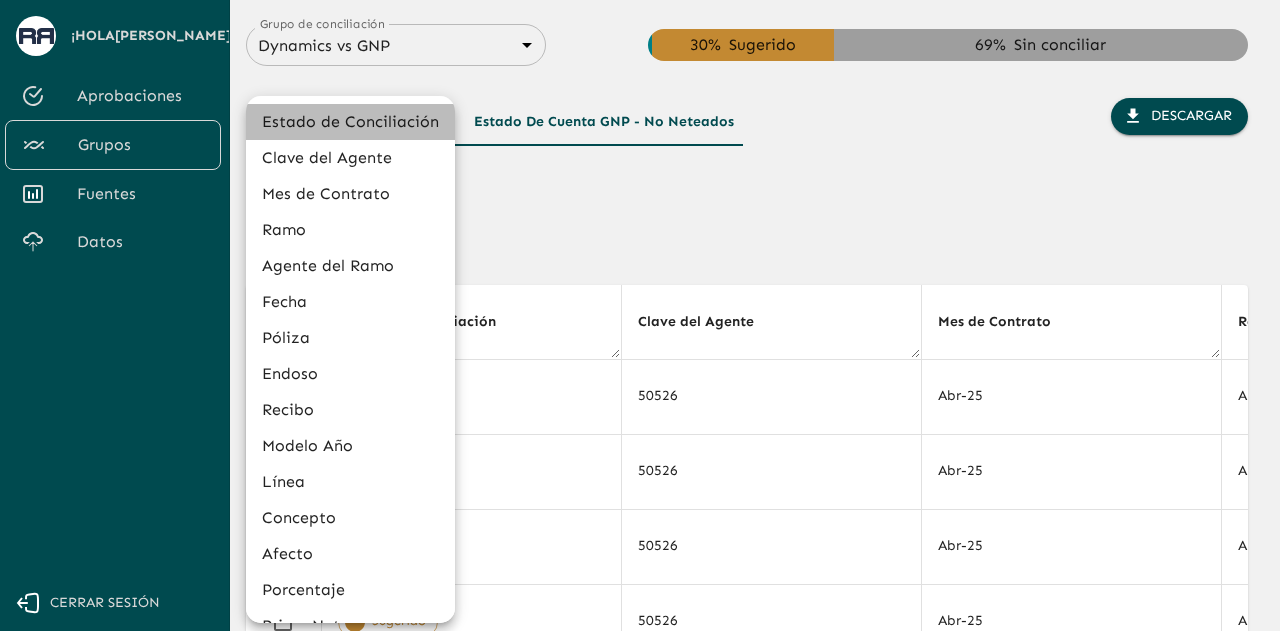 click on "Estado de Conciliación" at bounding box center [350, 122] 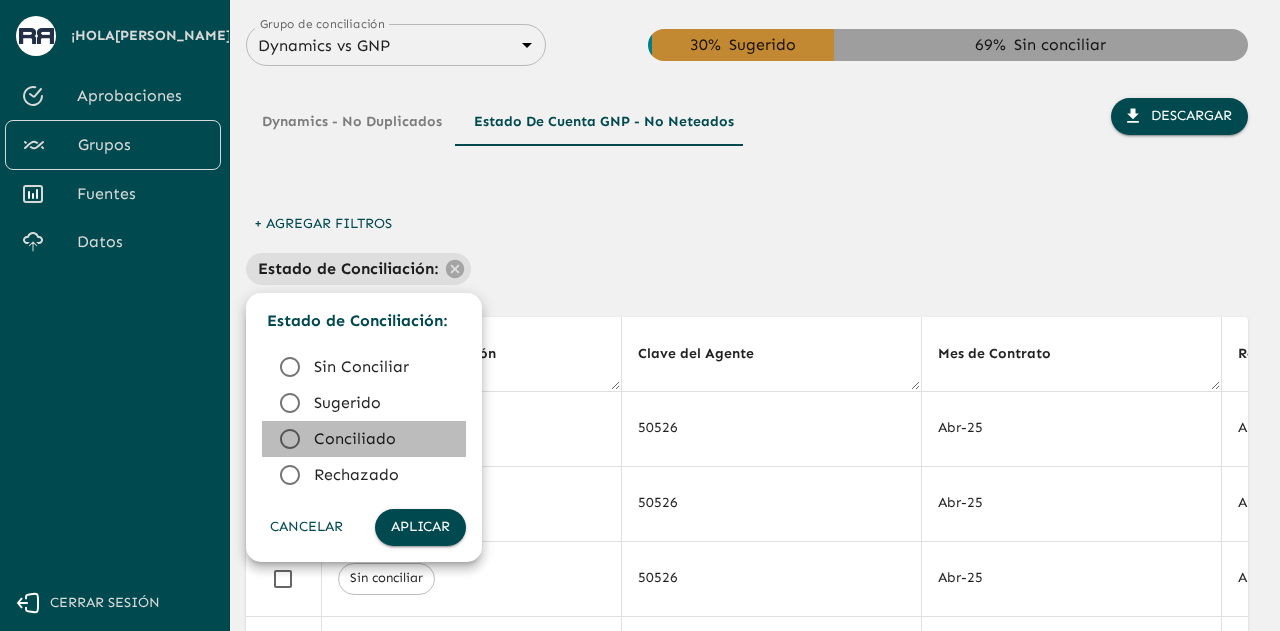 click on "Conciliado" at bounding box center [382, 439] 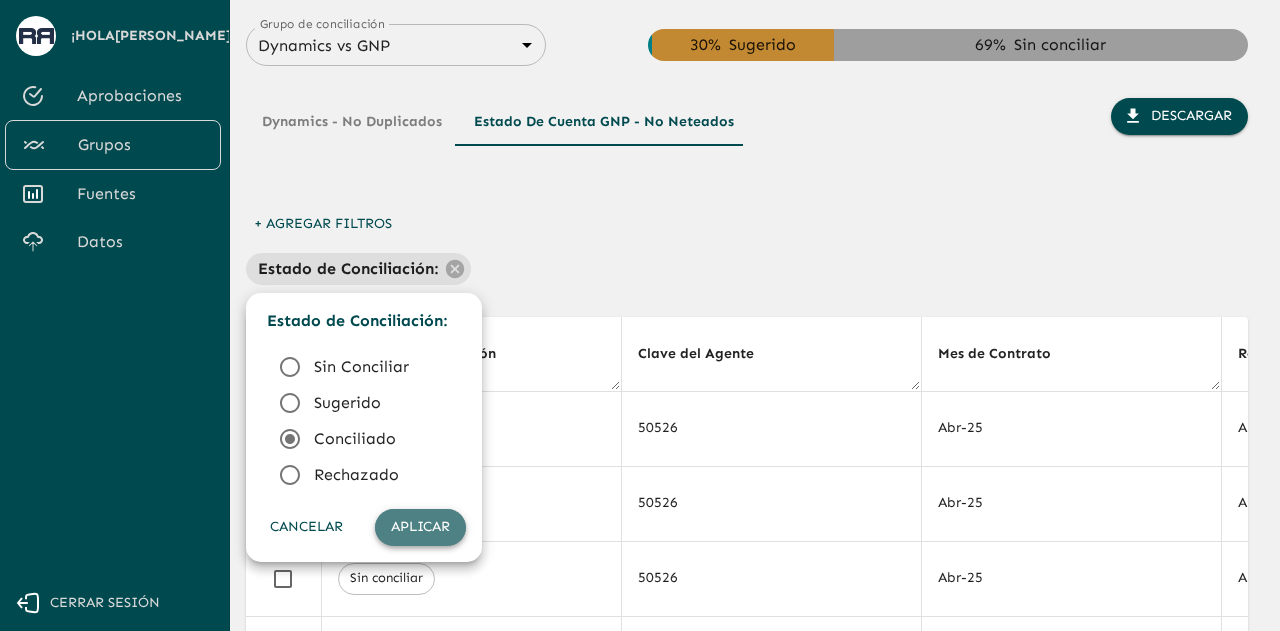 click on "Aplicar" at bounding box center [420, 527] 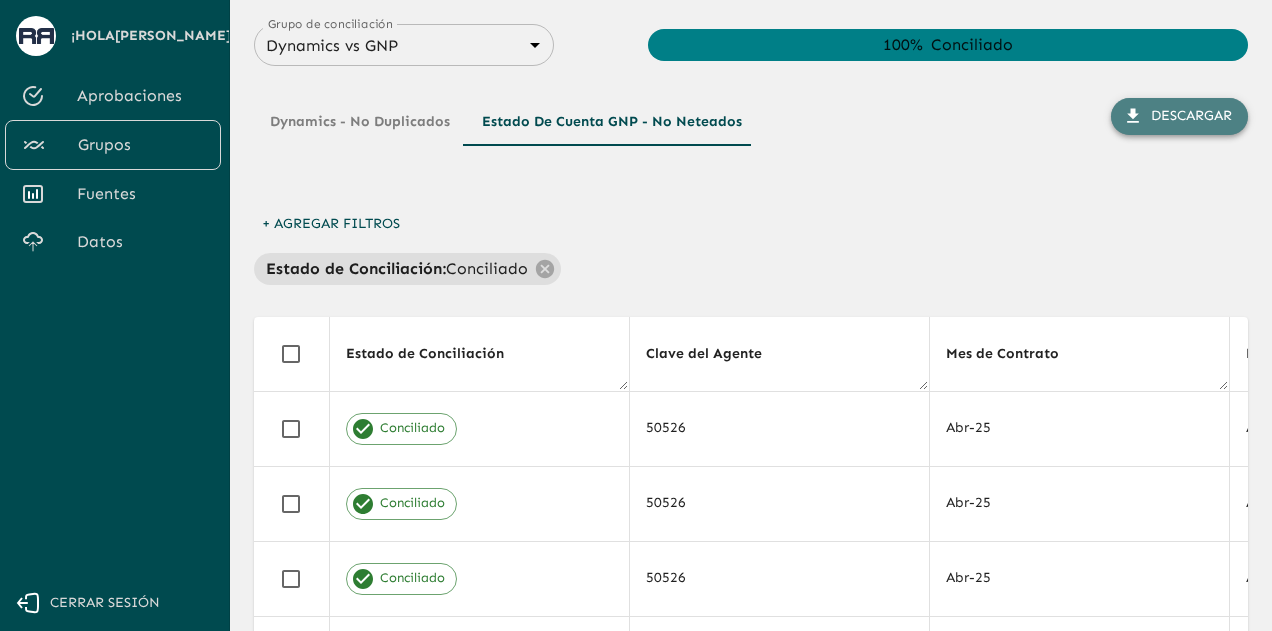 click on "Descargar" at bounding box center (1179, 116) 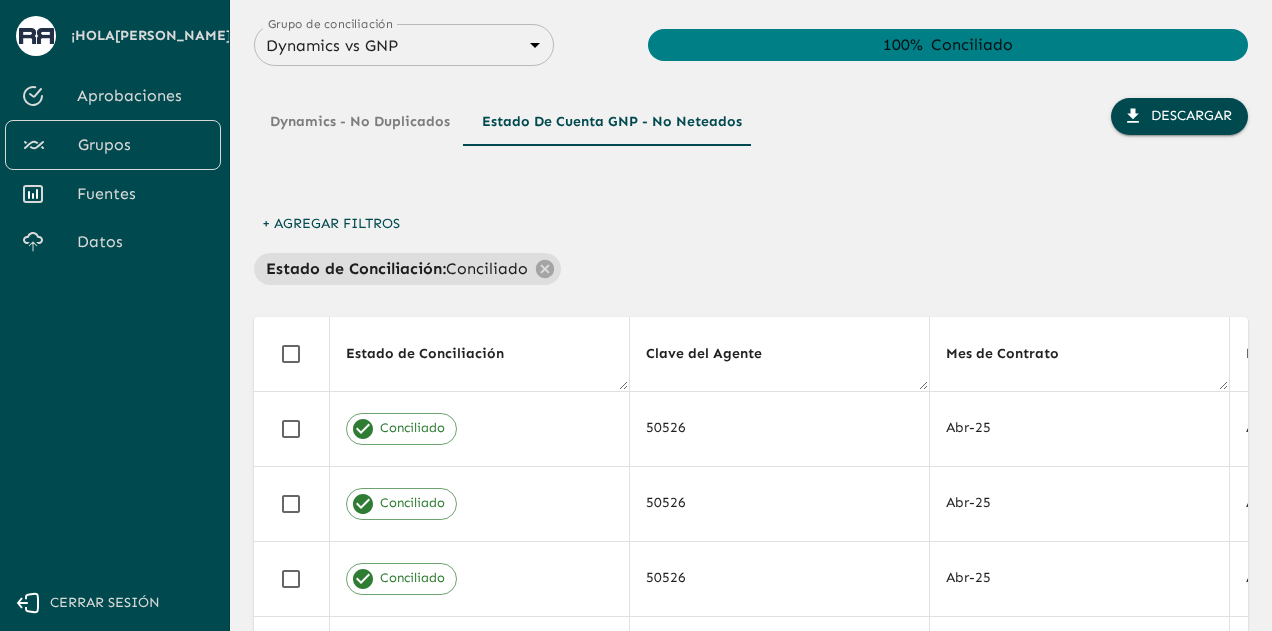 click on "Dynamics - No Duplicados Estado de Cuenta GNP - No Neteados Descargar + Agregar Filtros Estado de Conciliación :  Conciliado Estado de Conciliación Clave del Agente Mes de Contrato Ramo Agente del Ramo Tipo Conciliación Fecha Póliza Endoso Recibo Modelo Año Línea Concepto Afecto Porcentaje Prima Neta Recargo PMA Total Comisión Llave GNP Neteado Unique UUID Conciliado 50526 Abr-25 AUTOS 10183 Tipo 1 14/04/2025 663004406 0 1 0 LE COMPA IA DE TRANSPORTES NACIO 20 $6,615.94 $700.00 $8,486.49 $1,323.18 663004406|0|1|2025-04-14 false 80461731-0179-454e-923b-2f62442f2683 Conciliado 50526 Abr-25 AUTOS 83619 Tipo 1 15/04/2025 660982760 0 1 0 LE COMPA IA DE TRANSPORTES NACIO 30 $9,473.73 $900.00 $12,033.53 $2,841.83 660982760|0|1|2025-04-15 false 239763d6-b78e-4c5e-8793-5196019a4490 Conciliado 50526 Abr-25 AUTOS 83619 Tipo 1 14/04/2025 661868398 0 1 0 LE COMPA IA DE TRANSPORTES NACIO 30 $10,569.68 $900.00 $13,304.83 $3,170.59 661868398|0|1|2025-04-14 false 702a1e9b-b9d0-4061-8efd-8475586ae71d Conciliado 50526 0" at bounding box center (751, 611) 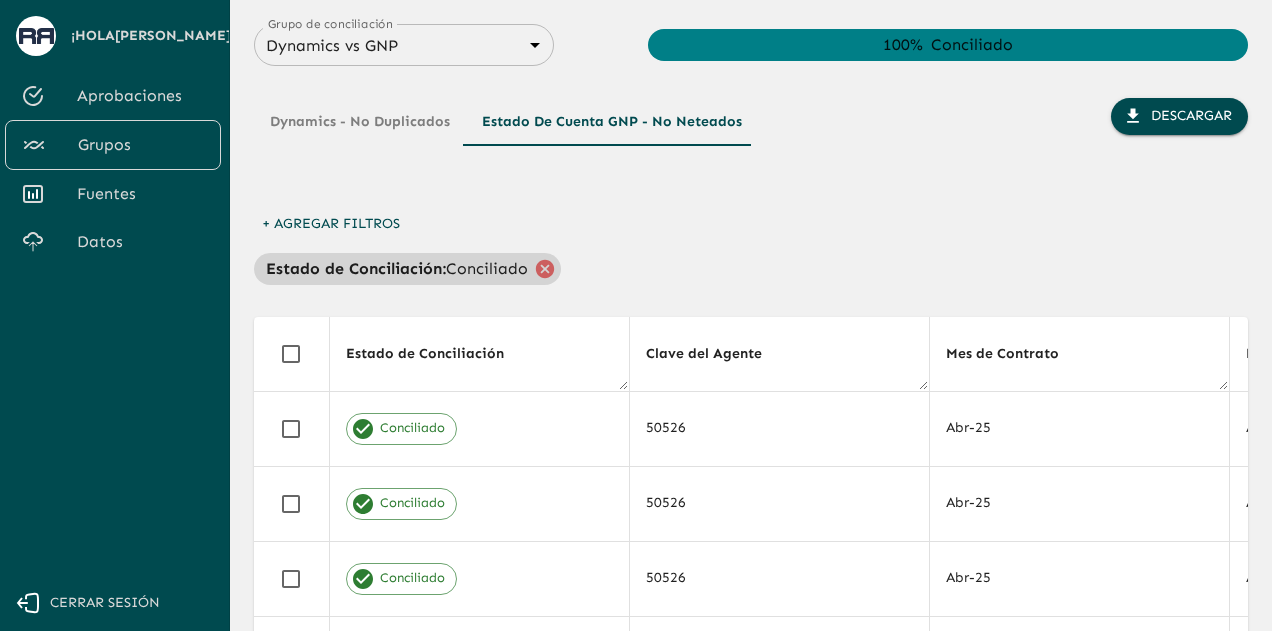 click 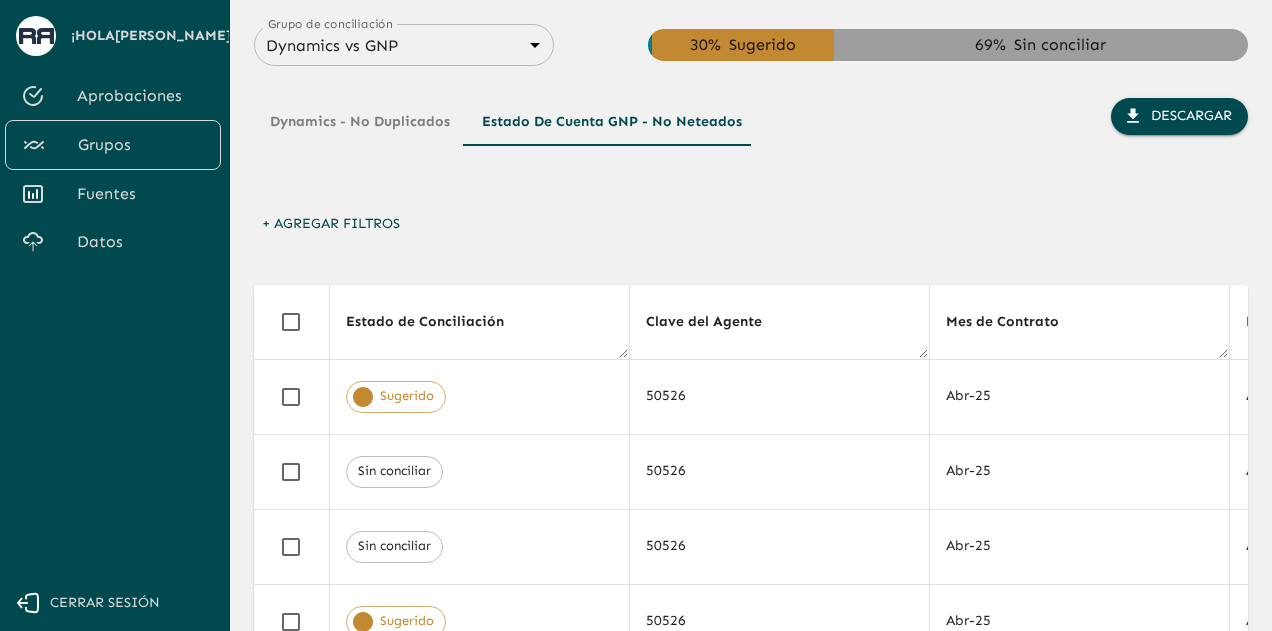 click on "Dynamics - No Duplicados" at bounding box center [360, 122] 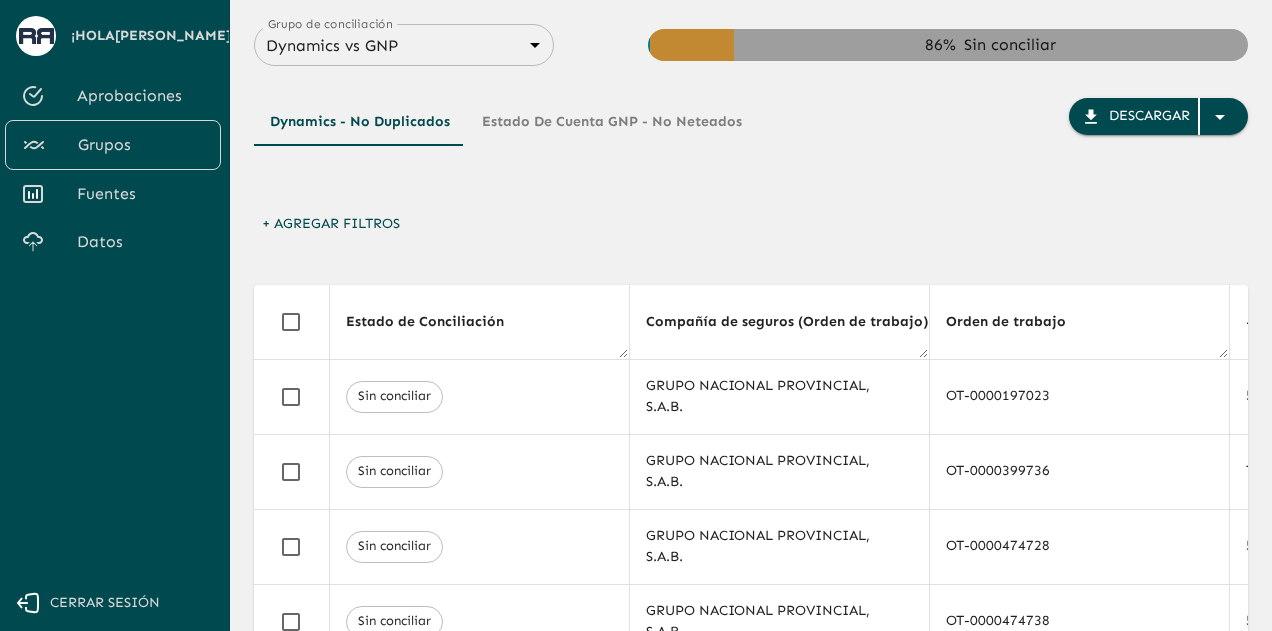 click on "+ Agregar Filtros" at bounding box center (751, 229) 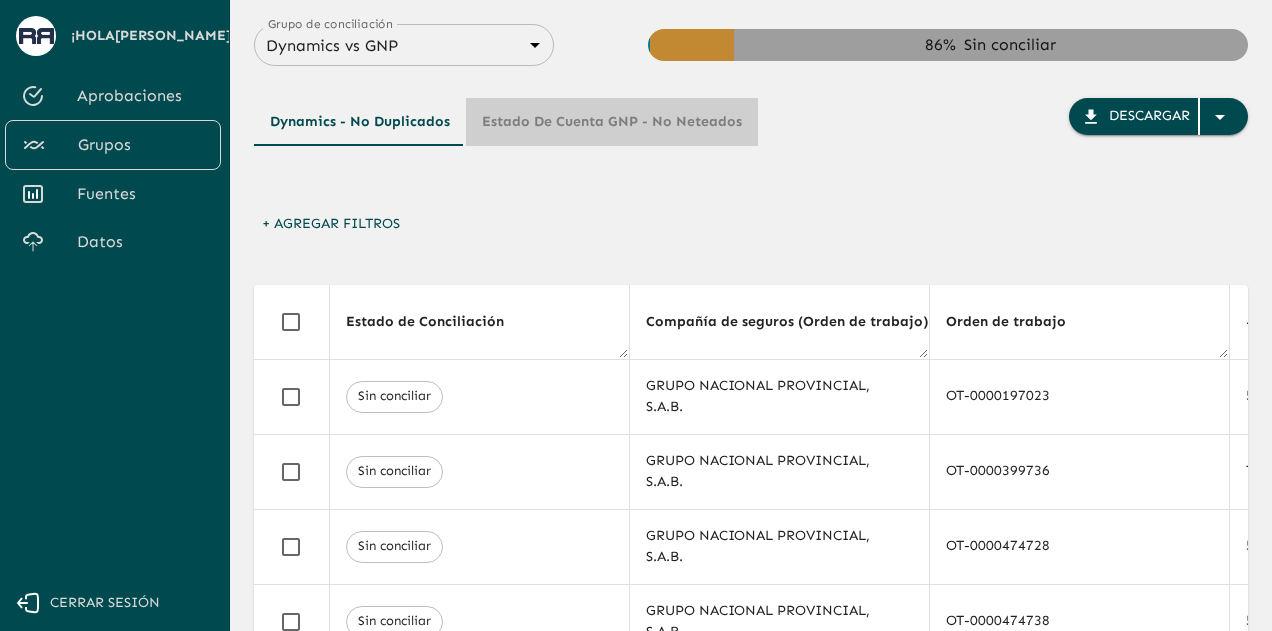 click on "Estado de Cuenta GNP - No Neteados" at bounding box center (612, 122) 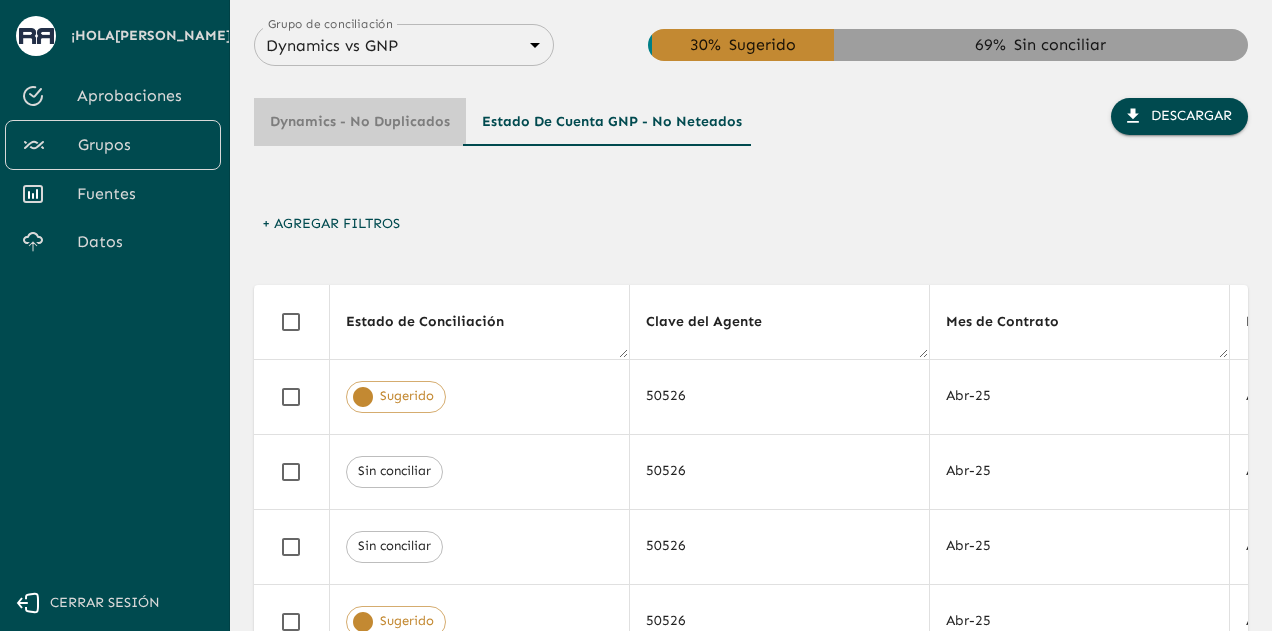click on "Dynamics - No Duplicados" at bounding box center [360, 122] 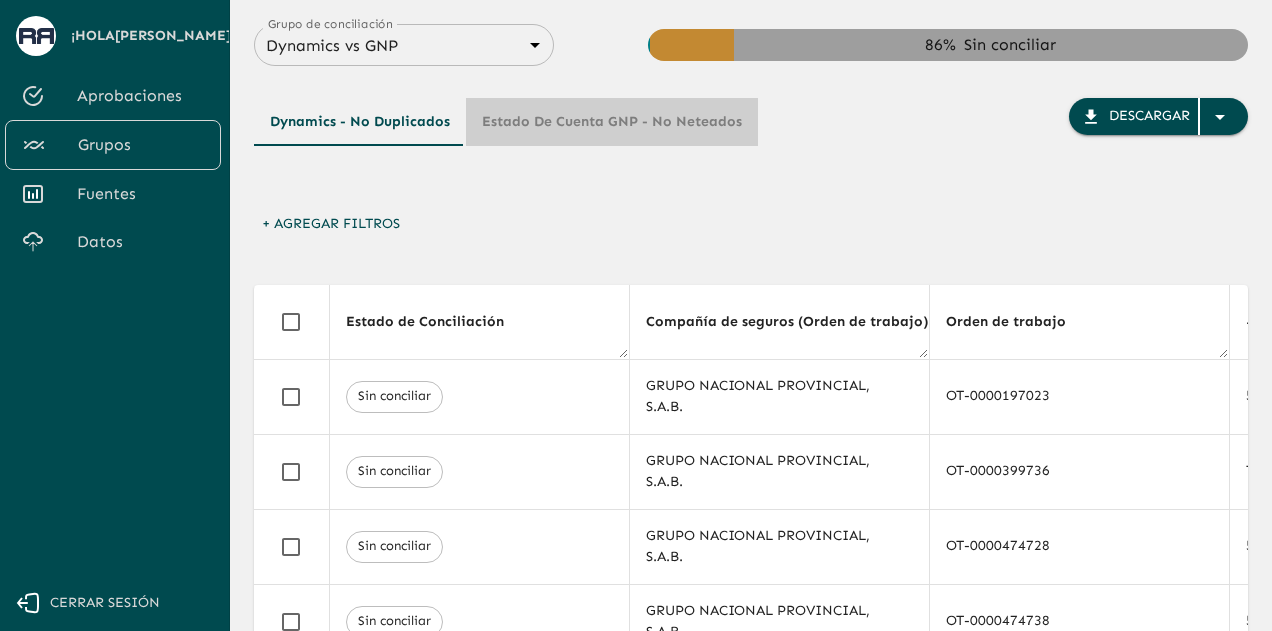click on "Estado de Cuenta GNP - No Neteados" at bounding box center [612, 122] 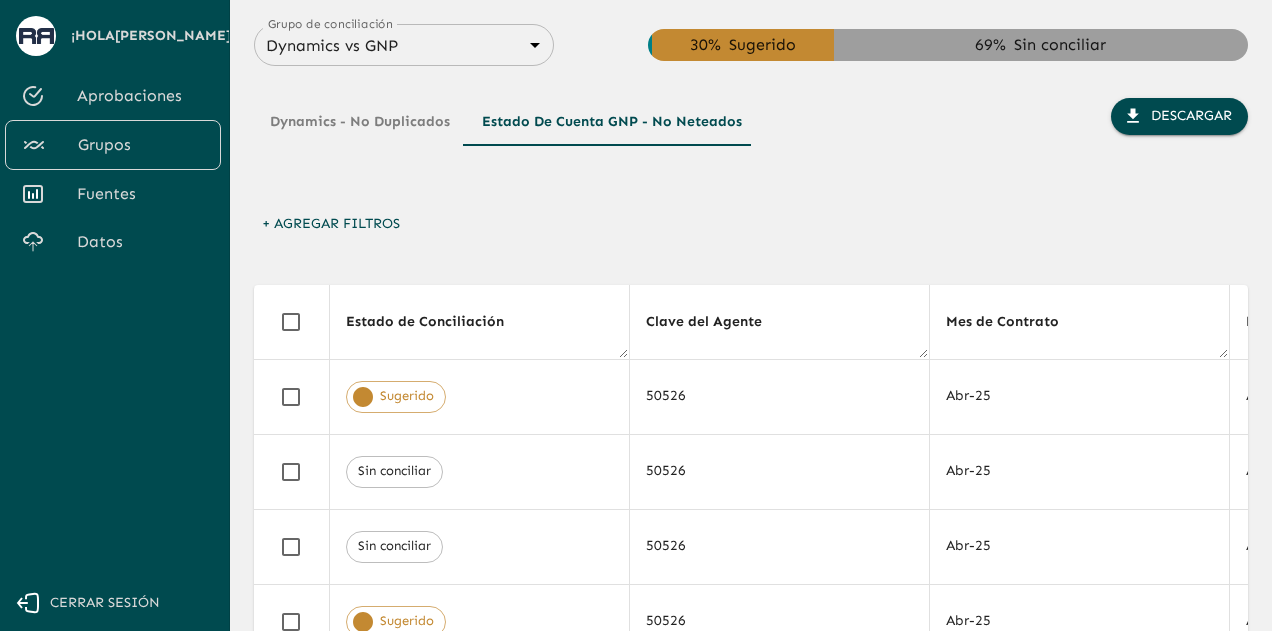 click on "Dynamics - No Duplicados Estado de Cuenta GNP - No Neteados Descargar + Agregar Filtros Estado de Conciliación Clave del Agente Mes de Contrato Ramo Agente del Ramo Tipo Conciliación Fecha Póliza Endoso Recibo Modelo Año Línea Concepto Afecto Porcentaje Prima Neta Recargo PMA Total Comisión Llave GNP Neteado Unique UUID Sugerido 50526 Abr-25 AUTOS 0569 Tipo 1 30/04/2025 613008119 0 12 0 LE EDUARDO MONDRAGON BOCANEGRA 11 $408.07 $36.73 $515.97 $48.94 613008119|0|12|2025-04-30 false 379a1ae2-066e-456a-8b25-0cf7ff2e1f52 Sin conciliar 50526 Abr-25 AUTOS 0569 Tipo 1 16/04/2025 616489621 0 11 0 LE TERESITA DE JESUS VALDERRABANO 11 $781.70 $70.37 $988.39 $93.72 616489621|0|11|2025-04-16 false 2e0a6494-a21a-471f-93df-35d432f825bc Sin conciliar 50526 Abr-25 AUTOS 0569 Tipo 1 09/04/2025 619133663 0 10 0 LE LIZETH BERENICE MONTES JUAN 11 $424.09 $38.17 $536.22 $50.84 619133663|0|10|2025-04-09 false 211e6c76-c867-4405-9234-e75325f3c57e Sugerido 50526 Abr-25 AUTOS 0569 Tipo 1 10/04/2025 619388317 0 10 0 LE 11 $69.99" at bounding box center (751, 595) 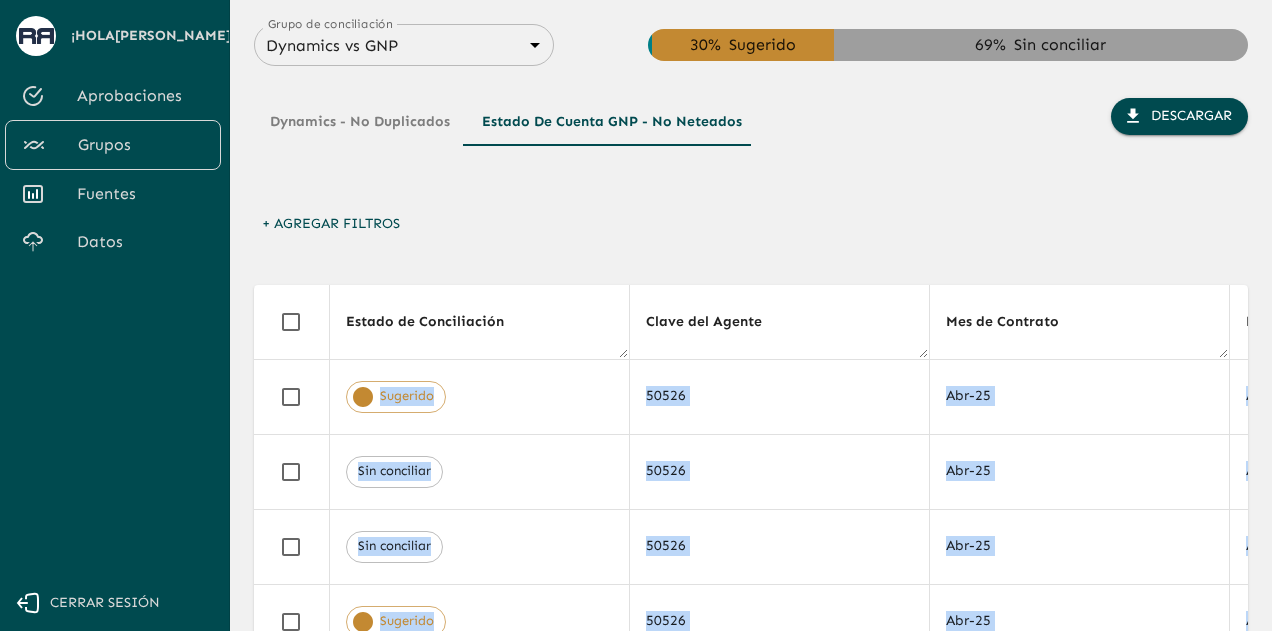click on "Dynamics - No Duplicados Estado de Cuenta GNP - No Neteados Descargar + Agregar Filtros Estado de Conciliación Clave del Agente Mes de Contrato Ramo Agente del Ramo Tipo Conciliación Fecha Póliza Endoso Recibo Modelo Año Línea Concepto Afecto Porcentaje Prima Neta Recargo PMA Total Comisión Llave GNP Neteado Unique UUID Sugerido 50526 Abr-25 AUTOS 0569 Tipo 1 30/04/2025 613008119 0 12 0 LE EDUARDO MONDRAGON BOCANEGRA 11 $408.07 $36.73 $515.97 $48.94 613008119|0|12|2025-04-30 false 379a1ae2-066e-456a-8b25-0cf7ff2e1f52 Sin conciliar 50526 Abr-25 AUTOS 0569 Tipo 1 16/04/2025 616489621 0 11 0 LE TERESITA DE JESUS VALDERRABANO 11 $781.70 $70.37 $988.39 $93.72 616489621|0|11|2025-04-16 false 2e0a6494-a21a-471f-93df-35d432f825bc Sin conciliar 50526 Abr-25 AUTOS 0569 Tipo 1 09/04/2025 619133663 0 10 0 LE LIZETH BERENICE MONTES JUAN 11 $424.09 $38.17 $536.22 $50.84 619133663|0|10|2025-04-09 false 211e6c76-c867-4405-9234-e75325f3c57e Sugerido 50526 Abr-25 AUTOS 0569 Tipo 1 10/04/2025 619388317 0 10 0 LE 11 $69.99" at bounding box center (751, 595) 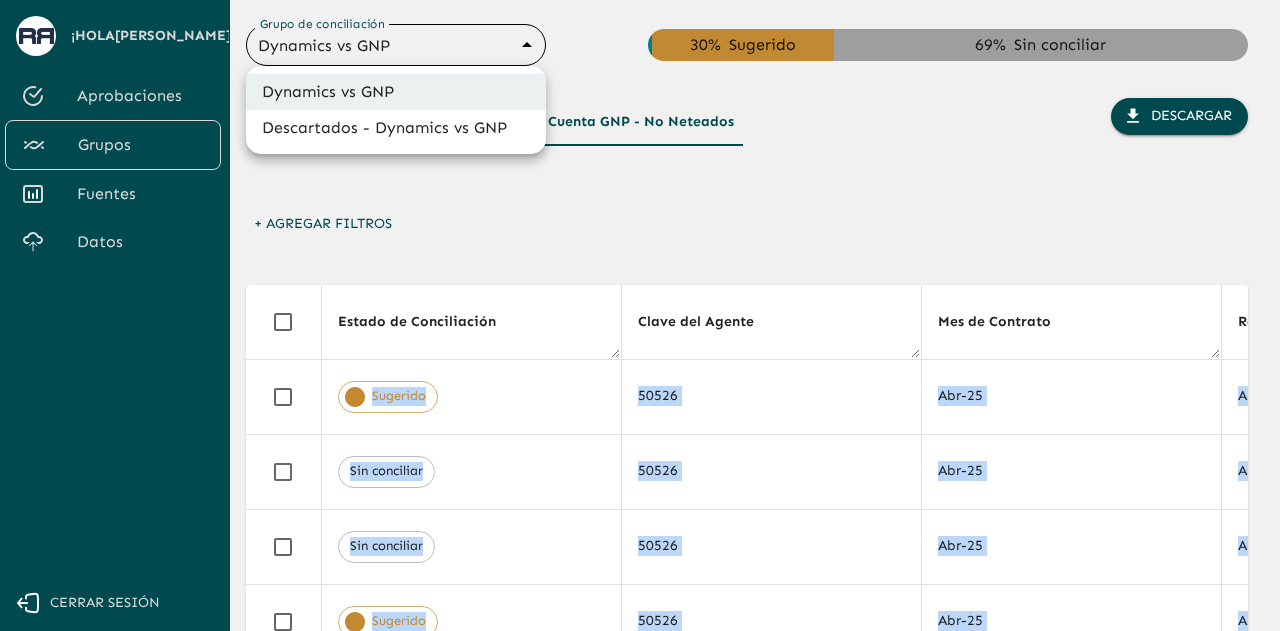 click on "Se están procesando los movimientos. Algunas acciones permanecerán deshabilitadas, por favor espera... ¡Hola  Juana ! Aprobaciones Grupos Fuentes Datos   Cerrar sesión   Grupo de conciliación Dynamics vs GNP 6848843415205559d9cb70b5 Grupo de conciliación 1 % Conciliado 30 % Sugerido 0 % Rechazado 69 % Sin conciliar Dynamics - No Duplicados Estado de Cuenta GNP - No Neteados Descargar + Agregar Filtros Estado de Conciliación Clave del Agente Mes de Contrato Ramo Agente del Ramo Tipo Conciliación Fecha Póliza Endoso Recibo Modelo Año Línea Concepto Afecto Porcentaje Prima Neta Recargo PMA Total Comisión Llave GNP Neteado Unique UUID Sugerido 50526 Abr-25 AUTOS 0569 Tipo 1 30/04/2025 613008119 0 12 0 LE EDUARDO MONDRAGON BOCANEGRA 11 $408.07 $36.73 $515.97 $48.94 613008119|0|12|2025-04-30 false 379a1ae2-066e-456a-8b25-0cf7ff2e1f52 Sin conciliar 50526 Abr-25 AUTOS 0569 Tipo 1 16/04/2025 616489621 0 11 0 LE TERESITA DE JESUS VALDERRABANO 11 $781.70 $70.37 $988.39 $93.72 616489621|0|11|2025-04-16" at bounding box center [640, 315] 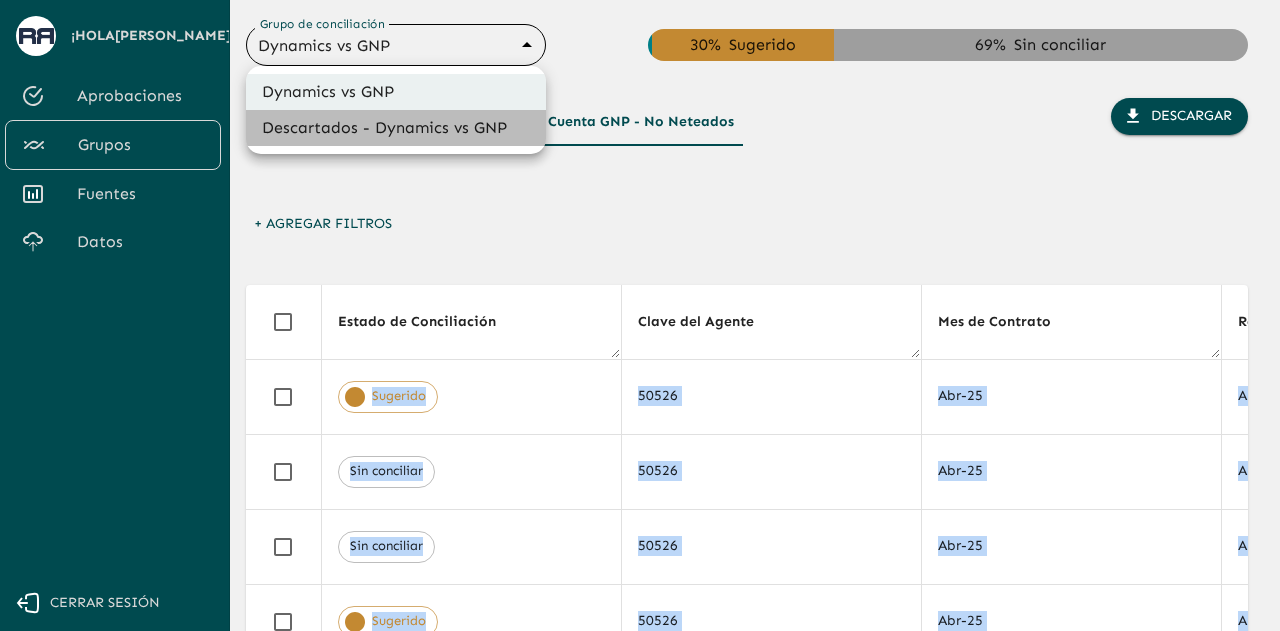 click on "Descartados - Dynamics vs GNP" at bounding box center (396, 128) 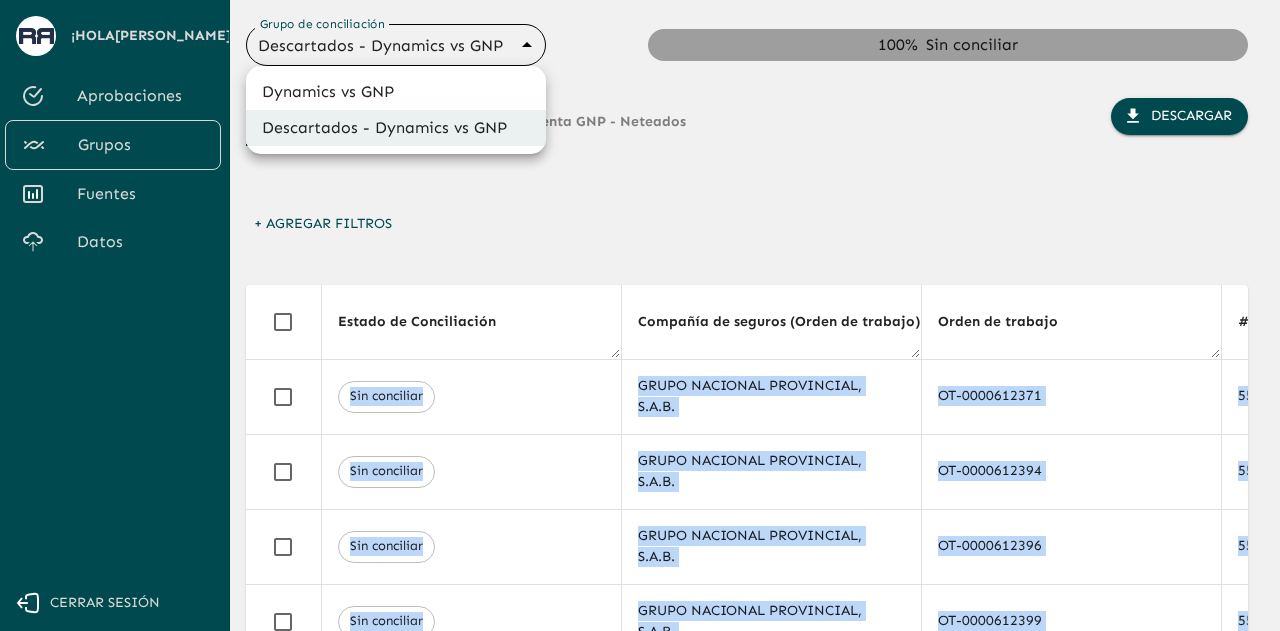click on "Se están procesando los movimientos. Algunas acciones permanecerán deshabilitadas, por favor espera... ¡Hola  Juana ! Aprobaciones Grupos Fuentes Datos   Cerrar sesión   Grupo de conciliación Descartados - Dynamics vs GNP 6854393e15205559d9cb70bf Grupo de conciliación 0 % Conciliado 0 % Sugerido 0 % Rechazado 100 % Sin conciliar Dynamics - Duplicados Estado de Cuenta GNP - Neteados Descargar + Agregar Filtros Estado de Conciliación Compañía de seguros (Orden de trabajo) (Orden de trabajo) Orden de trabajo # de Póliza (Orden de trabajo) (Orden de trabajo) # Endoso (Orden de trabajo) (Orden de trabajo) No. recibo Razón para el estado Prima neta Prima Neta MXN Recargo (Monto) Recargo MXN Importe prima total Prima total MXN Comisión prima neta Comisión prima neta MXN Prima Neta + Recargo MXN Moneda (Orden de trabajo) (Orden de trabajo) Fecha inicio Fecha de aplicación (pago) Clave de agente (Orden de trabajo) (Orden de trabajo) Subramo (Orden de trabajo) (Orden de trabajo) Tipo de cambio 3 JAC" at bounding box center (640, 315) 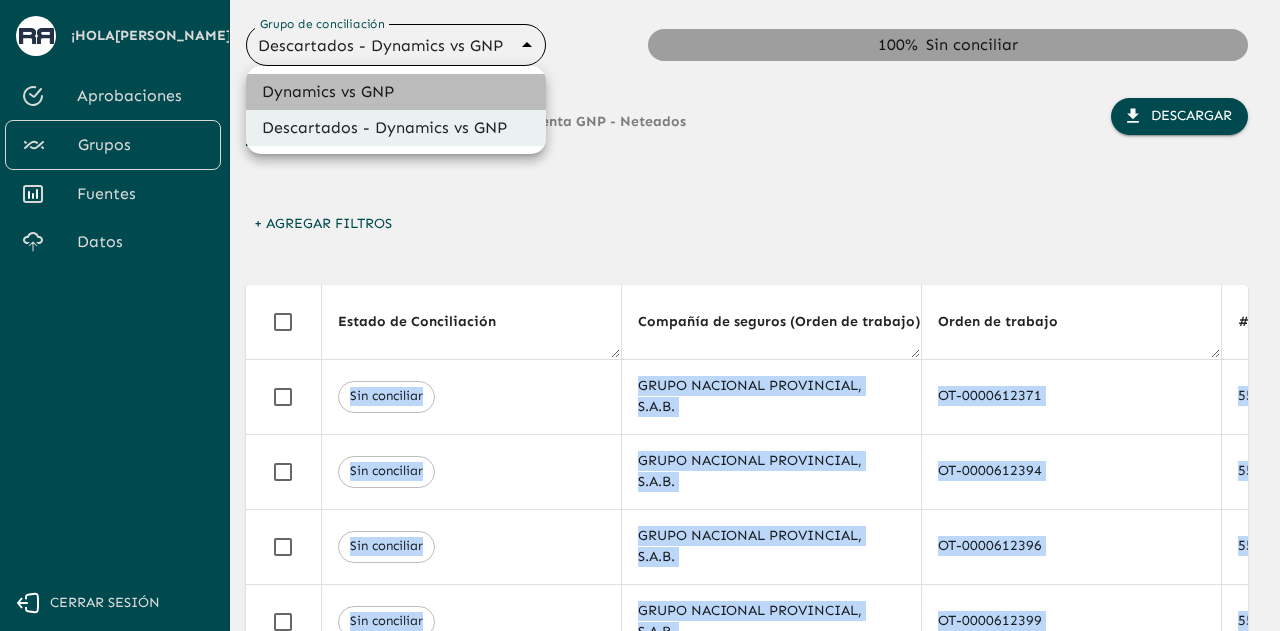 click on "Dynamics vs GNP" at bounding box center [396, 92] 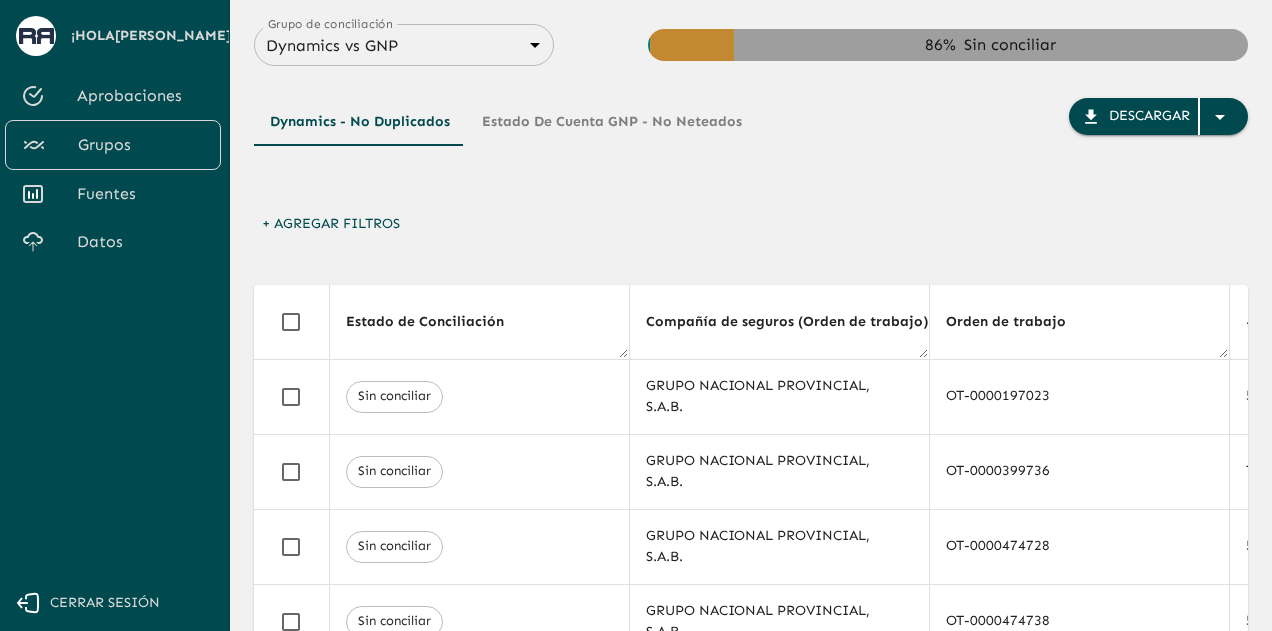 click on "+ Agregar Filtros" at bounding box center [751, 229] 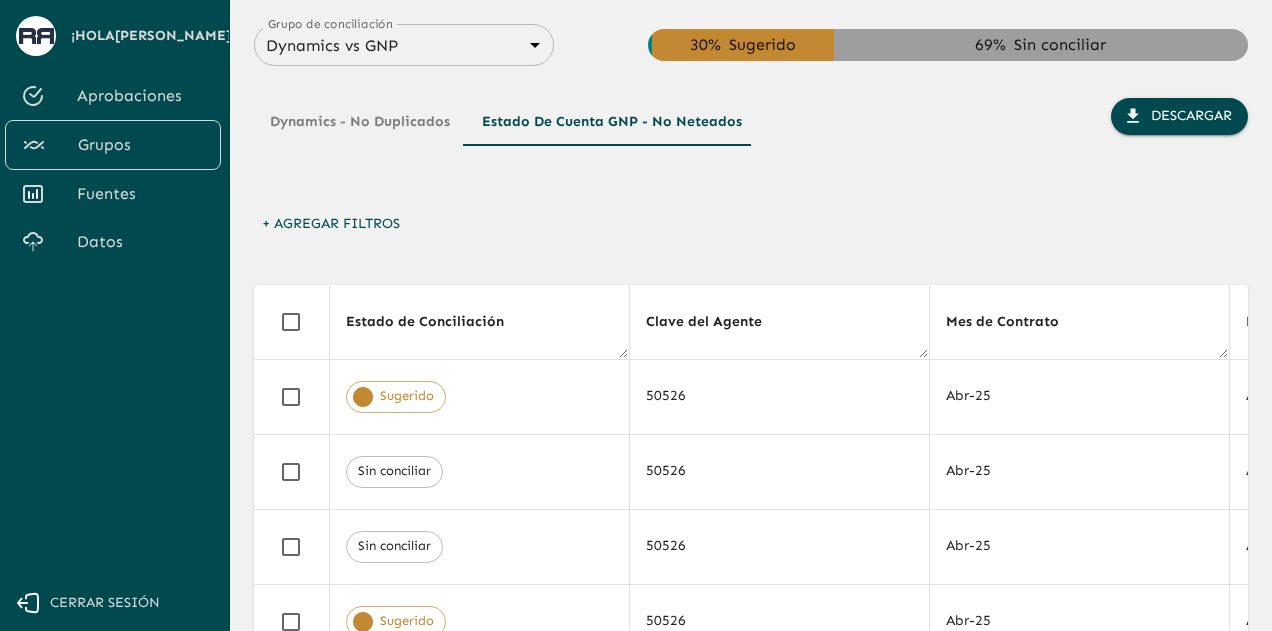 click on "+ Agregar Filtros" at bounding box center (751, 229) 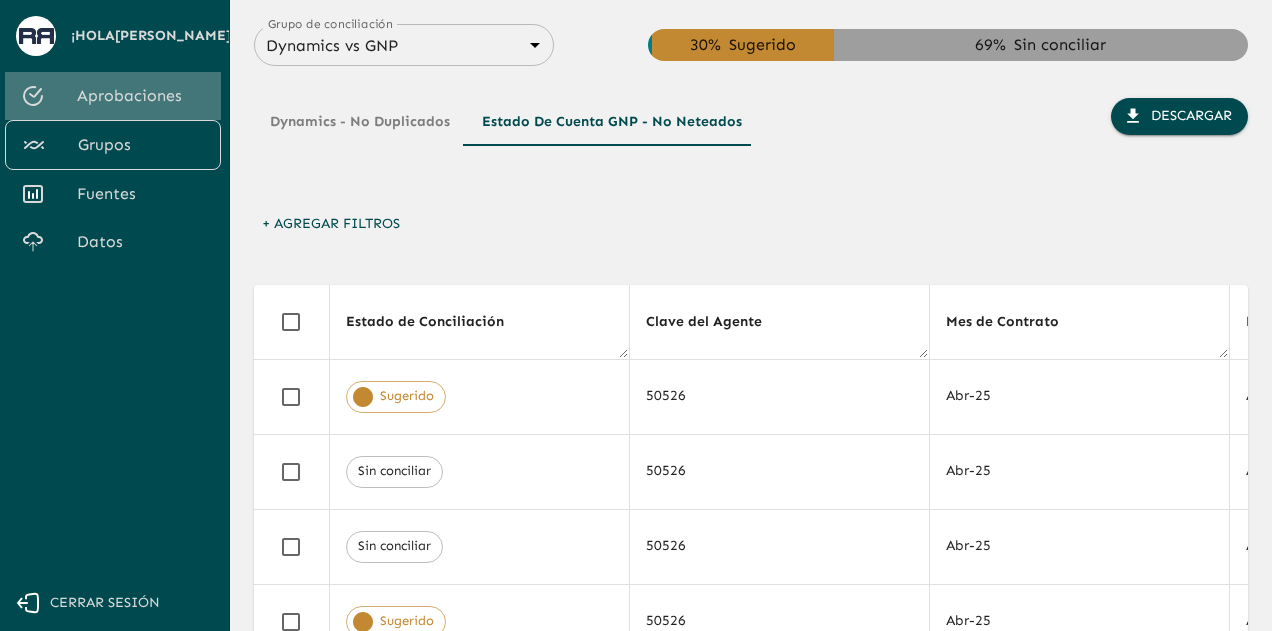 click on "Aprobaciones" at bounding box center [141, 96] 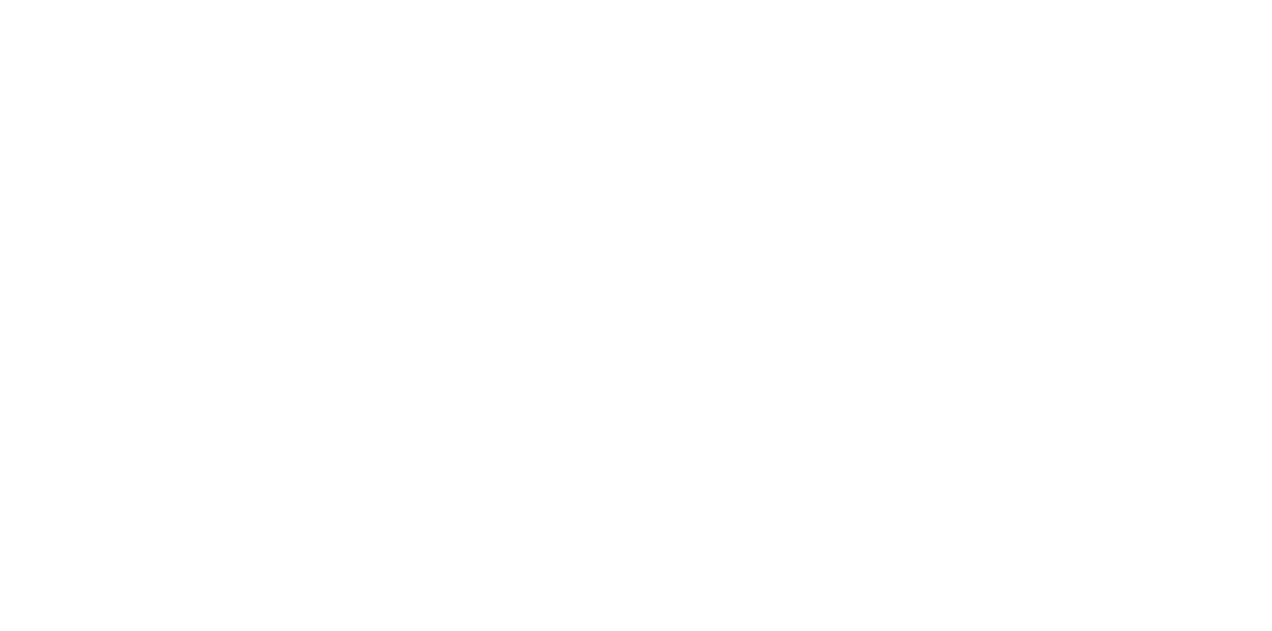 scroll, scrollTop: 0, scrollLeft: 0, axis: both 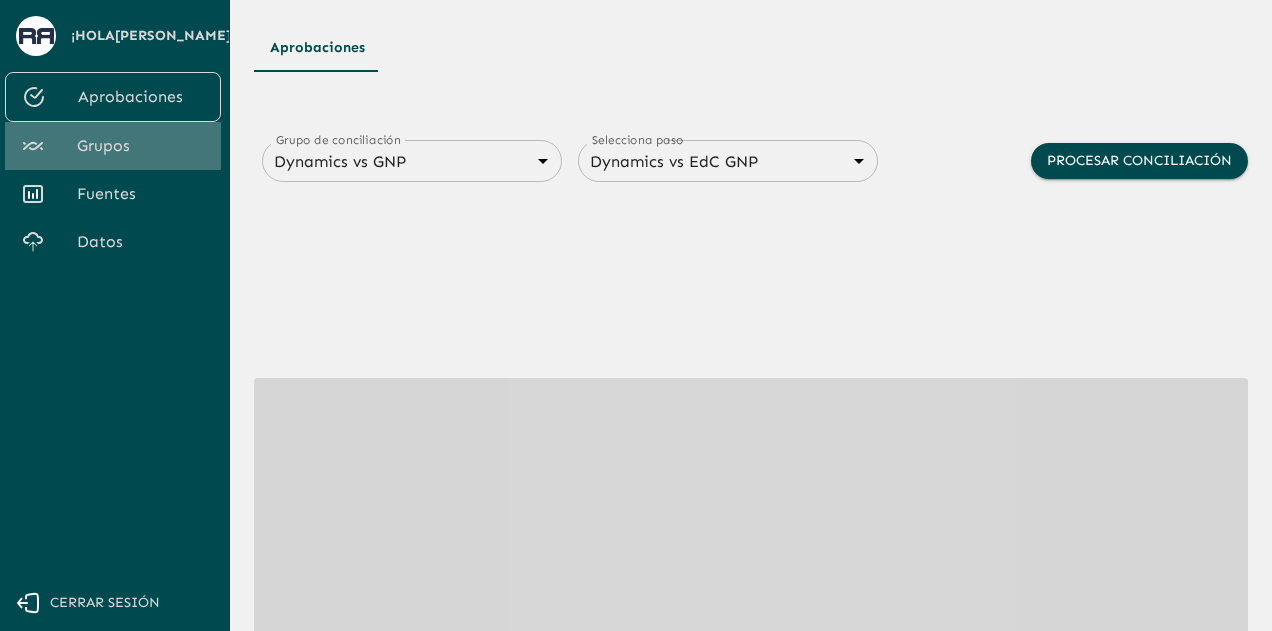 click on "Grupos" at bounding box center (141, 146) 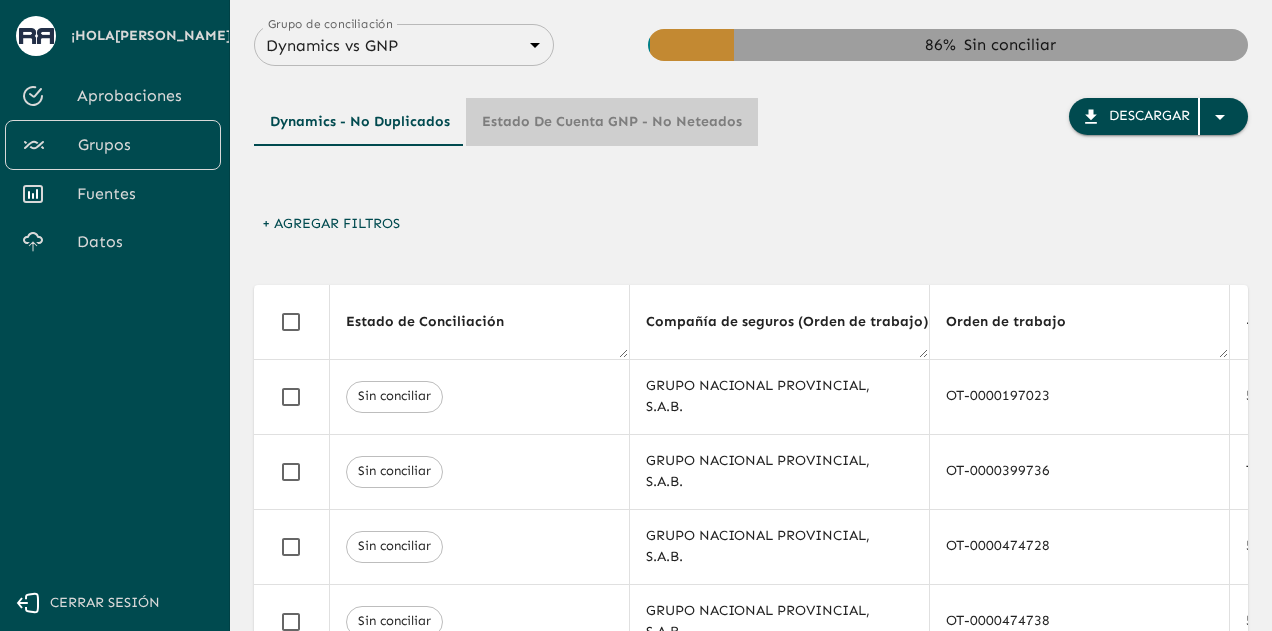 click on "Estado de Cuenta GNP - No Neteados" at bounding box center (612, 122) 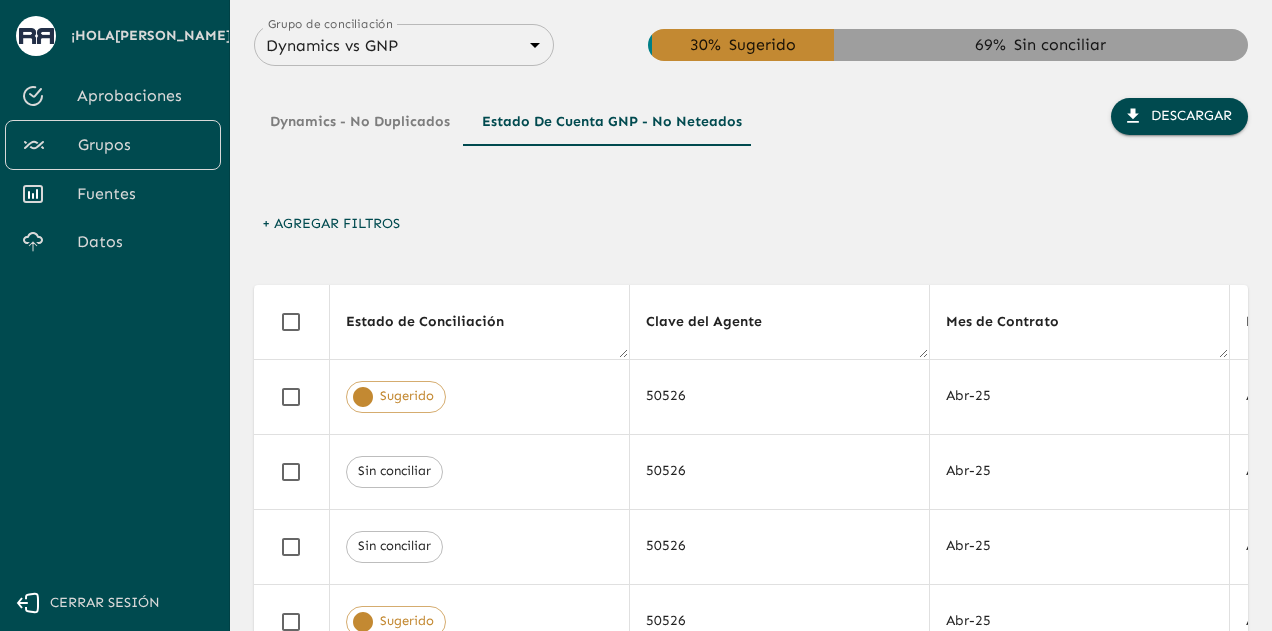 click on "+ Agregar Filtros" at bounding box center (751, 229) 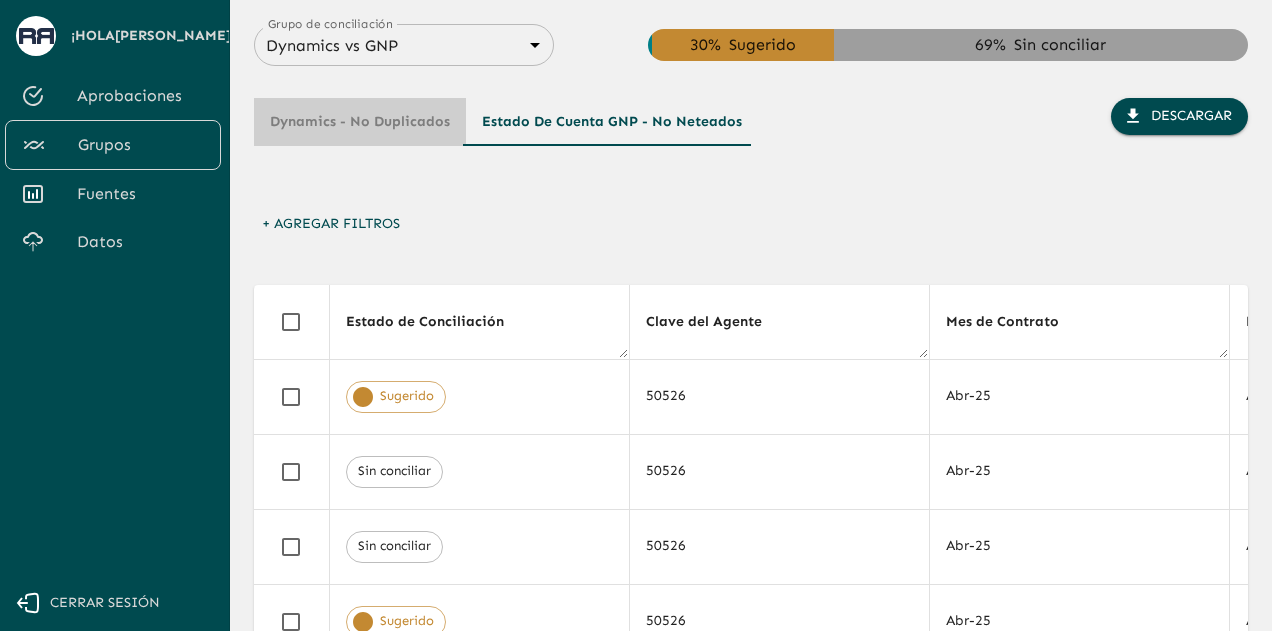click on "Dynamics - No Duplicados" at bounding box center (360, 122) 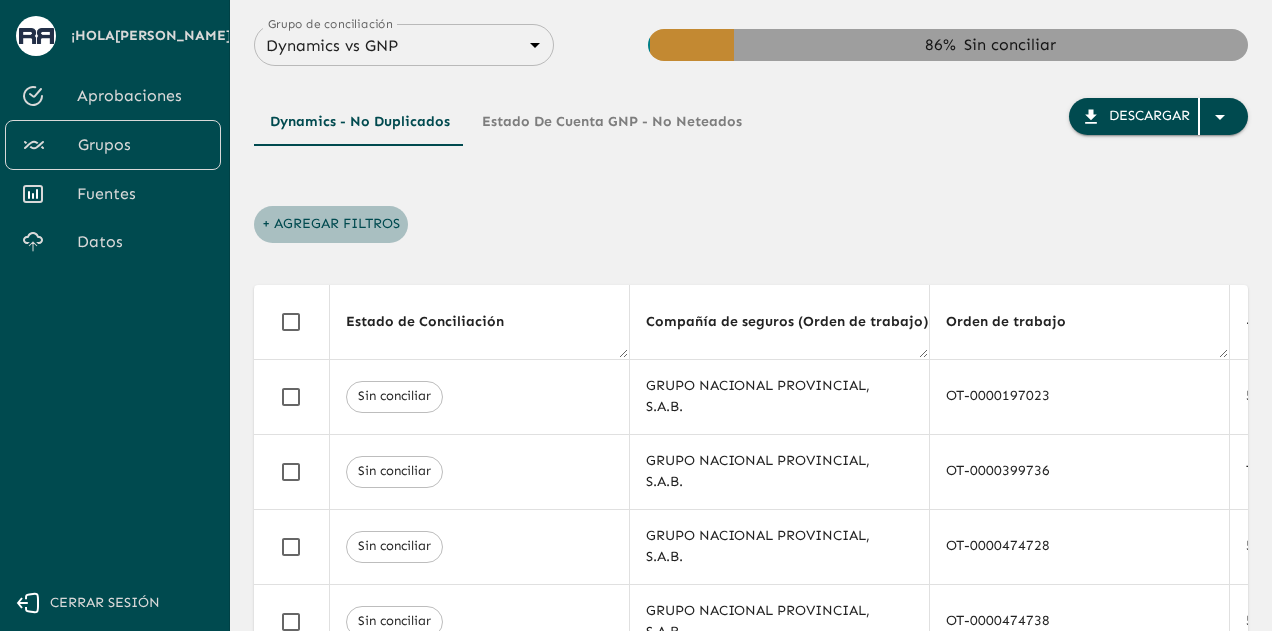 click on "+ Agregar Filtros" at bounding box center (331, 224) 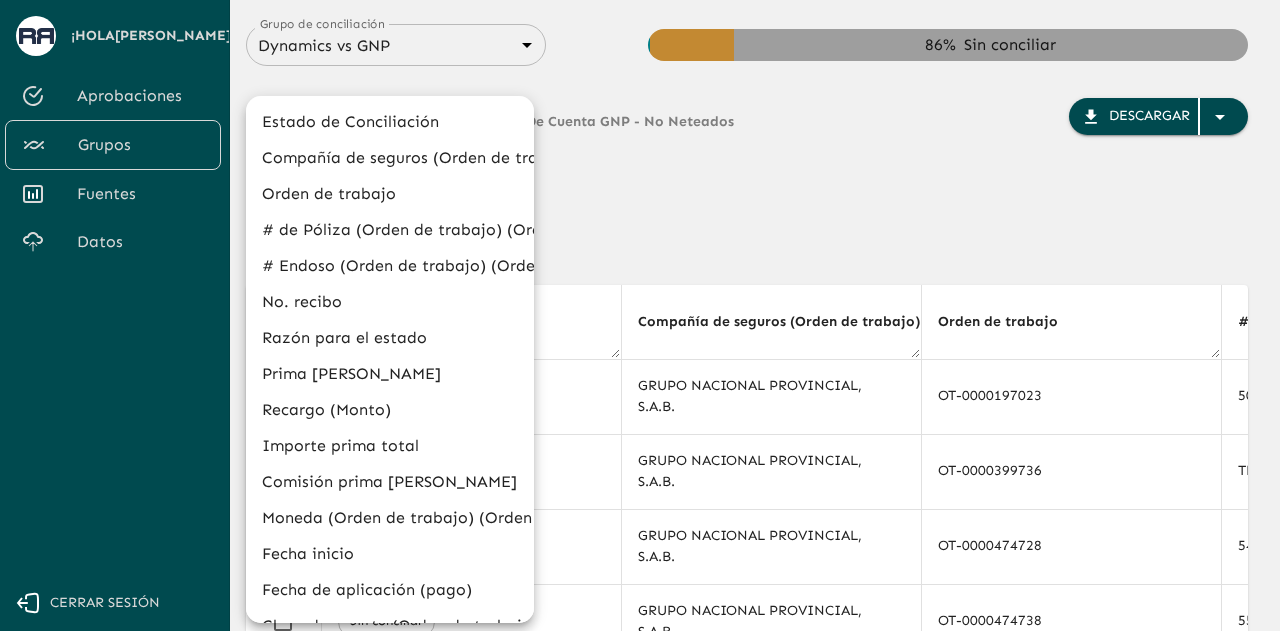 click on "Estado de Conciliación" at bounding box center [390, 122] 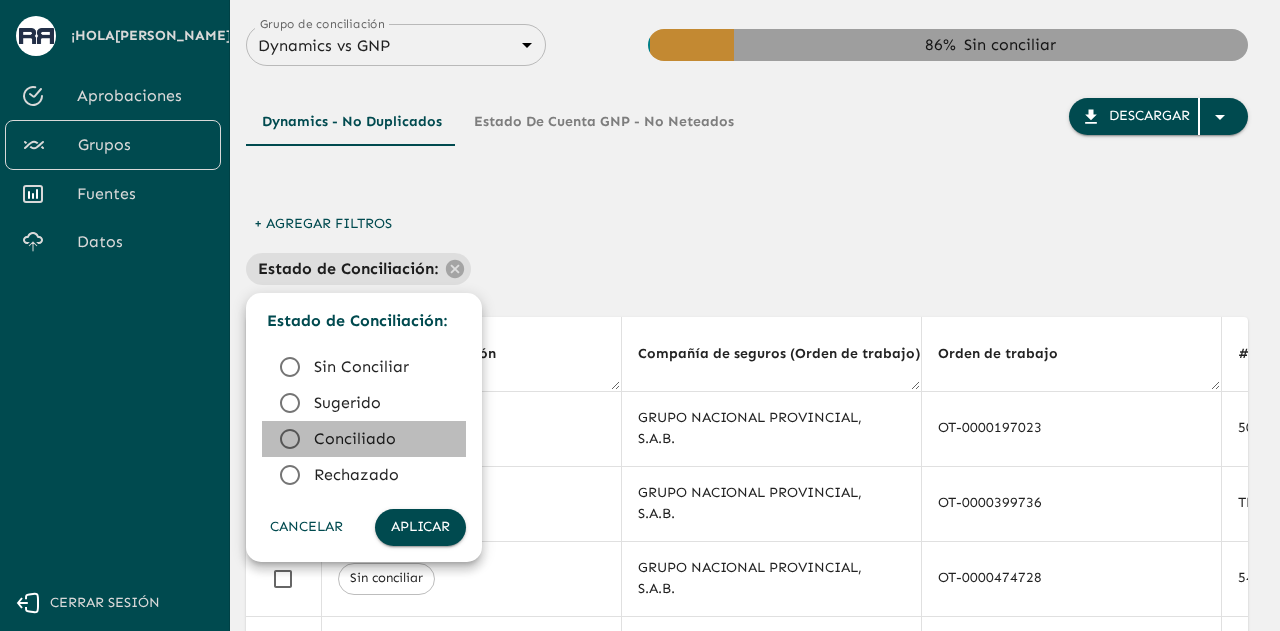 click on "Conciliado" at bounding box center (382, 439) 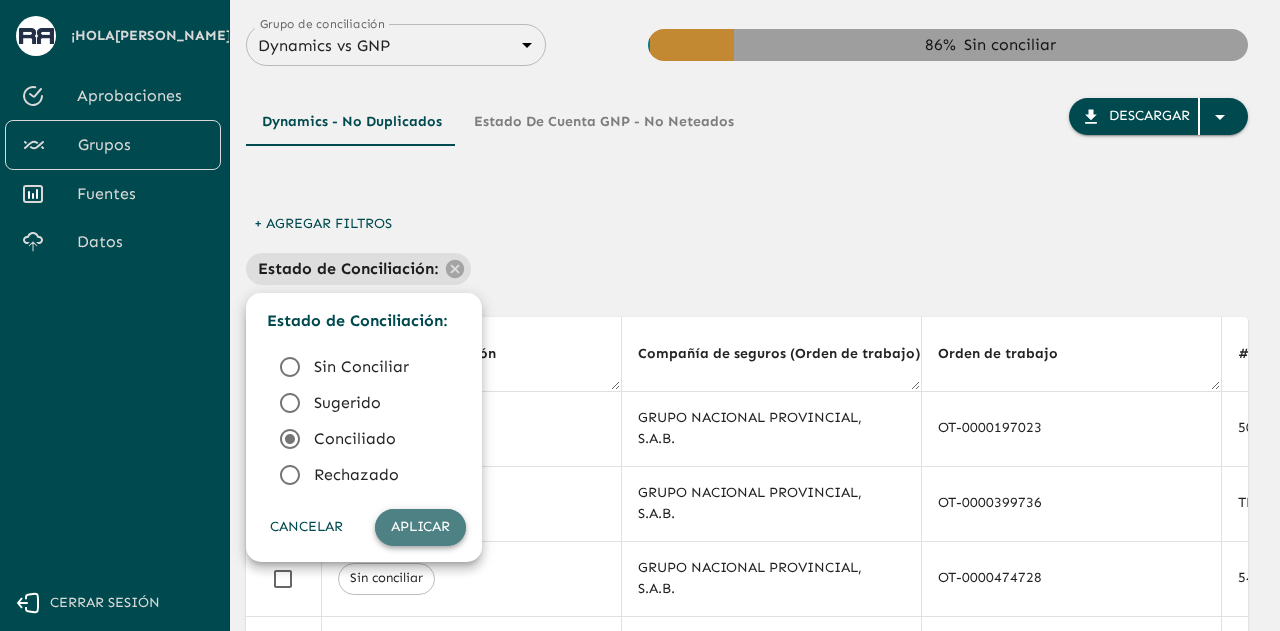 click on "Aplicar" at bounding box center [420, 527] 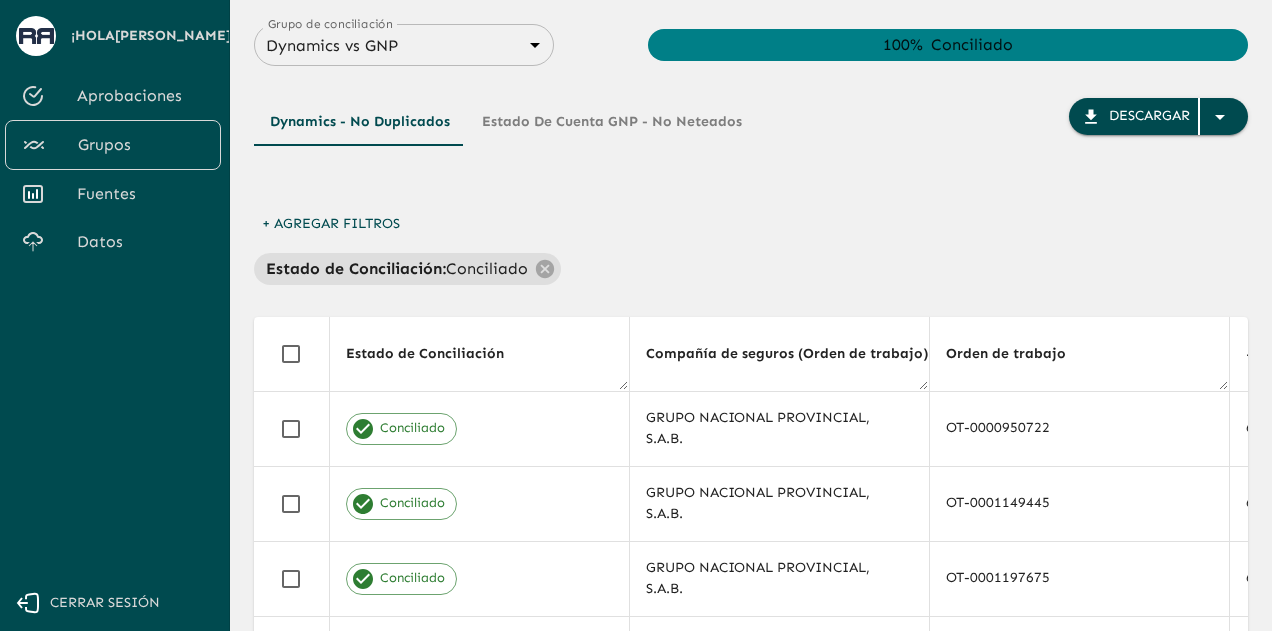 click on "Estado de Conciliación :  Conciliado" at bounding box center (751, 269) 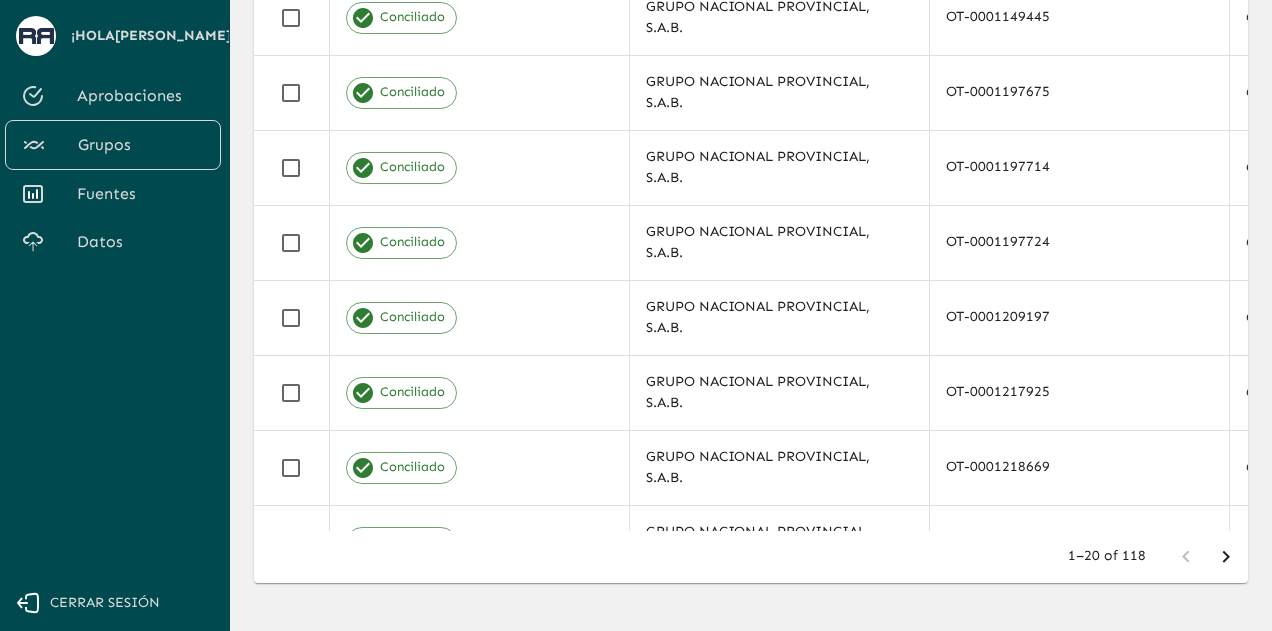 scroll, scrollTop: 525, scrollLeft: 0, axis: vertical 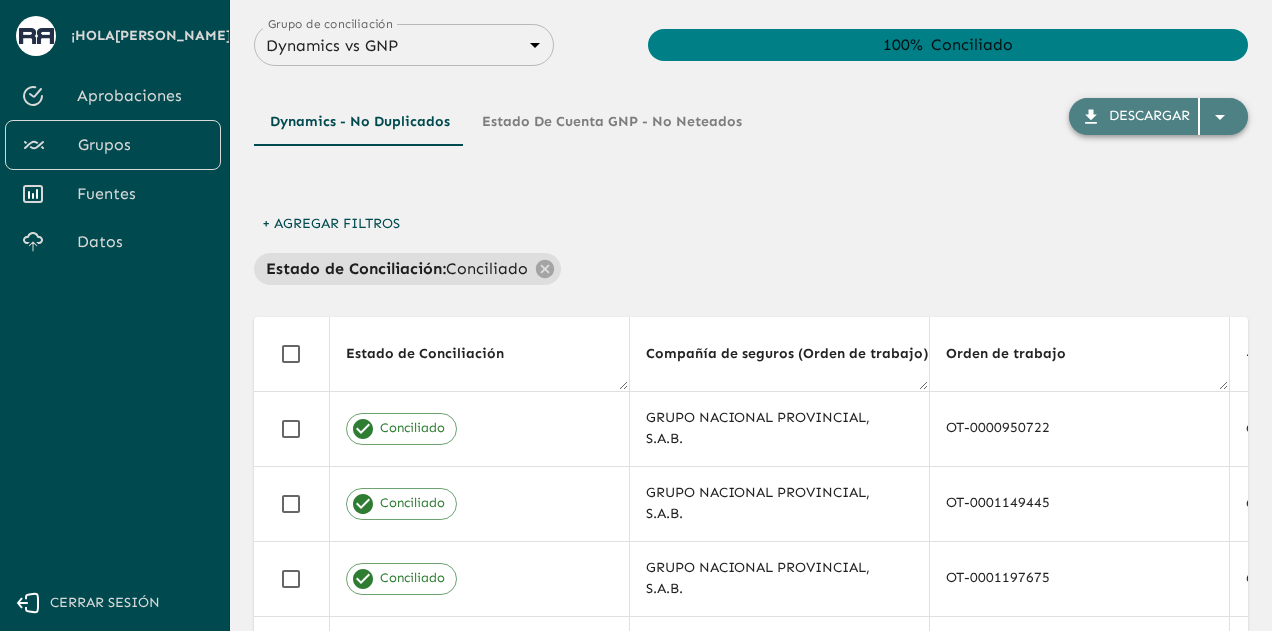 click 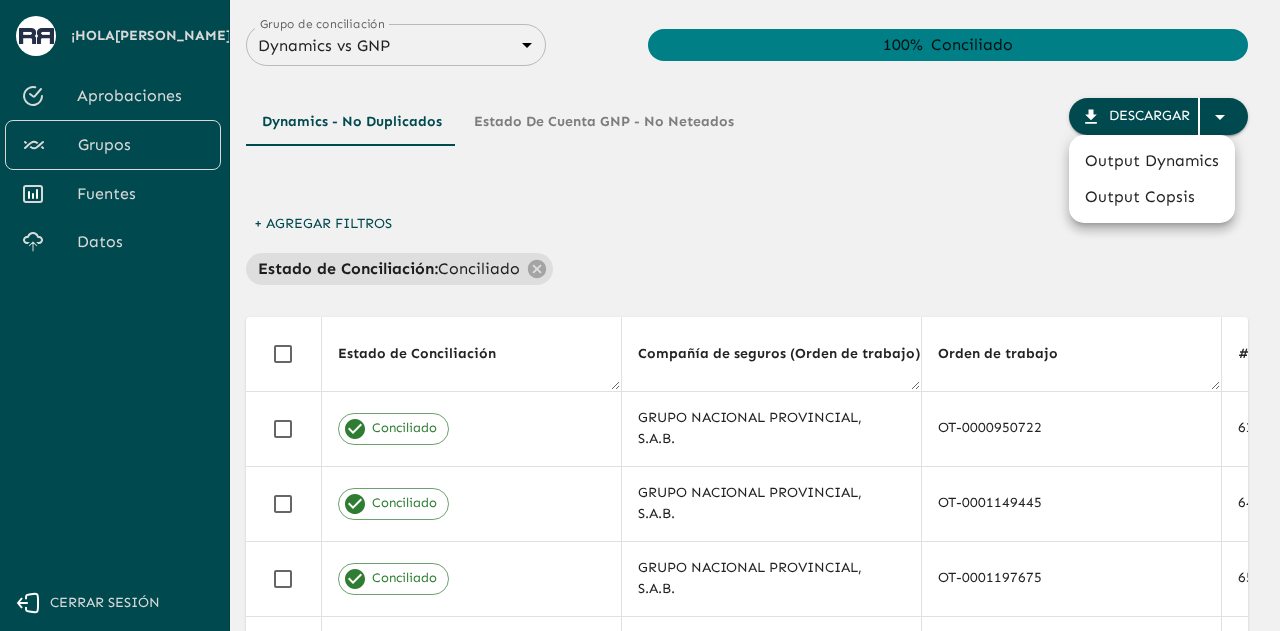 type 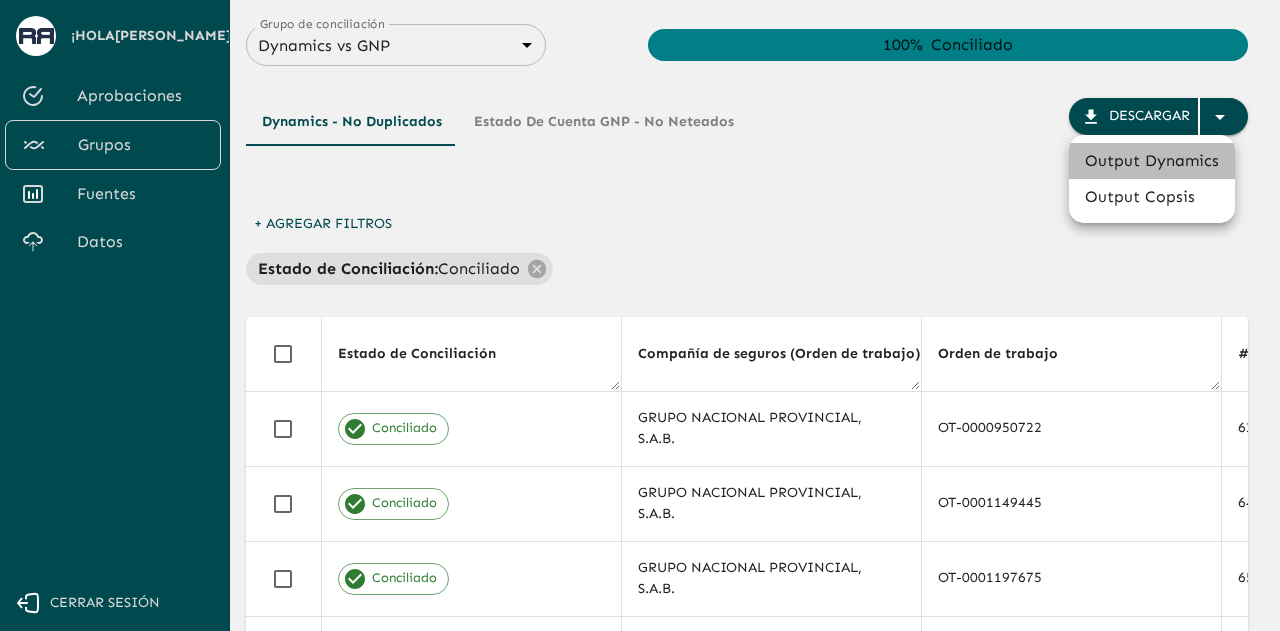 click on "Output Dynamics" at bounding box center [1152, 161] 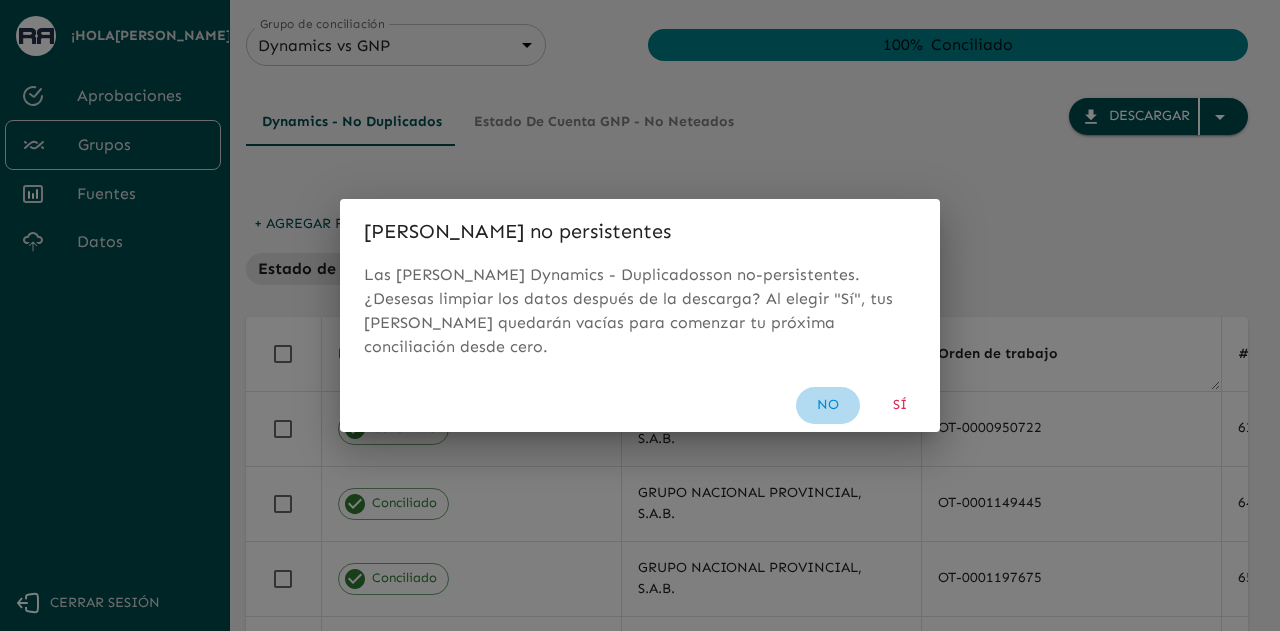 click on "No" at bounding box center [828, 405] 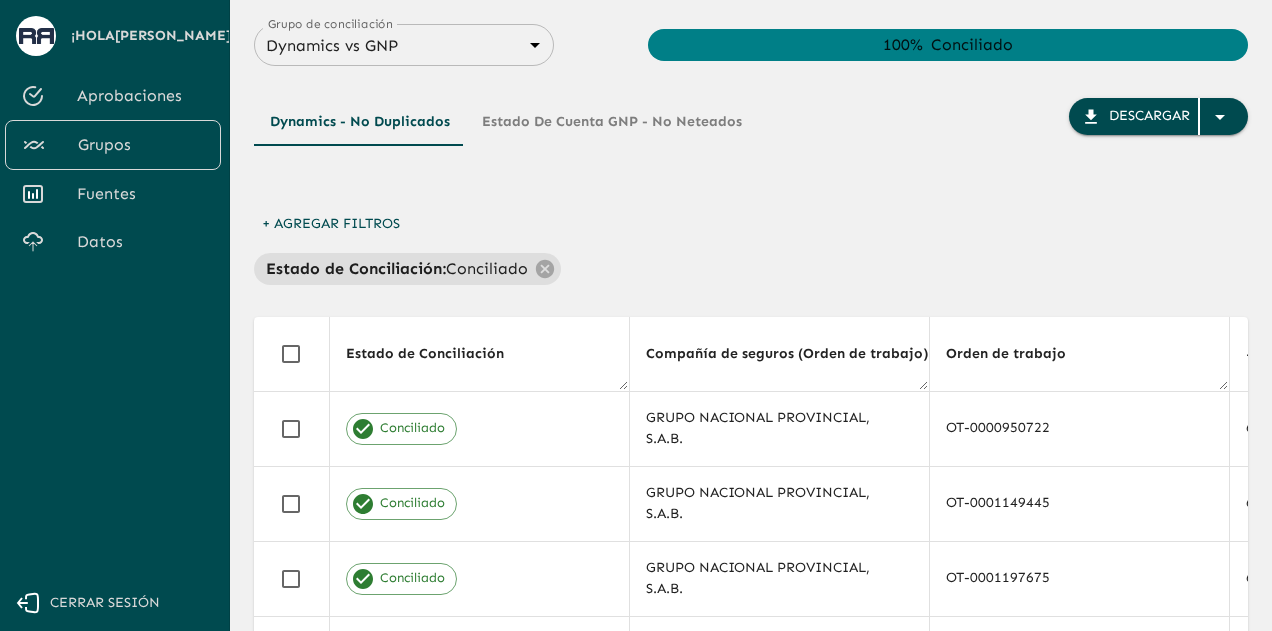 click on "Dynamics - No Duplicados Estado de Cuenta GNP - No Neteados" at bounding box center (506, 152) 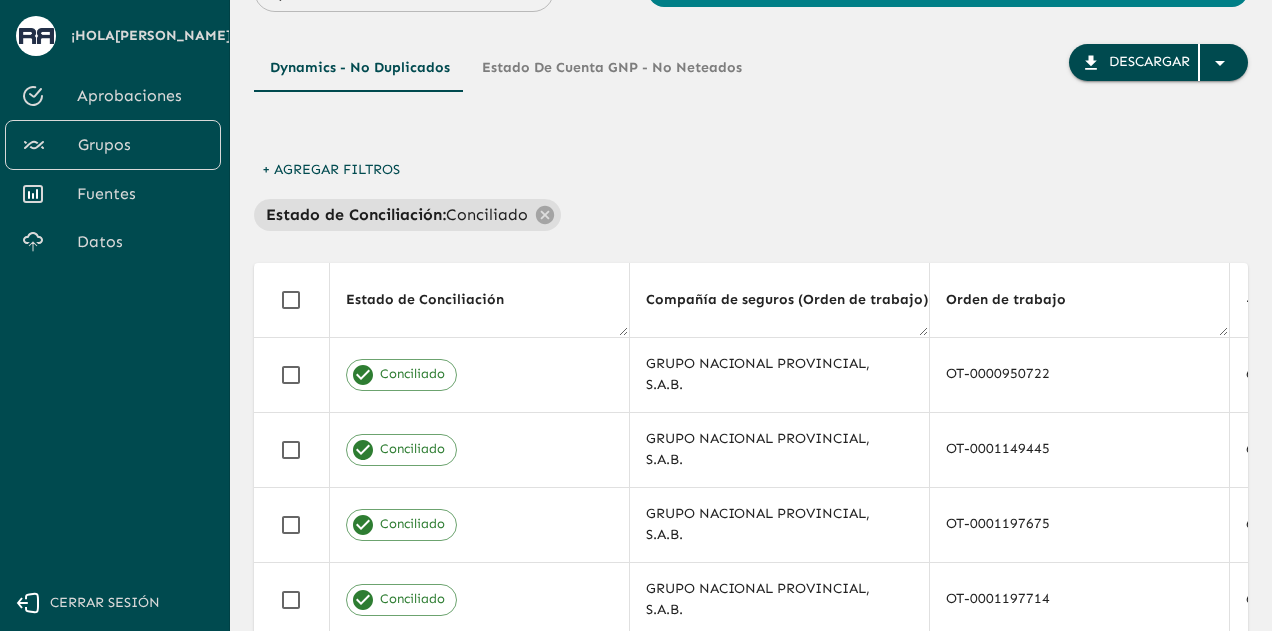 scroll, scrollTop: 0, scrollLeft: 0, axis: both 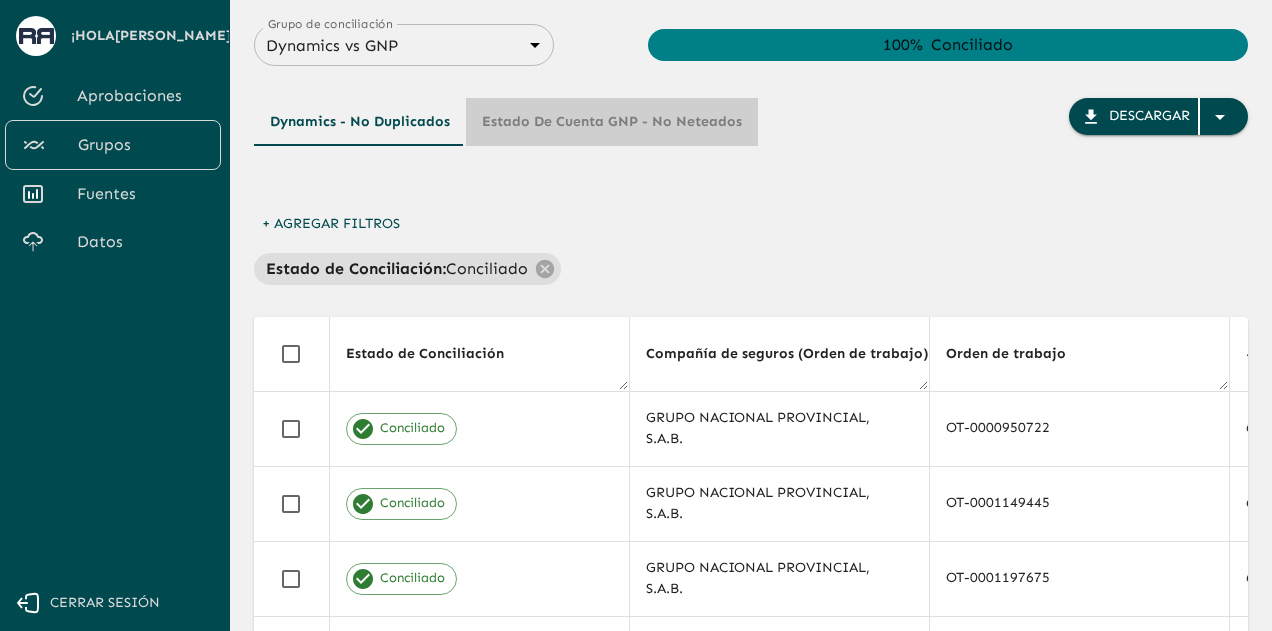 click on "Estado de Cuenta GNP - No Neteados" at bounding box center (612, 122) 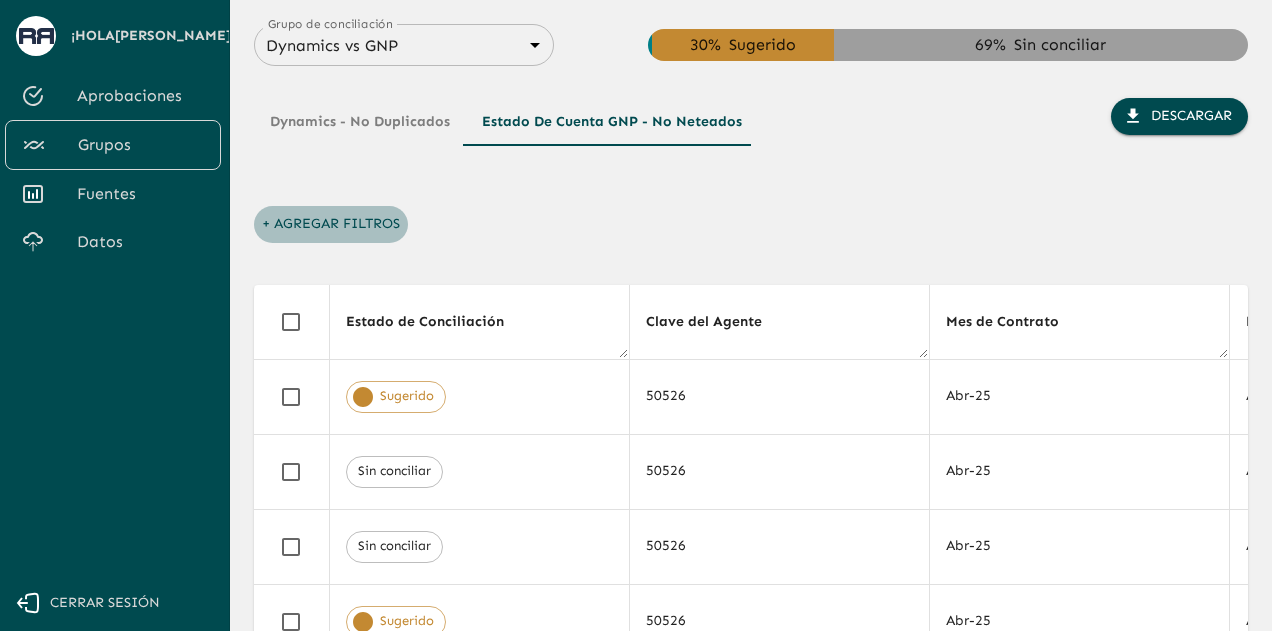 click on "+ Agregar Filtros" at bounding box center [331, 224] 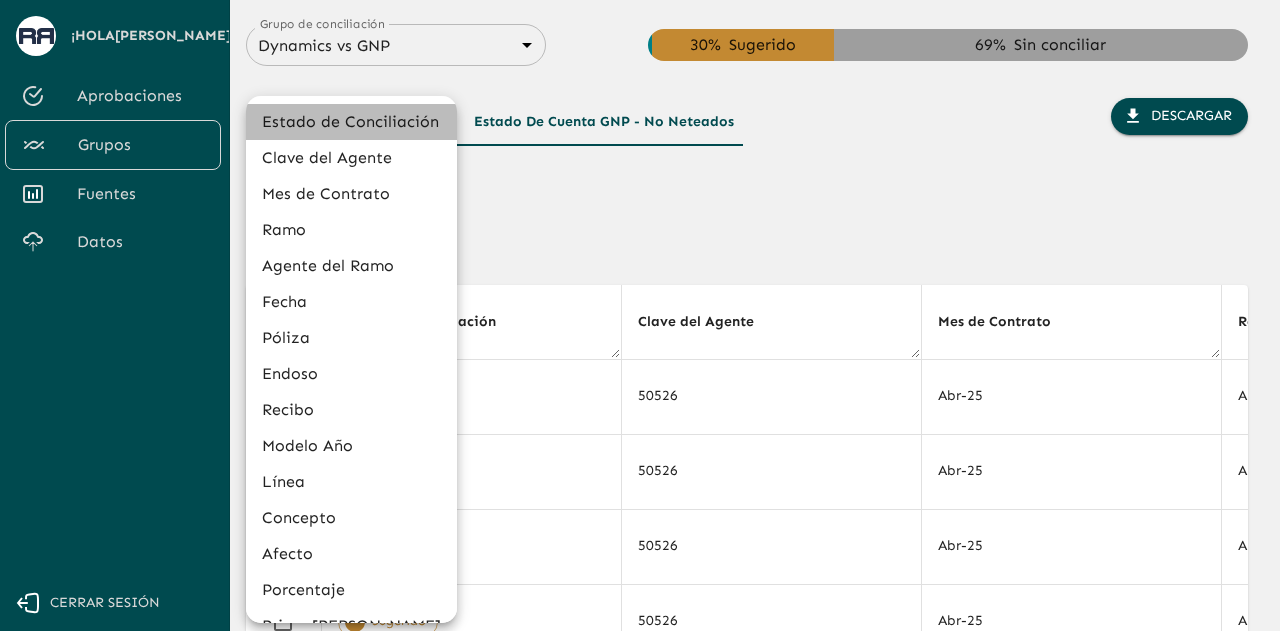 click on "Estado de Conciliación" at bounding box center (351, 122) 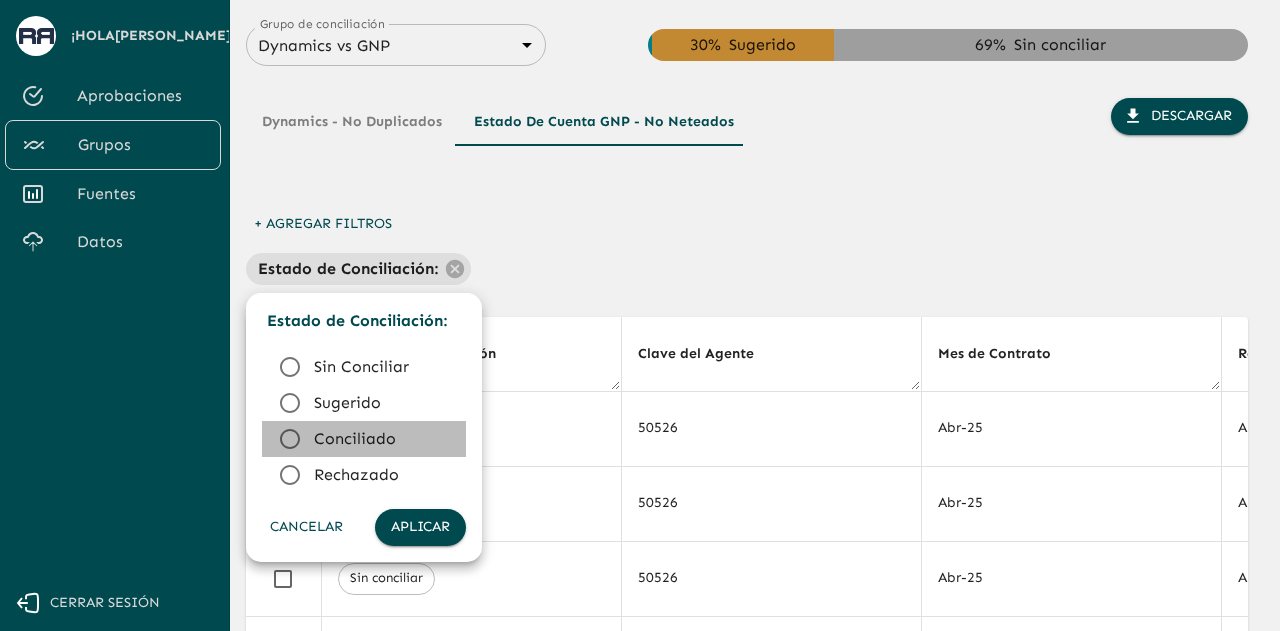 click on "Conciliado" at bounding box center (382, 439) 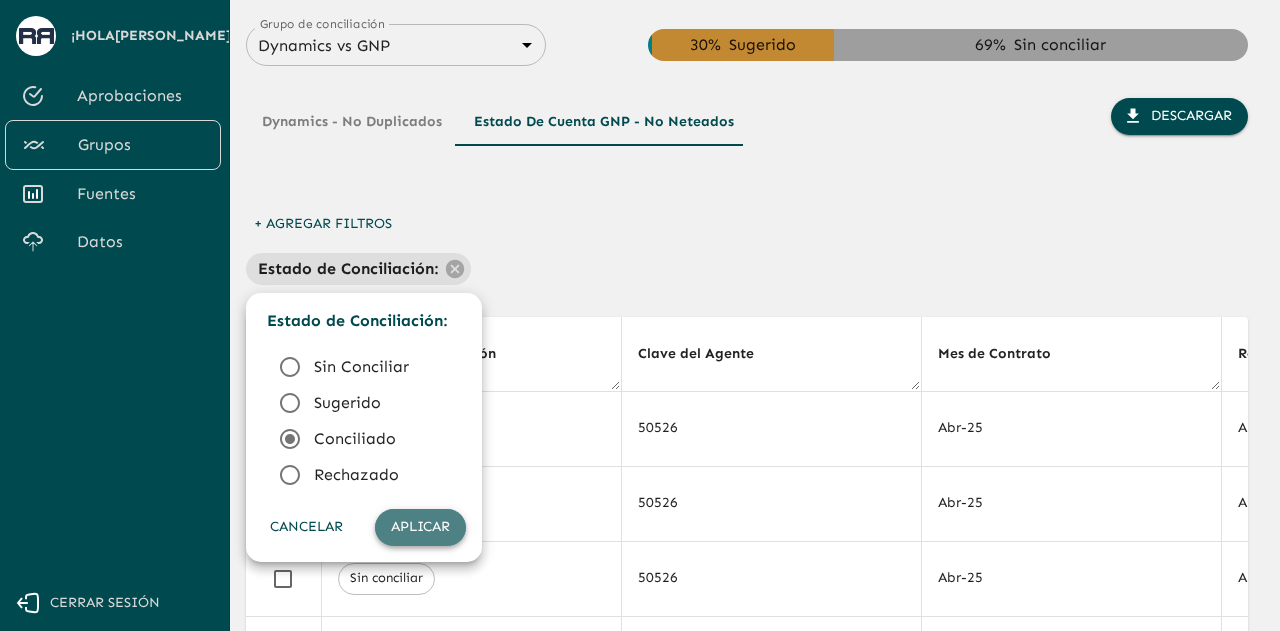 click on "Aplicar" at bounding box center (420, 527) 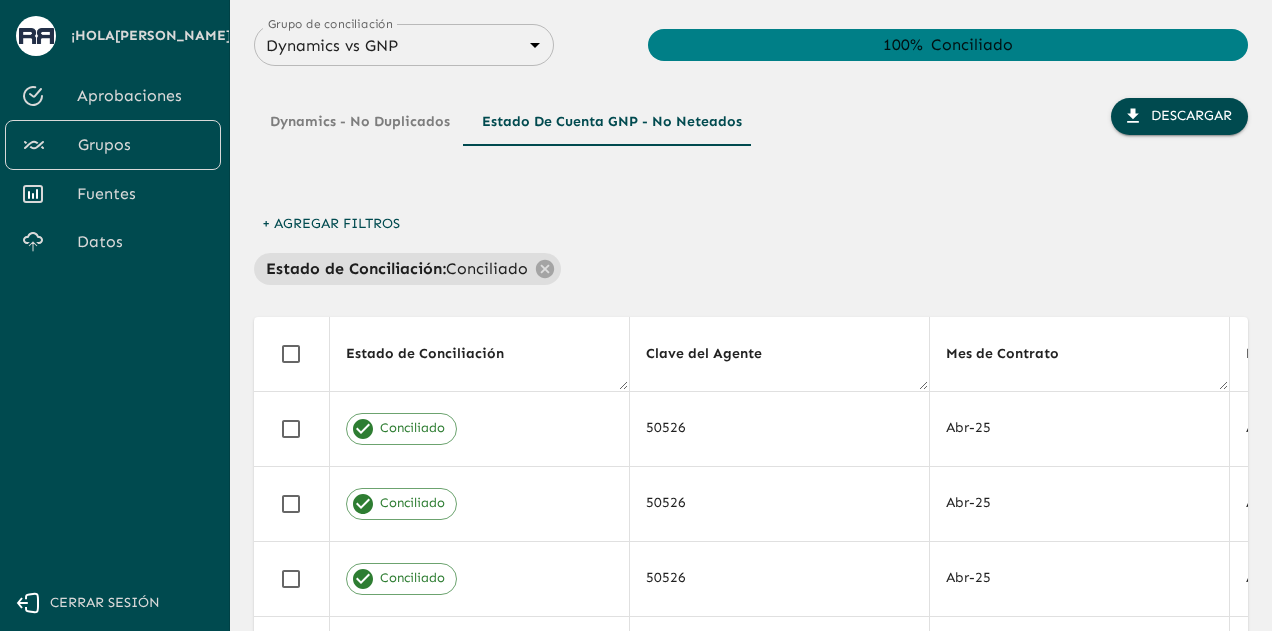 click on "Dynamics - No Duplicados Estado de Cuenta GNP - No Neteados Descargar + Agregar Filtros Estado de Conciliación :  Conciliado Estado de Conciliación Clave del Agente Mes de Contrato Ramo Agente del Ramo Tipo Conciliación Fecha Póliza Endoso Recibo Modelo Año Línea Concepto Afecto Porcentaje Prima Neta Recargo PMA Total Comisión Llave GNP Neteado Unique UUID Conciliado 50526 Abr-25 AUTOS 10183 Tipo 1 14/04/2025 663004406 0 1 0 LE COMPA IA DE TRANSPORTES NACIO 20 $6,615.94 $700.00 $8,486.49 $1,323.18 663004406|0|1|2025-04-14 false 80461731-0179-454e-923b-2f62442f2683 Conciliado 50526 Abr-25 AUTOS 83619 Tipo 1 15/04/2025 660982760 0 1 0 LE COMPA IA DE TRANSPORTES NACIO 30 $9,473.73 $900.00 $12,033.53 $2,841.83 660982760|0|1|2025-04-15 false 239763d6-b78e-4c5e-8793-5196019a4490 Conciliado 50526 Abr-25 AUTOS 83619 Tipo 1 14/04/2025 661868398 0 1 0 LE COMPA IA DE TRANSPORTES NACIO 30 $10,569.68 $900.00 $13,304.83 $3,170.59 661868398|0|1|2025-04-14 false 702a1e9b-b9d0-4061-8efd-8475586ae71d Conciliado 50526 0" at bounding box center [751, 611] 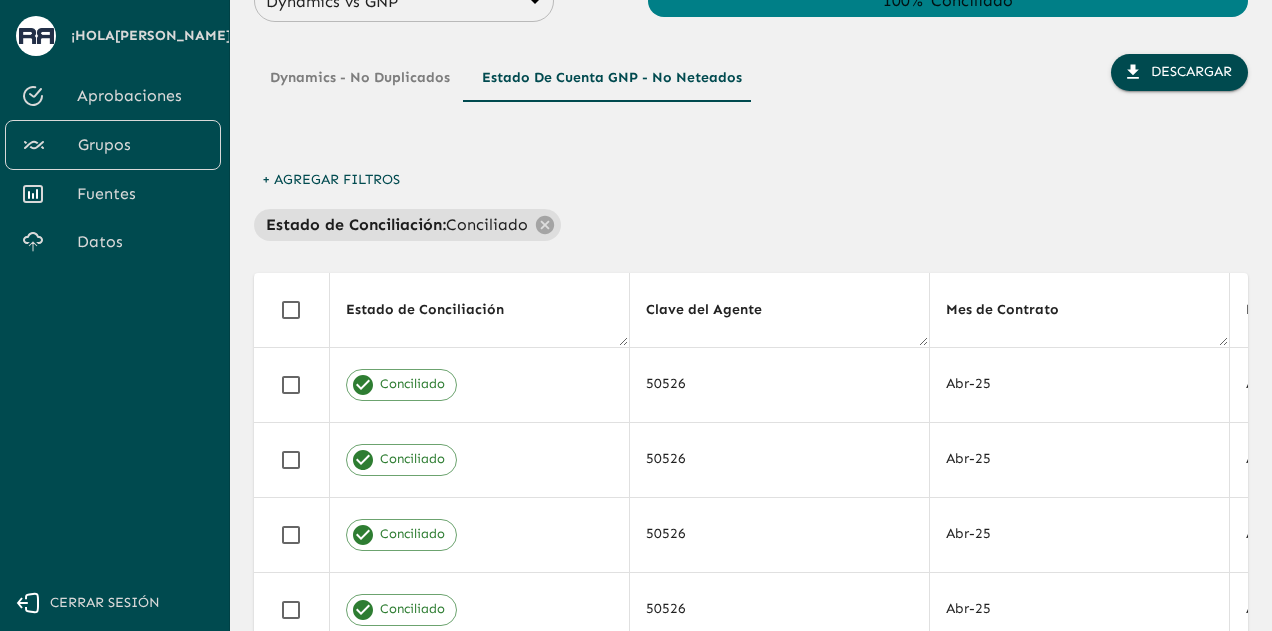 scroll, scrollTop: 0, scrollLeft: 0, axis: both 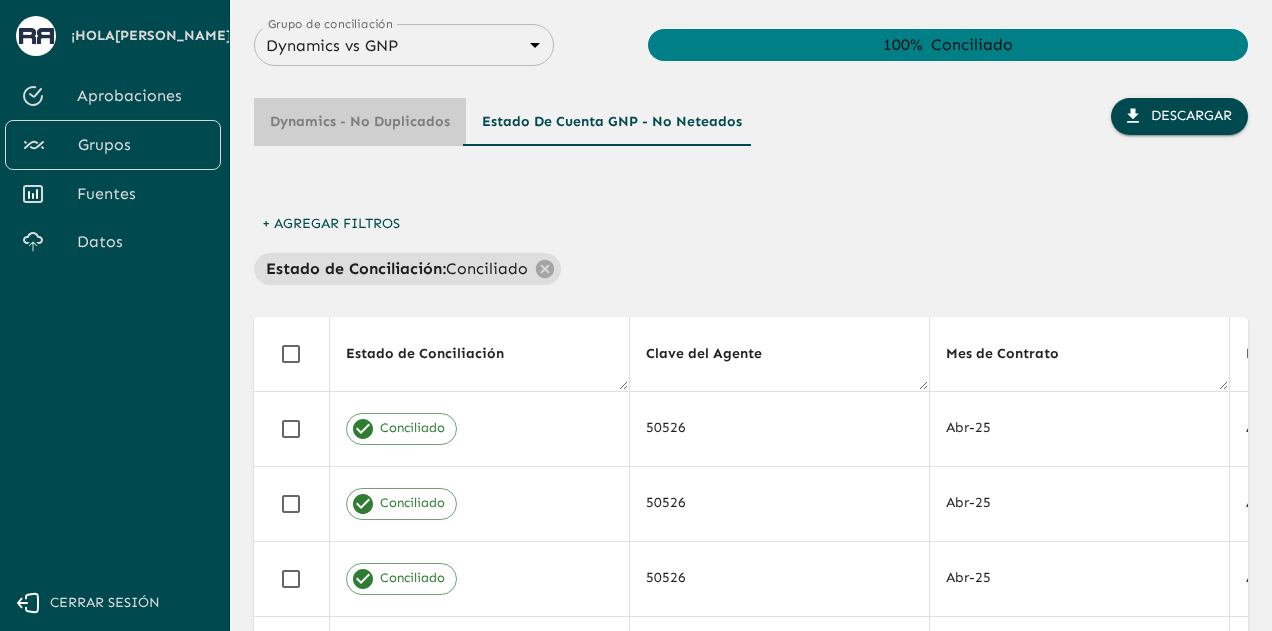 drag, startPoint x: 401, startPoint y: 128, endPoint x: 411, endPoint y: 123, distance: 11.18034 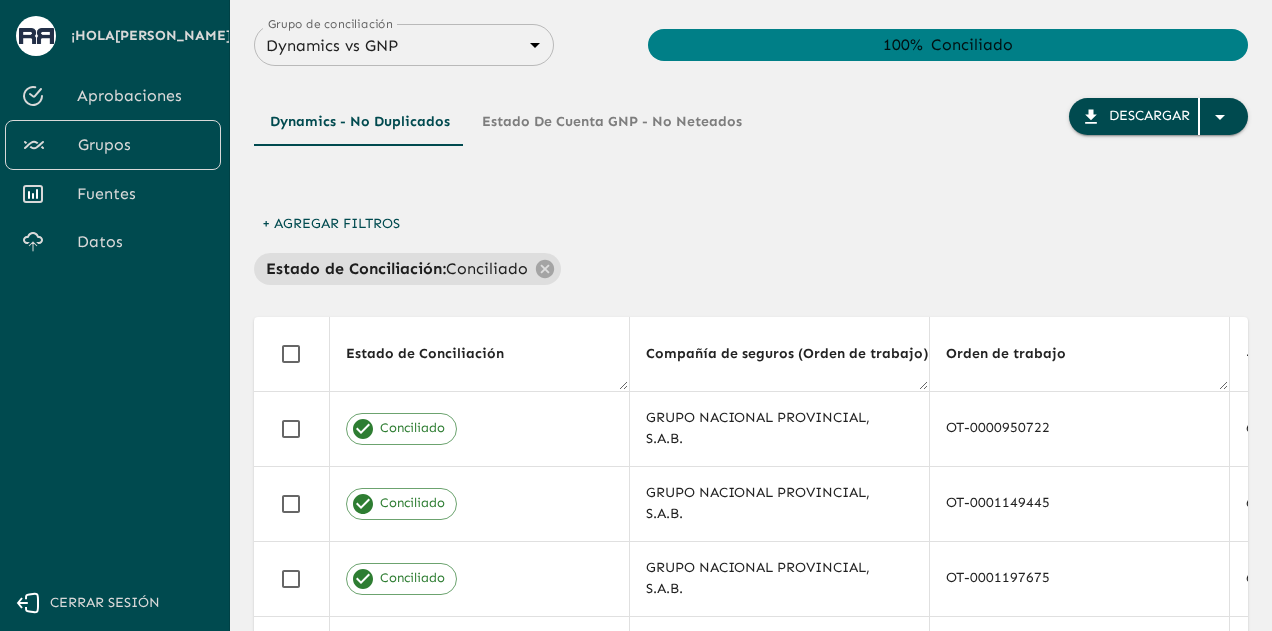 click on "+ Agregar Filtros Estado de Conciliación :  Conciliado" at bounding box center [751, 245] 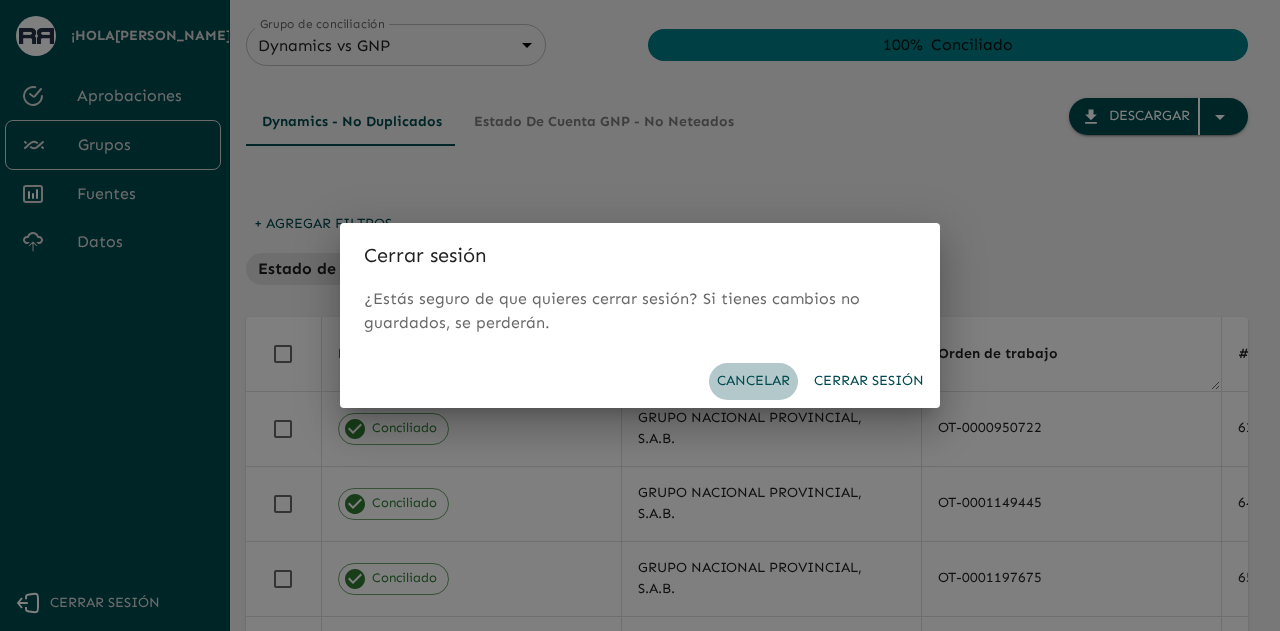 click on "Cancelar" at bounding box center [753, 381] 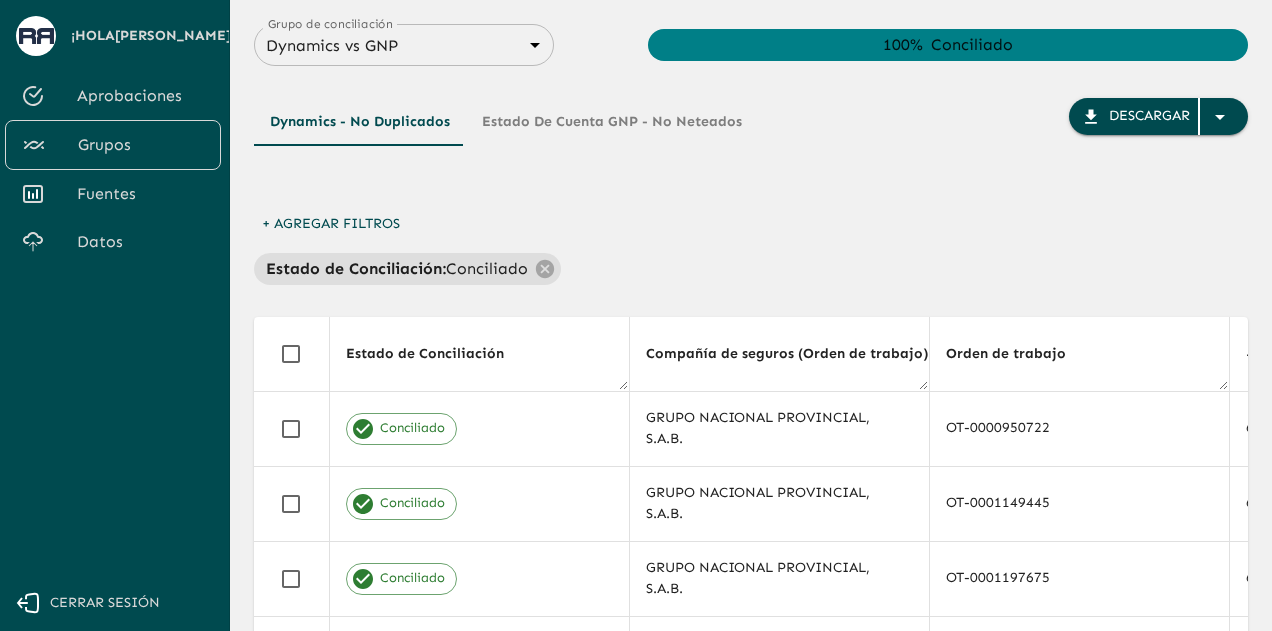 type 